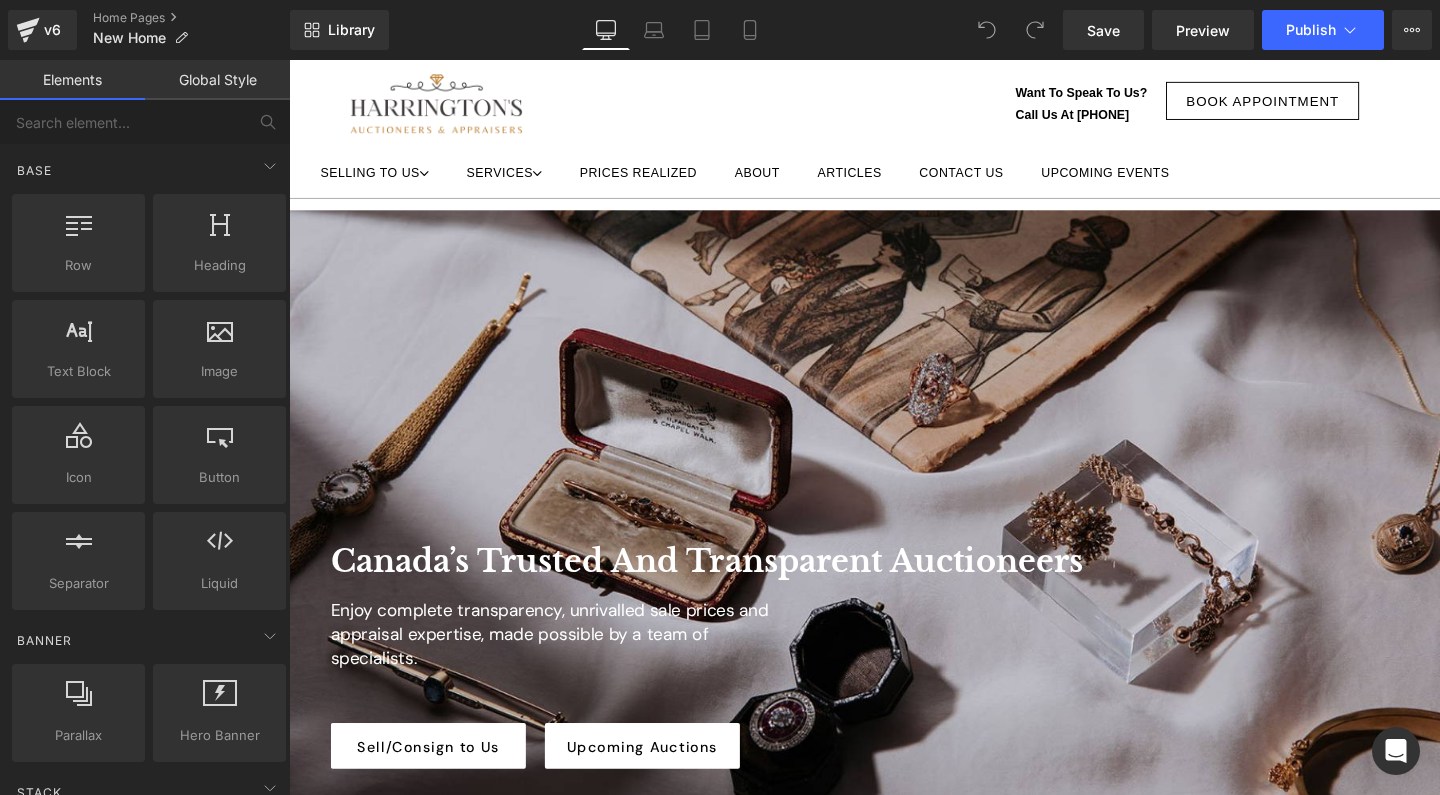 scroll, scrollTop: 0, scrollLeft: 0, axis: both 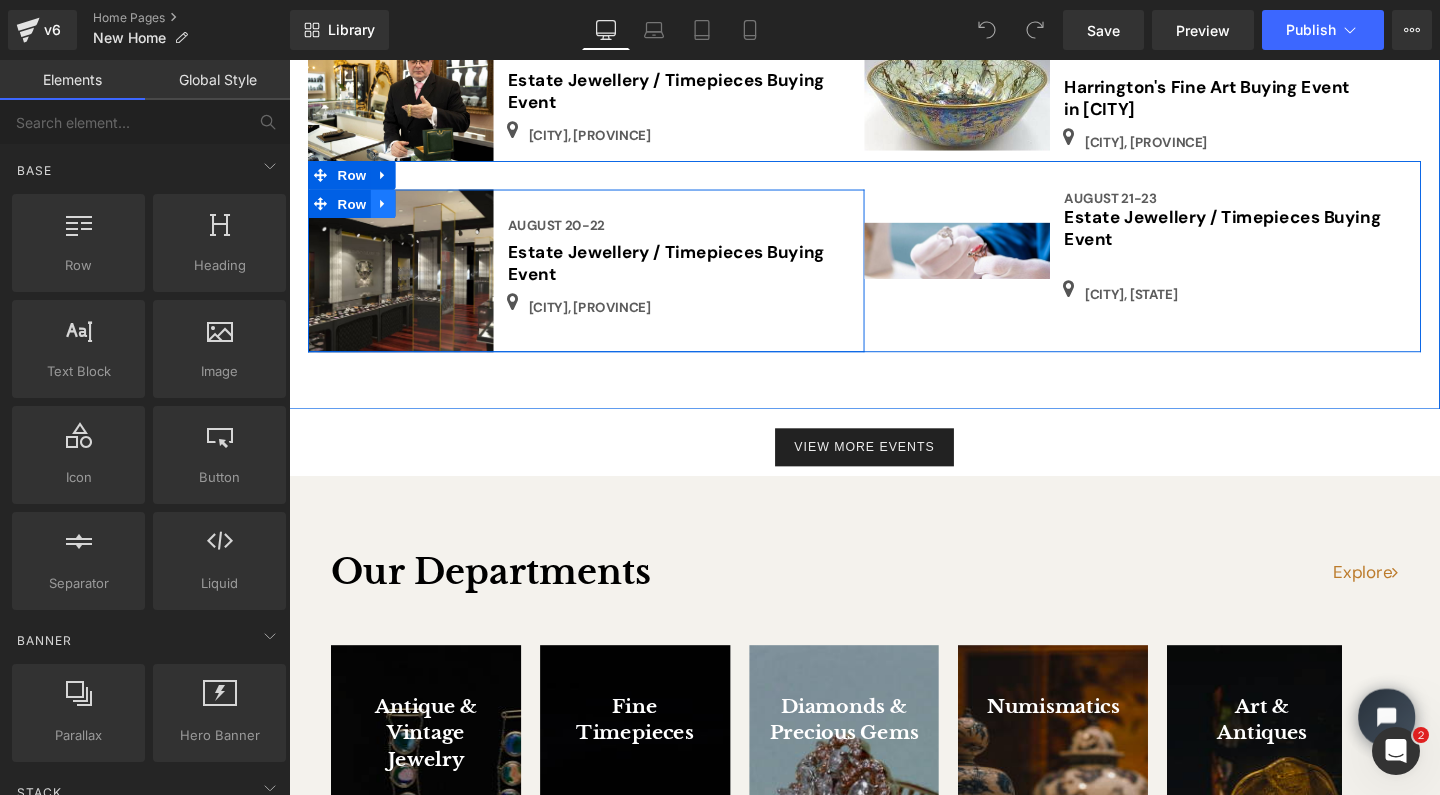 click 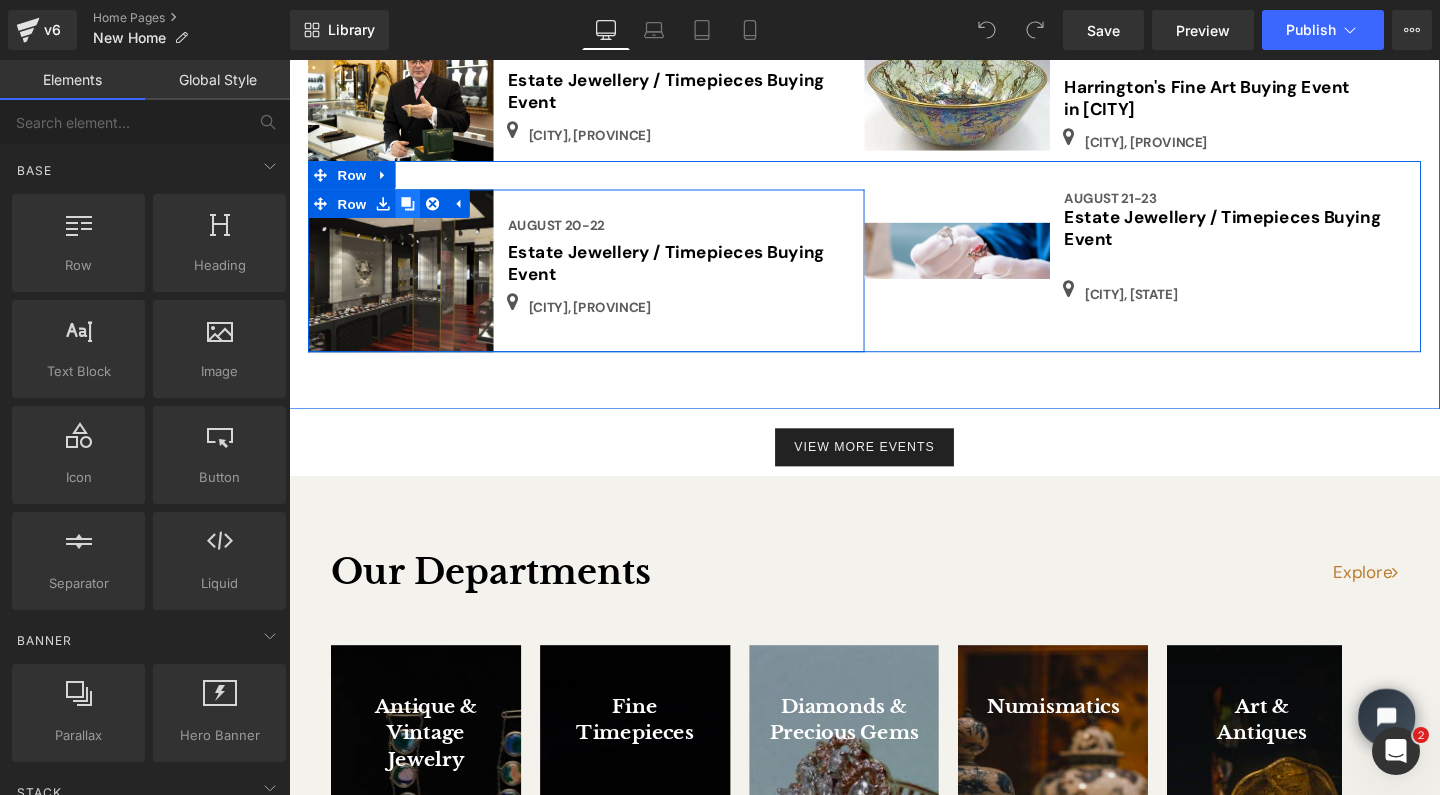 click 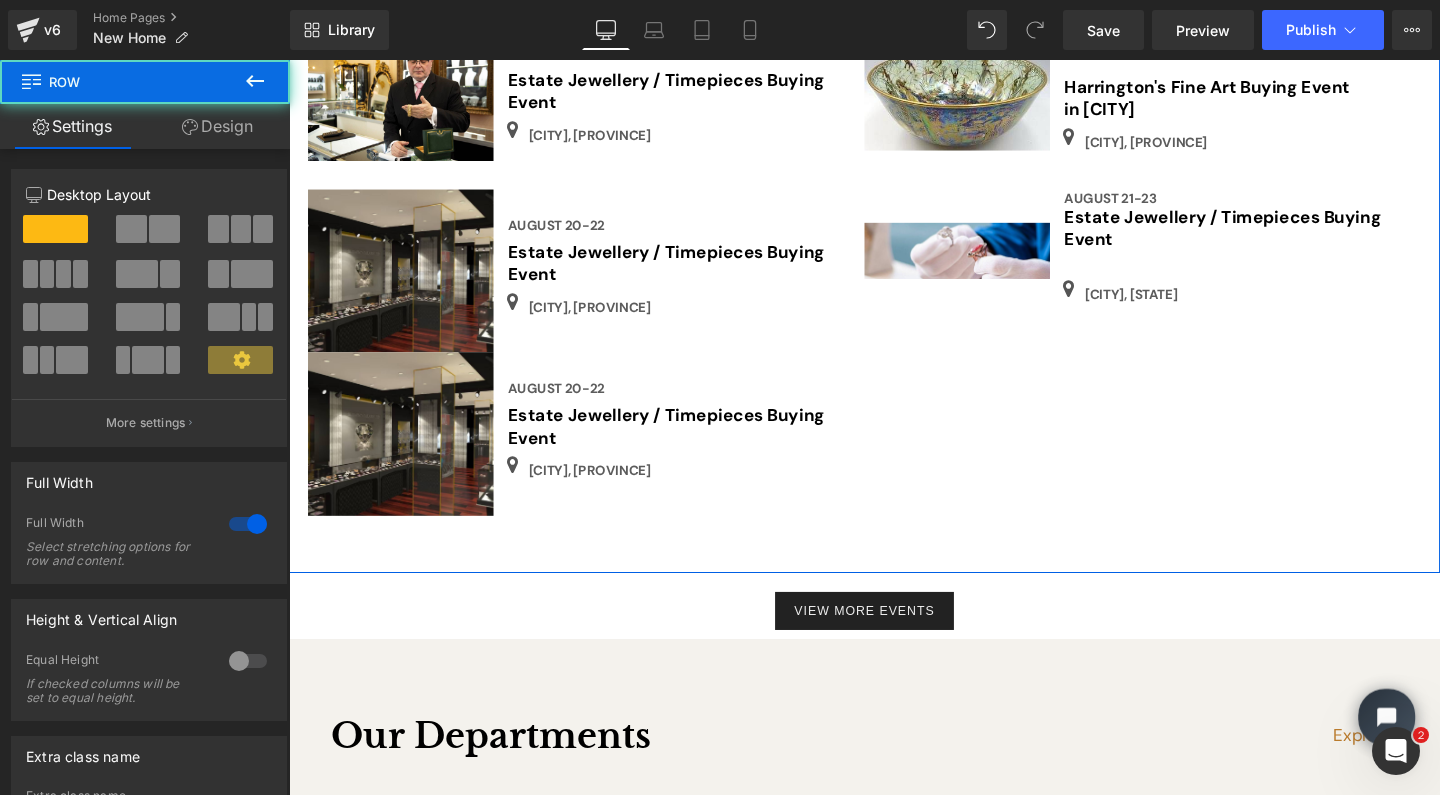 click on "Harrington's Summer Canadian & International Art auction Heading         Text Block         Join us Monday, [DATE] at 11:00 AM EST for our Summer Canadian and International Art Auction. A Canadian artist heavy auction with incredible pieces by artists such as  A.Y. Jackson, Daphne Odijg and Maude Lewis. All mediums will be included, along with fine art pieces such as soapstone sculptures, bronzes, Stained glass lamps, ceramics and china pieces.       Auction Details:  Monday, [DATE], 11:00 AM EST Online Only   Text Block         Browse Auction Button         Image         Row         Row         Row         Upcoming Appraisal / Buying Events Heading         Image         July 29-30 Text Block         Estate Jewellery / Timepieces Buying Event Heading
Icon
[CITY], [PROVINCE]
Text Block
Icon List" at bounding box center [894, -585] 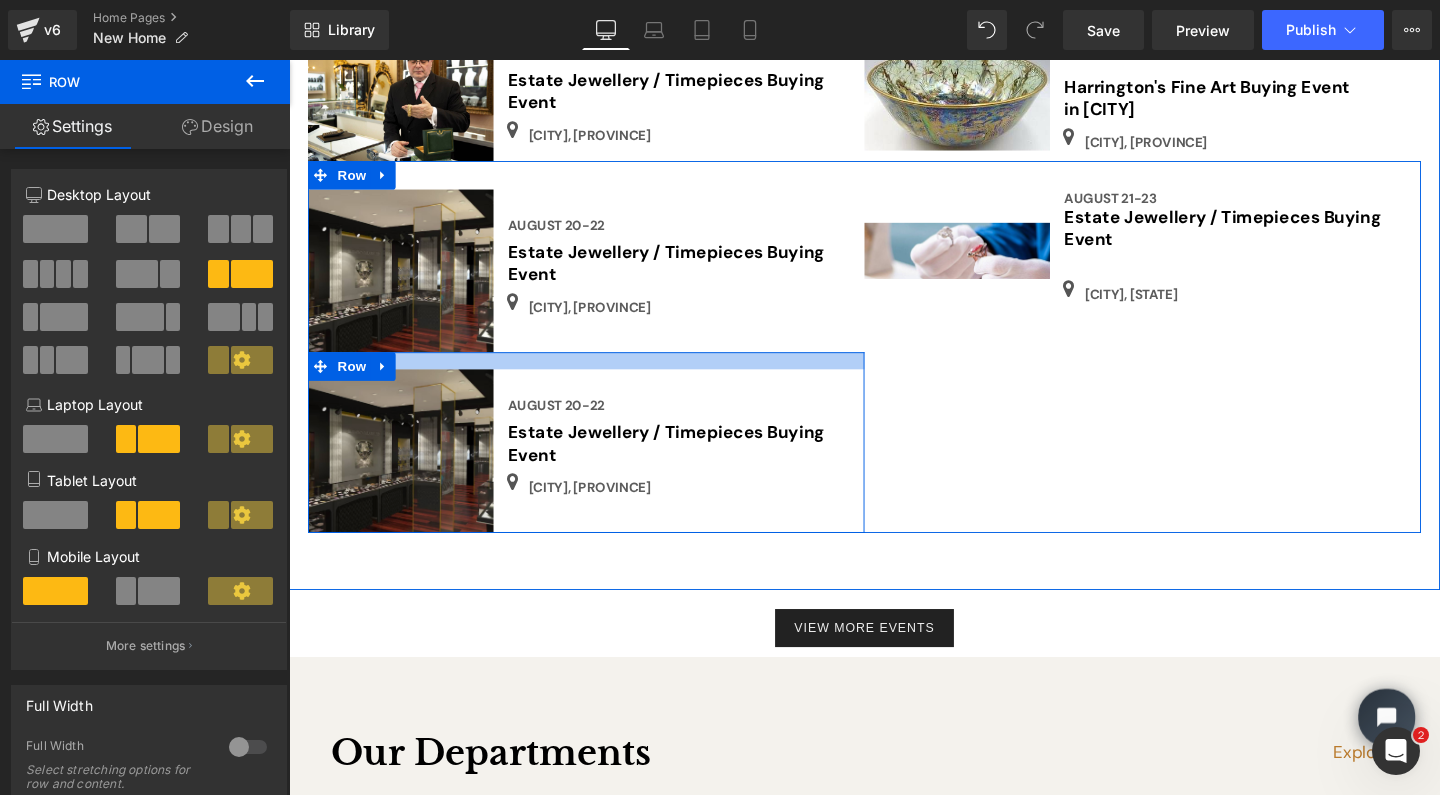 drag, startPoint x: 485, startPoint y: 358, endPoint x: 485, endPoint y: 376, distance: 18 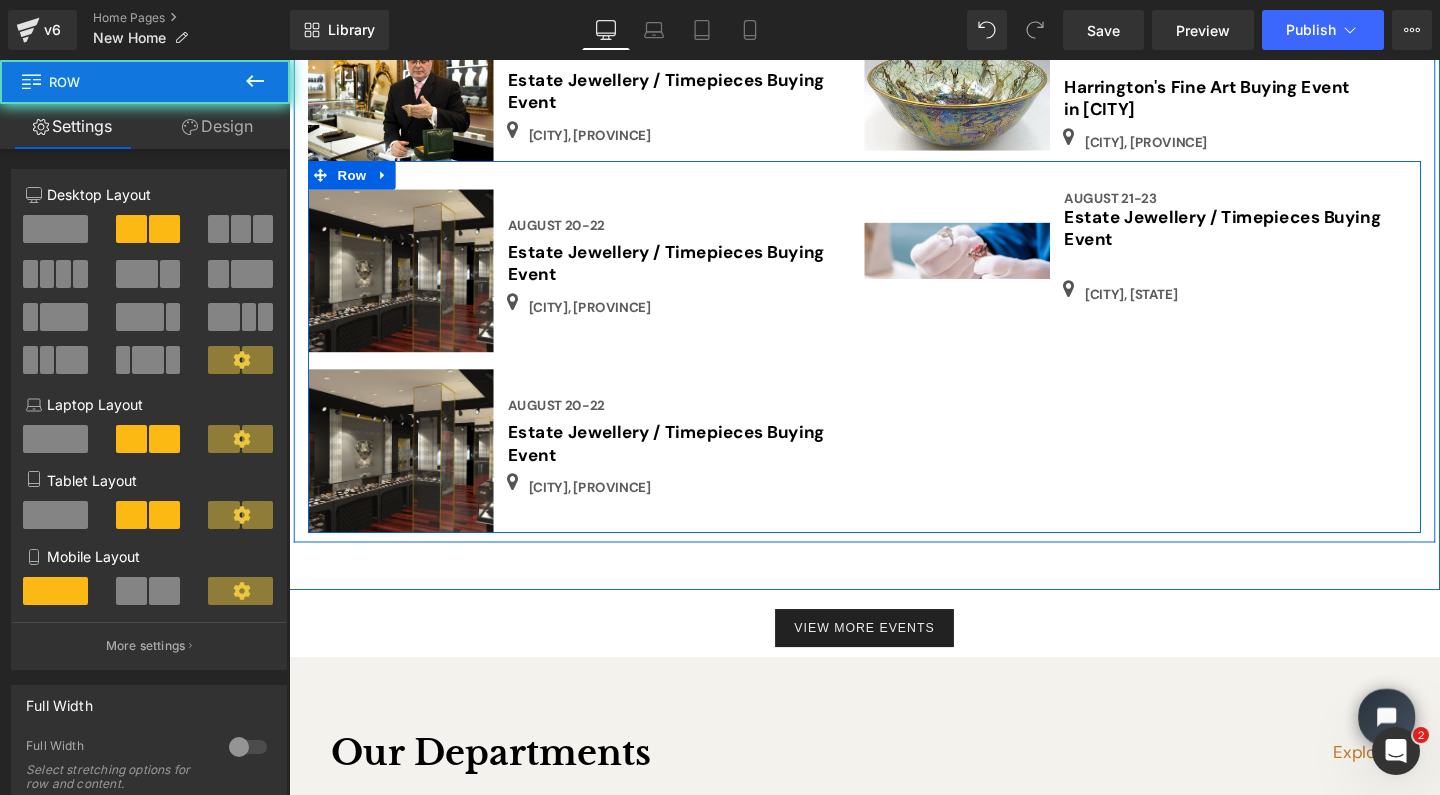 click on "Image         August 20-22 Text Block         Estate Jewellery / Timepieces Buying Event Heading
Icon
[CITY], [PROVINCE]
Text Block
Icon List         Row         Image         August 20-22 Text Block         Estate Jewellery / Timepieces Buying Event Heading
Icon
[CITY], [PROVINCE]
Text Block
Icon List         Row         Image         August 21-23 Text Block         Estate Jewellery / Timepieces Buying Event Heading
Icon" at bounding box center [894, 361] 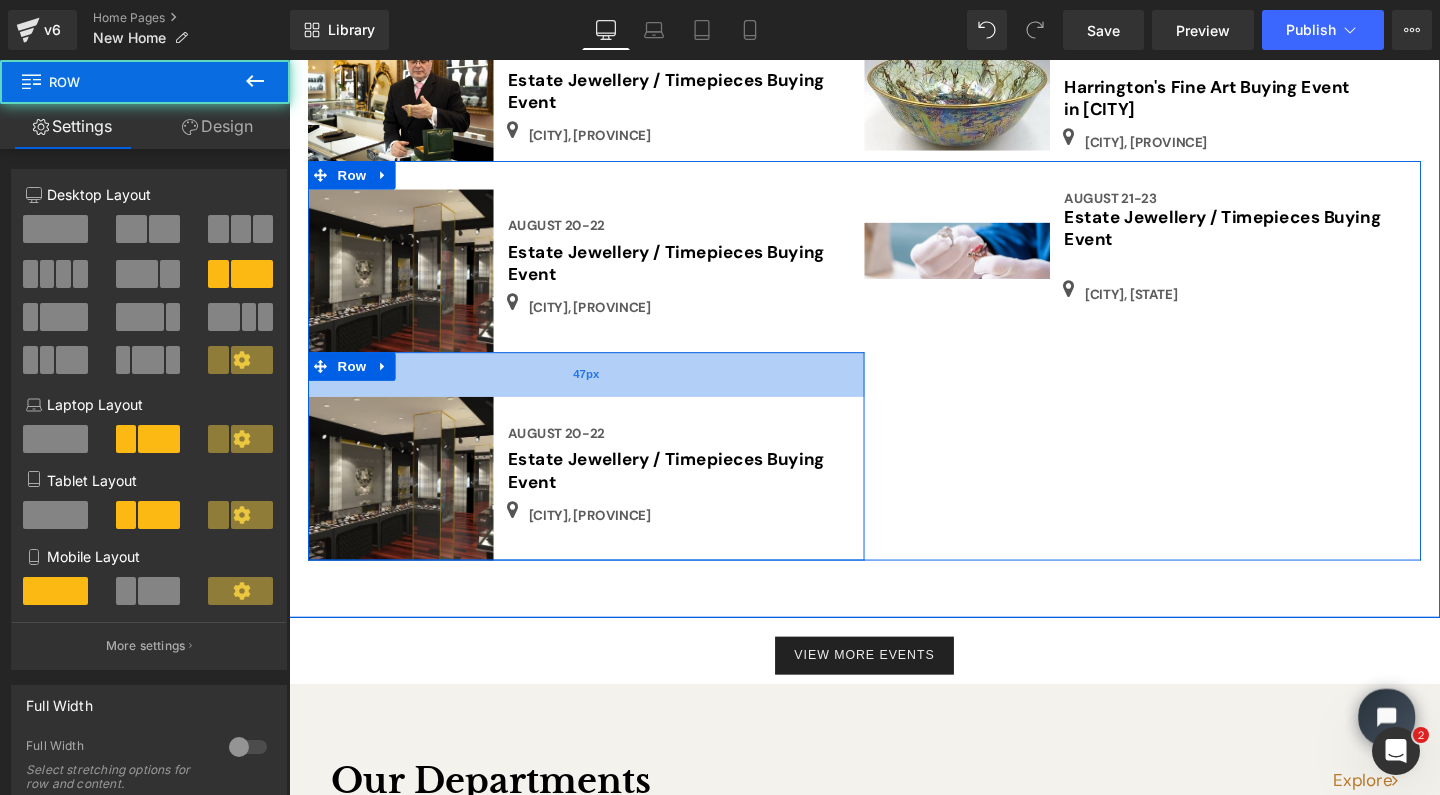 drag, startPoint x: 534, startPoint y: 356, endPoint x: 534, endPoint y: 385, distance: 29 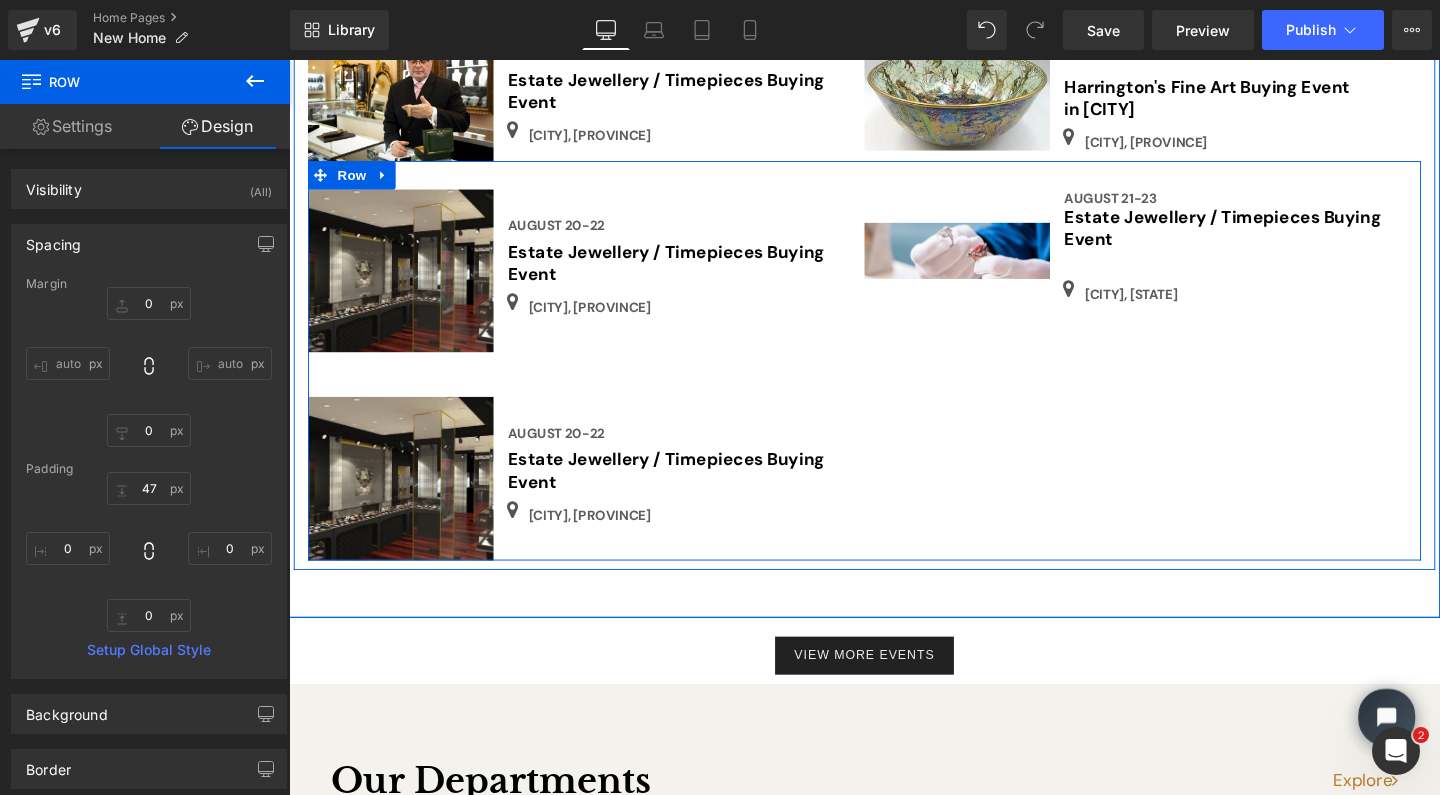 click on "Image         August 20-22 Text Block         Estate Jewellery / Timepieces Buying Event Heading
Icon
Timmins, [PROVINCE]
Text Block
Icon List         Row         Image         August 20-22 Text Block         Estate Jewellery / Timepieces Buying Event Heading
Icon
Timmins, [PROVINCE]
Text Block
Icon List         Row   47px       Image         August 21-23 Text Block         Estate Jewellery / Timepieces Buying Event Heading
Icon" at bounding box center (894, 376) 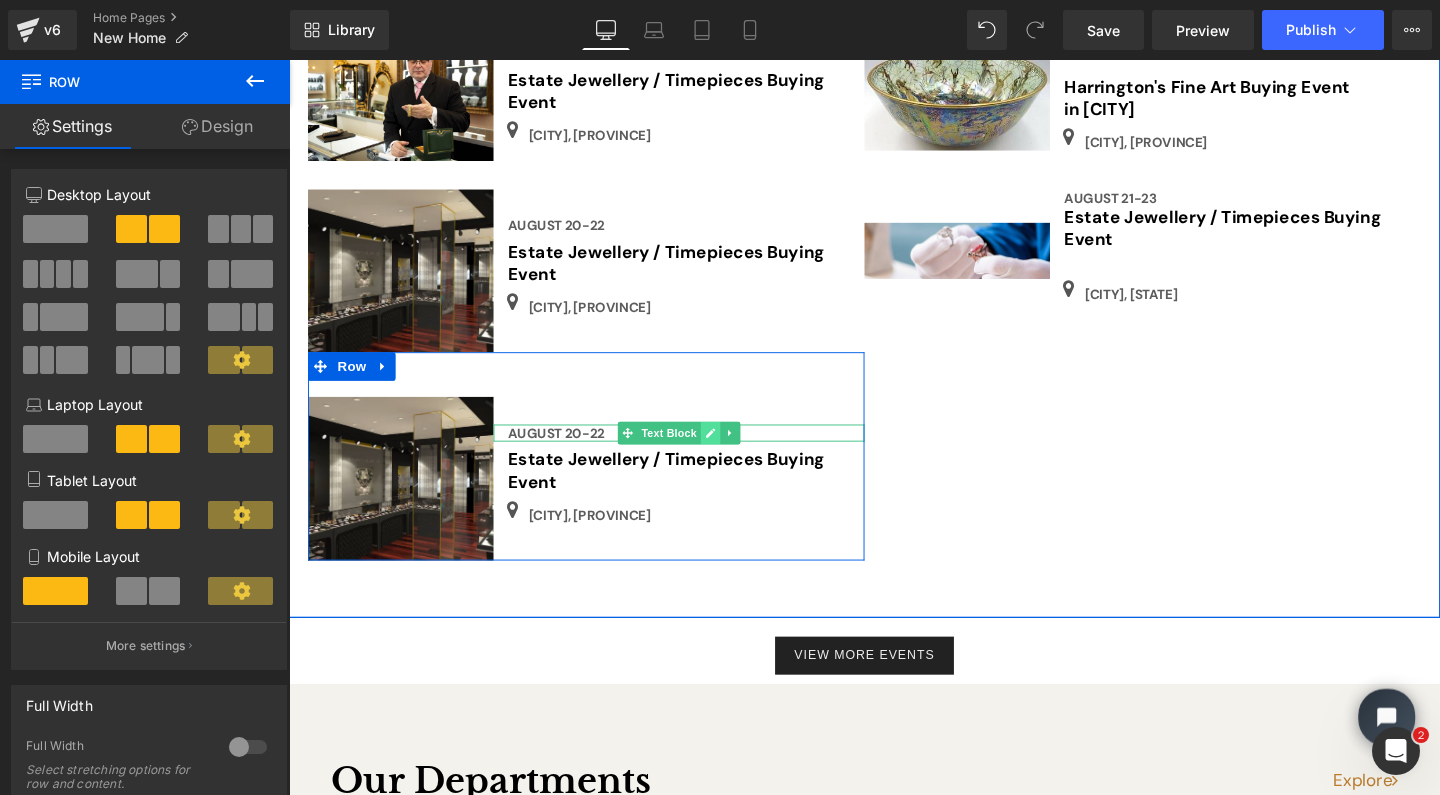 click 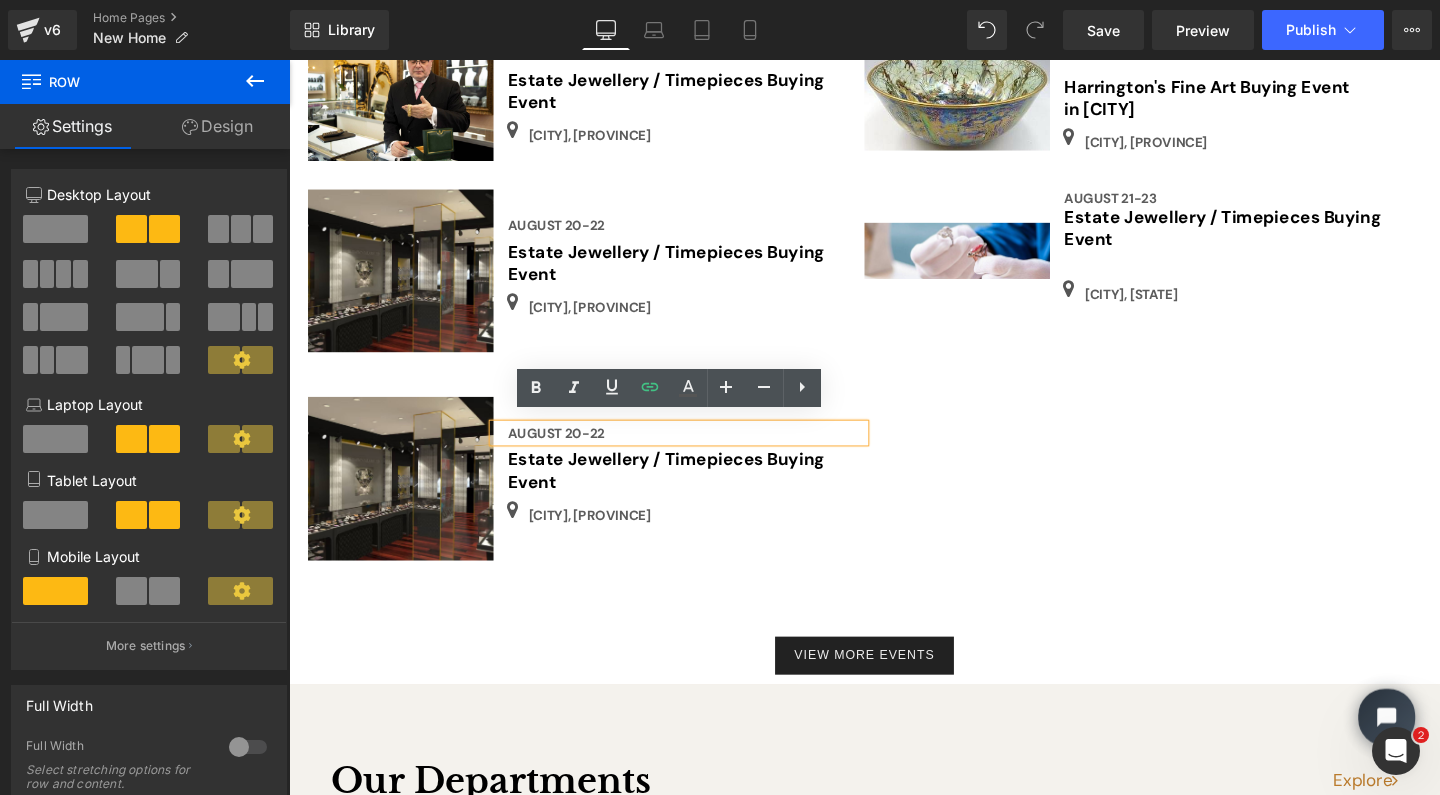 click on "August 20-22" at bounding box center [570, 452] 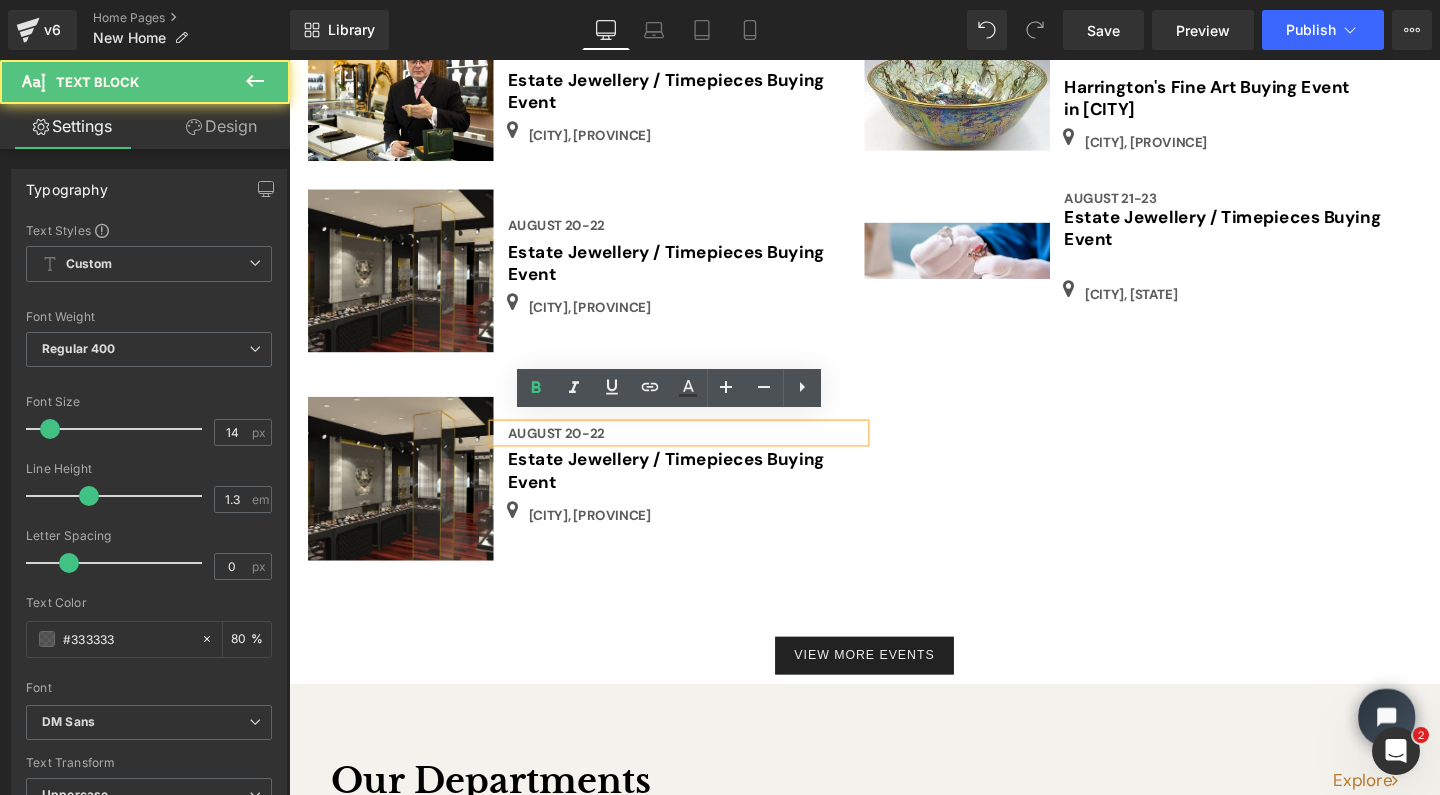 type 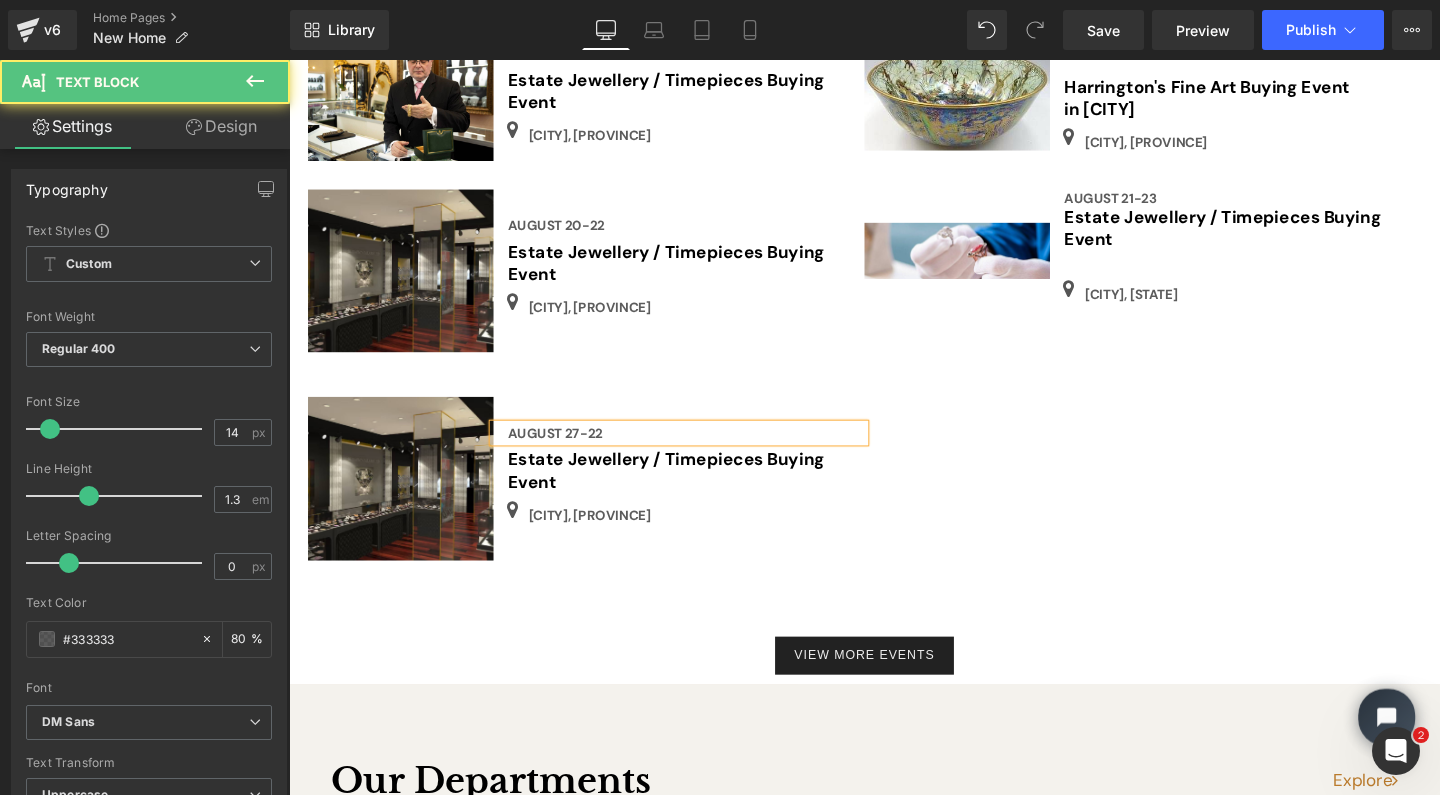 click on "August 27-22" at bounding box center (706, 452) 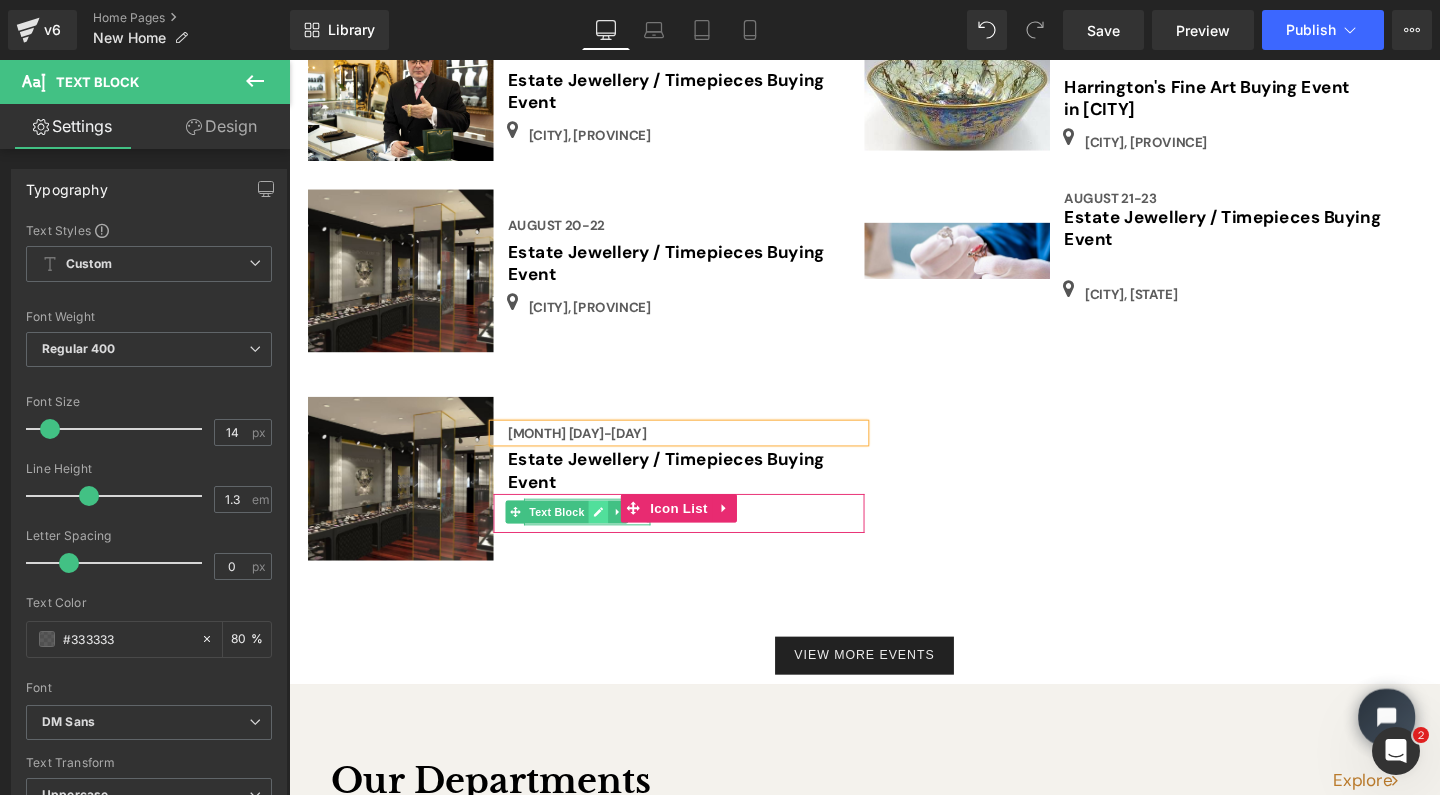 click at bounding box center [614, 535] 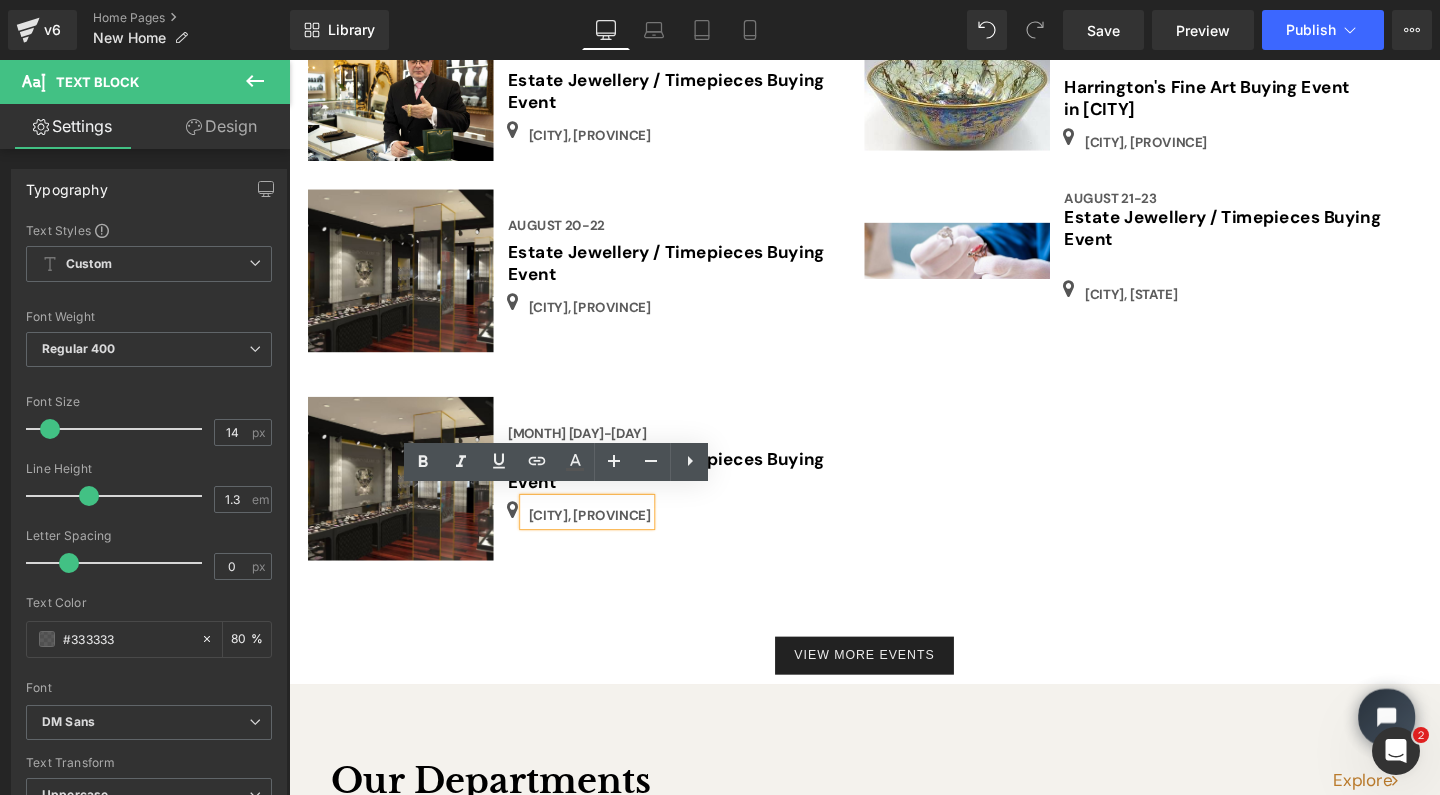 click on "[CITY], [PROVINCE]" at bounding box center [605, 538] 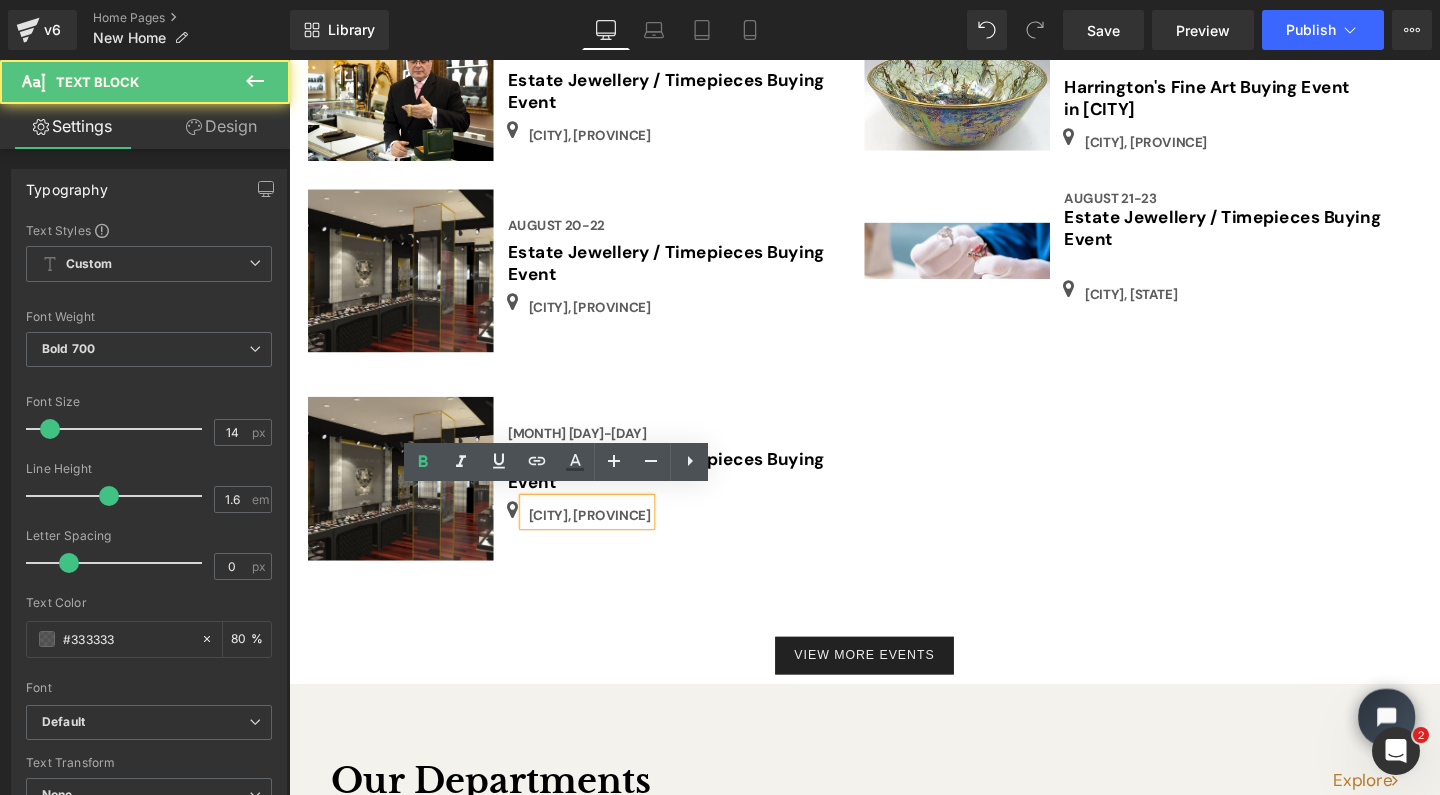 type 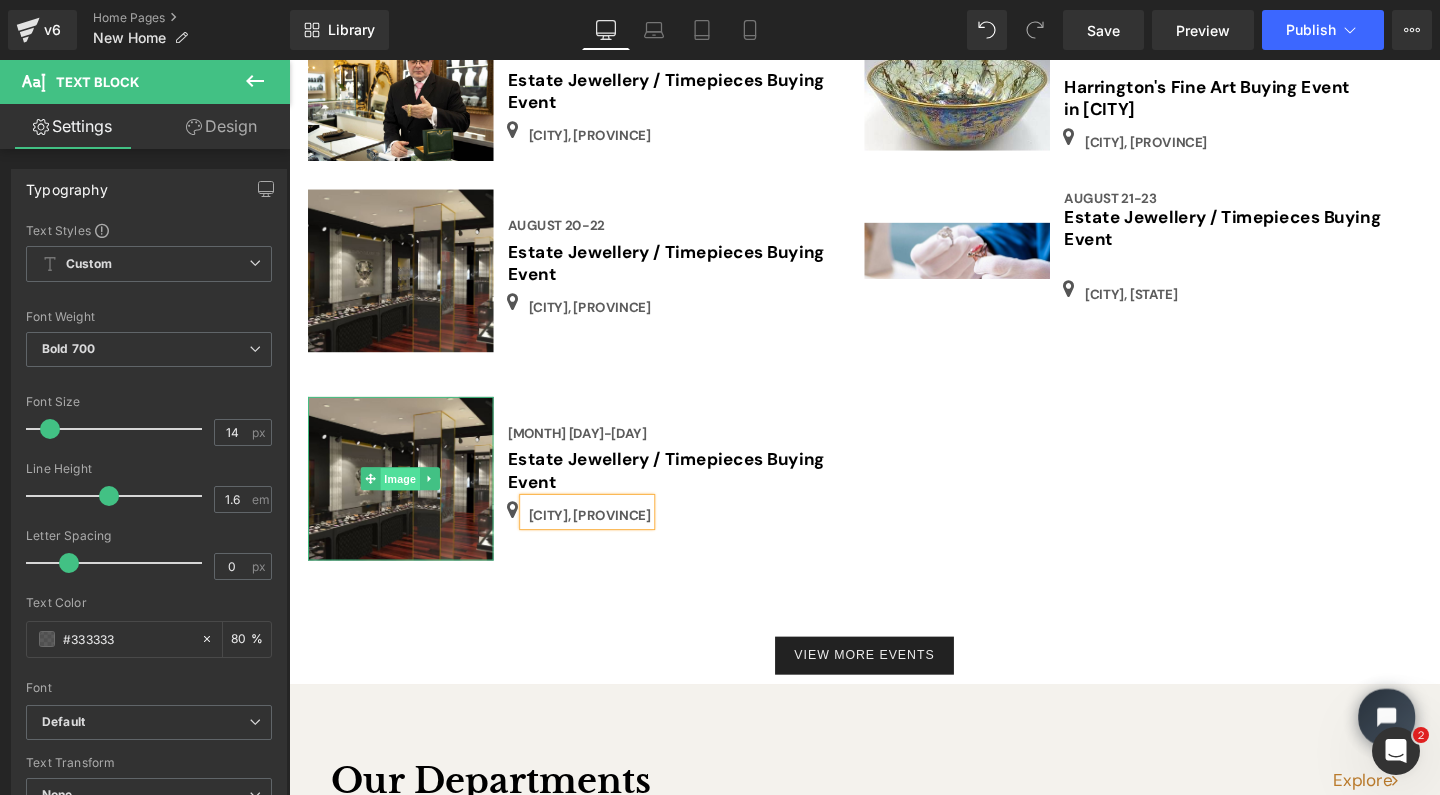click on "Image" at bounding box center [407, 501] 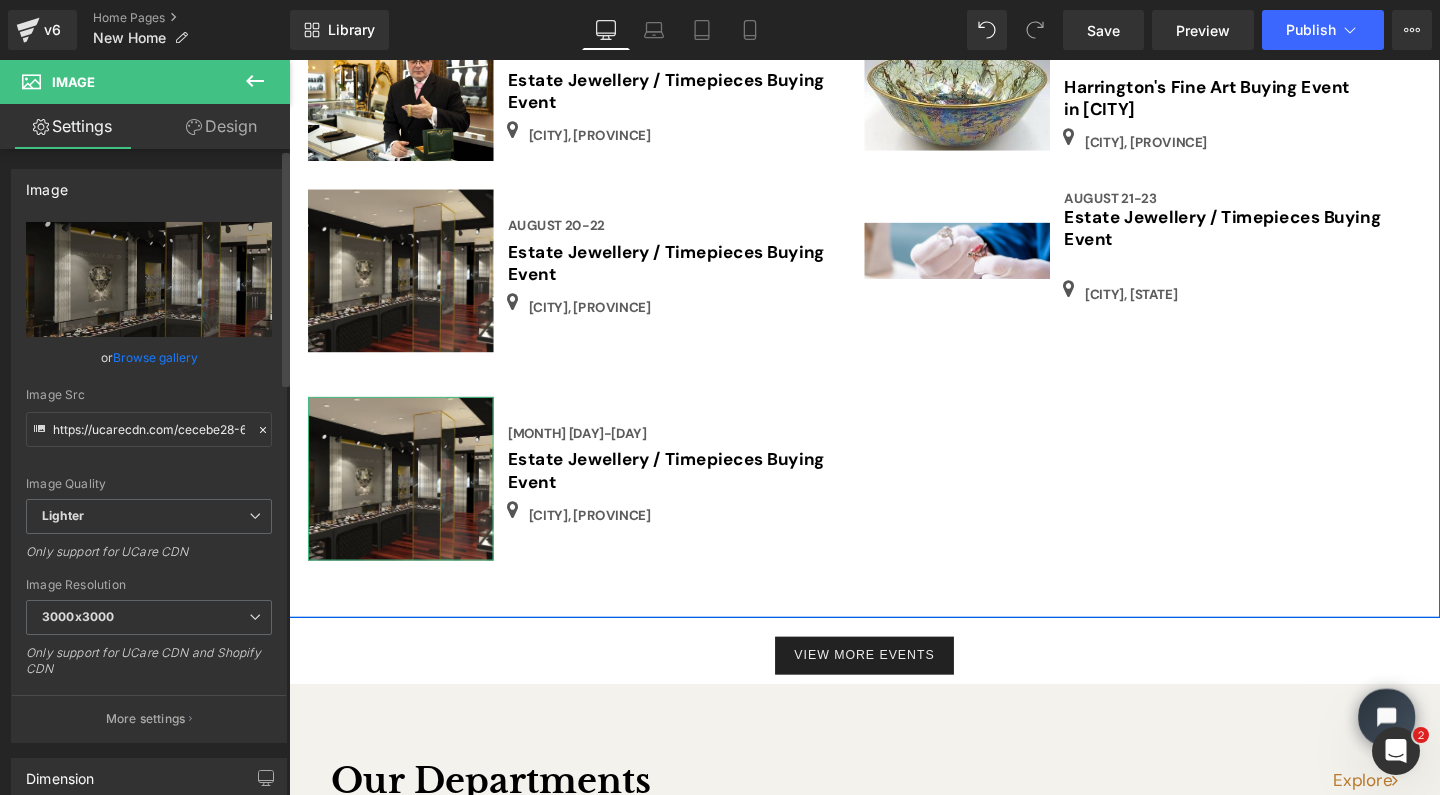 click on "Browse gallery" at bounding box center (155, 357) 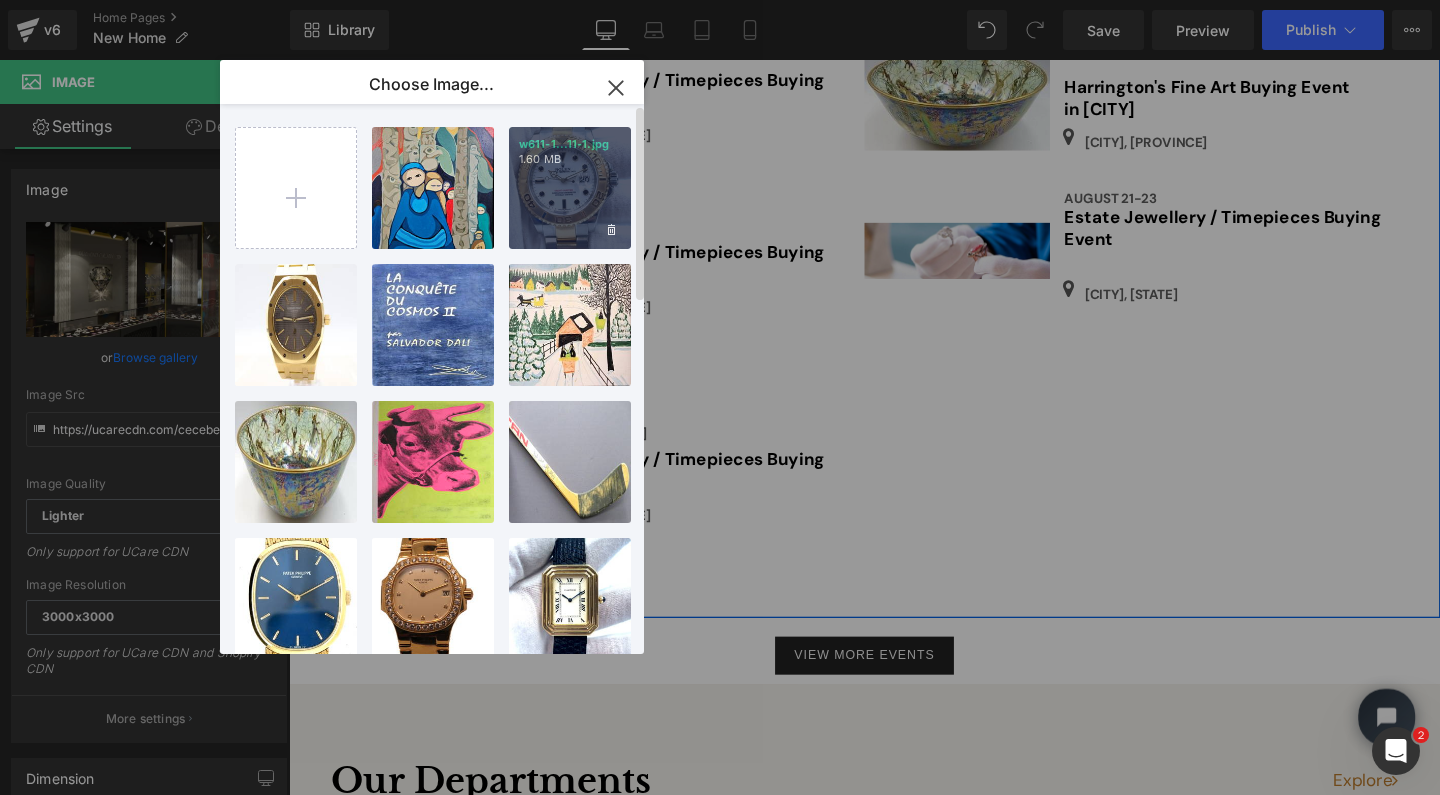 click on "w611-1...11-1.jpg 1.60 MB" at bounding box center (570, 188) 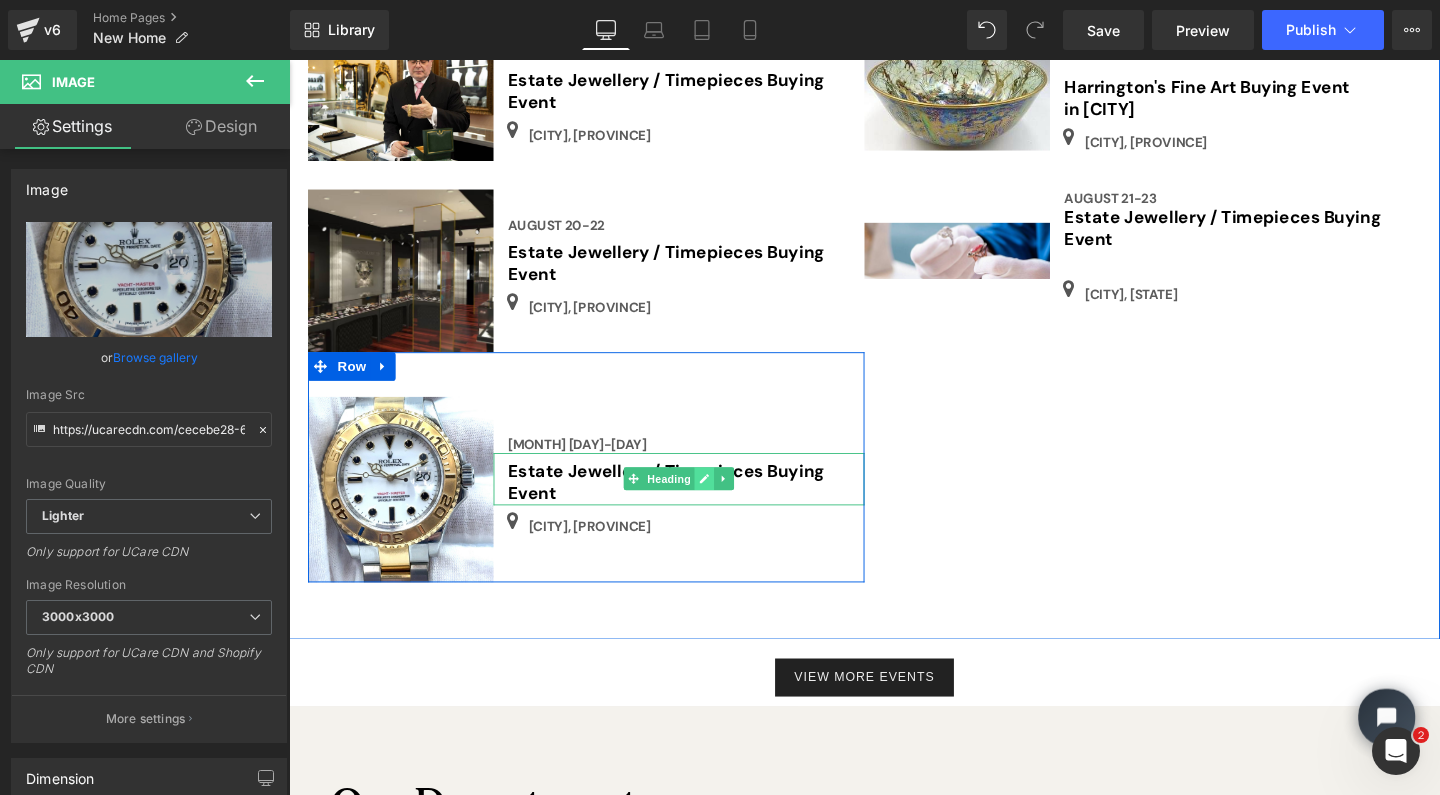 click at bounding box center (726, 500) 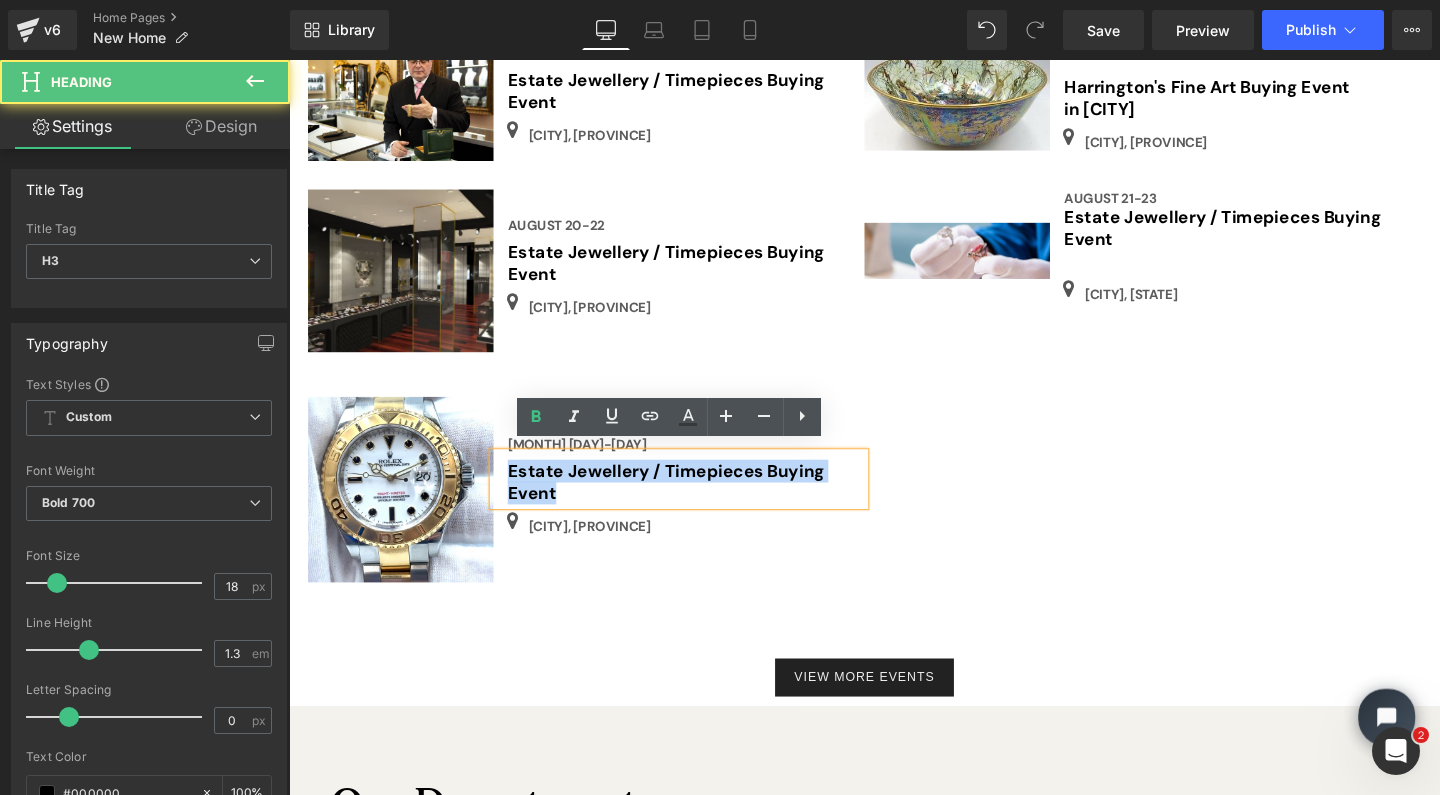 drag, startPoint x: 581, startPoint y: 508, endPoint x: 509, endPoint y: 481, distance: 76.896034 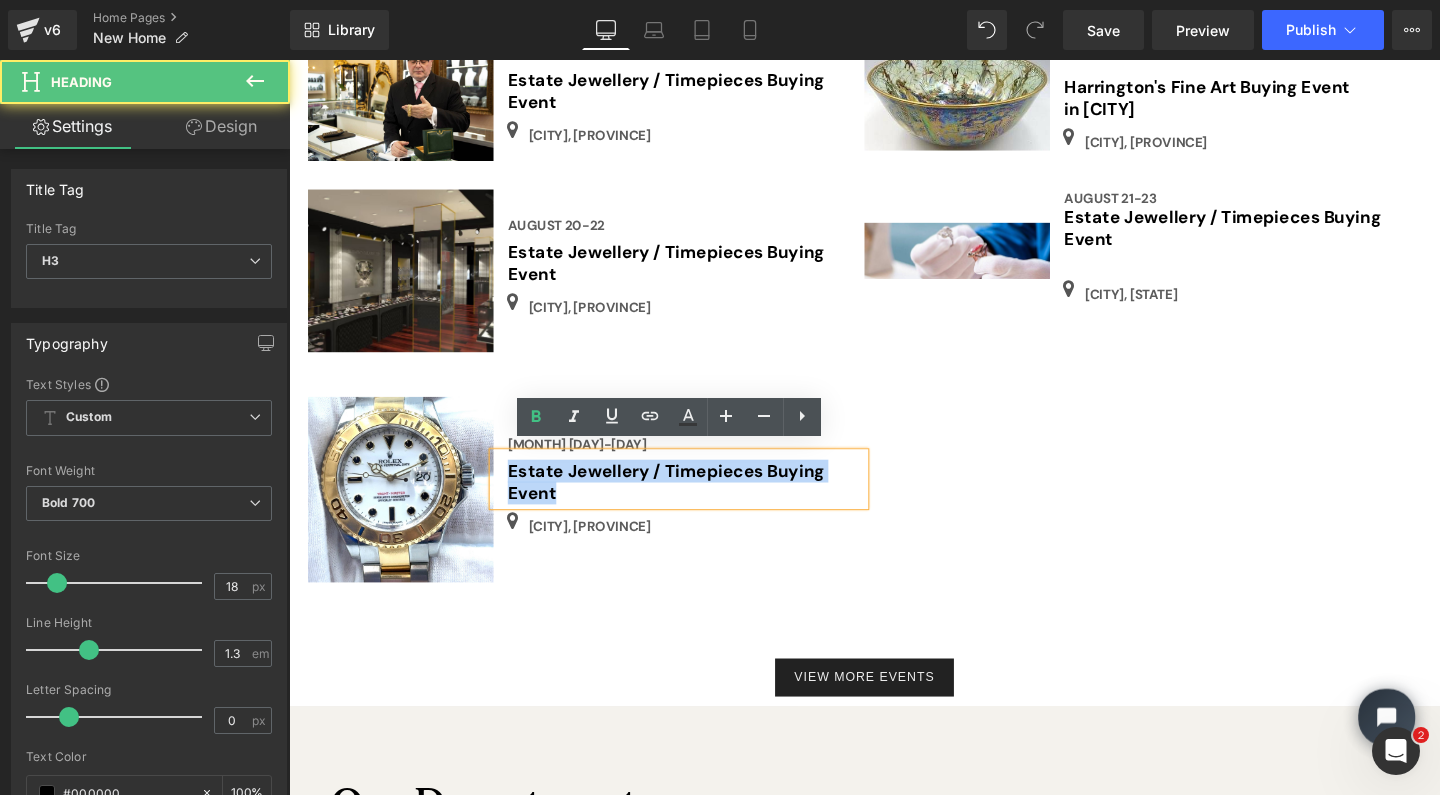 click on "Estate Jewellery / Timepieces Buying Event" at bounding box center (699, 500) 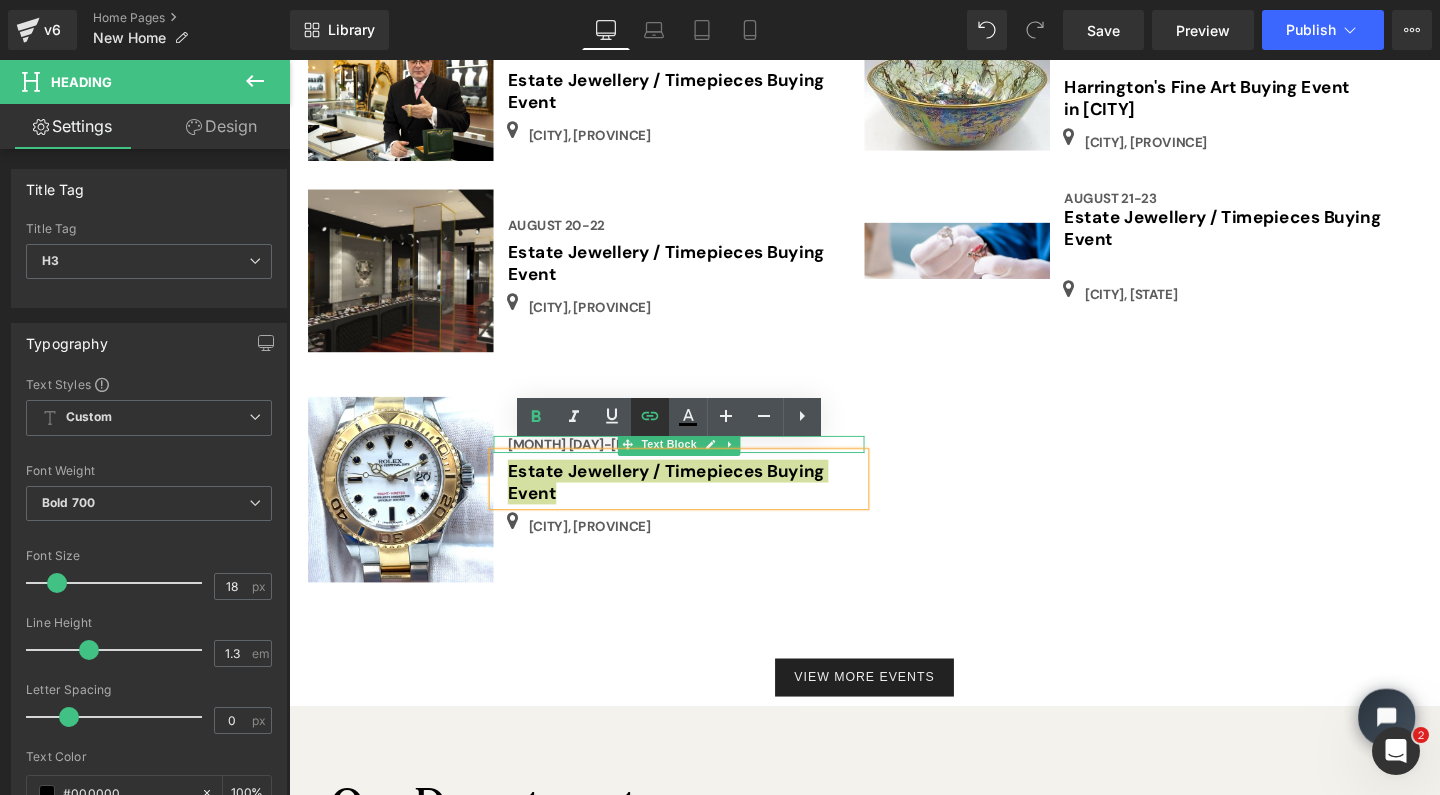 click 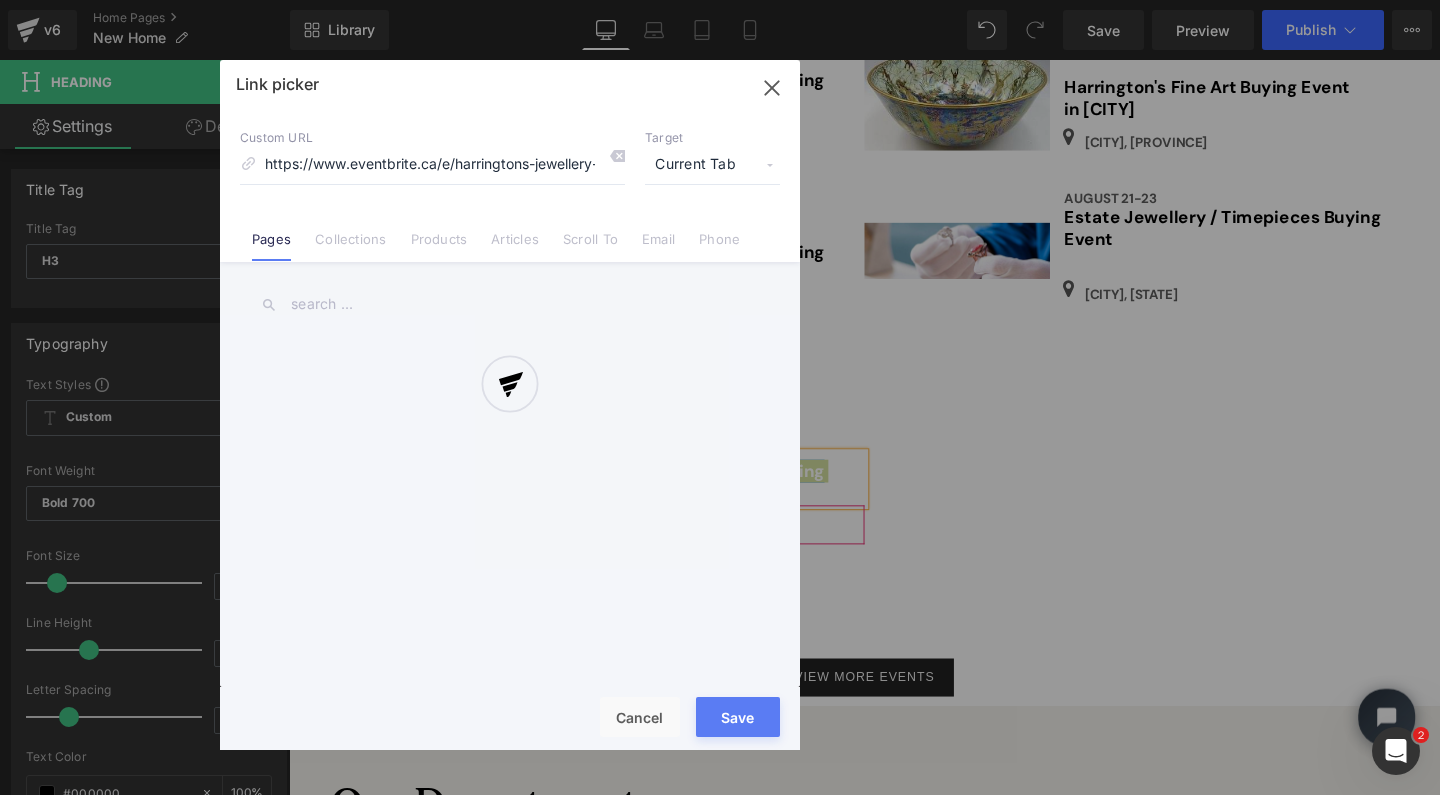 click on "Text Color Highlight Color #333333   Edit or remove link:   Edit   -   Unlink   -   Cancel     Choose Image... Back to Library   Insert     Untitle...gn-5.png 338.57 KB Delete image? Yes No w611-1...11-1.jpg 1.60 MB Delete image? Yes No 084-1...84-1.JPG 1.98 MB Delete image? Yes No Image 5...e 54.jpeg 27.03 KB Delete image? Yes No Image 5...e 53.jpeg 41.12 KB Delete image? Yes No Image 5...e 52.jpeg 22.15 KB Delete image? Yes No PC 0266...4 _1.png 2.52 MB Delete image? Yes No PC 0270...1 _4.jpeg 2.25 MB Delete image? Yes No w390-1...90-1.jpg 1.41 MB Delete image? Yes No w392-1...92-1.jpg 406.13 KB Delete image? Yes No w614-1...14-1.jpg 1.60 MB Delete image? Yes No Untitle...sign.png 1.68 MB Delete image? Yes No 208__20...1-53.jpg 1.06 MB Delete image? Yes No fa69902...9860.jpeg 644.88 KB Delete image? Yes No 12-1...12-1.JPG 2.58 MB Delete image? Yes No 3-1...3-1.JPG 2.58 MB Delete image? Yes No 22-1...22-1.jpg 992.60 KB Delete image? Yes No 53-1...53-1.JPG 2.30 MB Delete image? Yes No Client-...rk-2.png Yes" at bounding box center [720, 0] 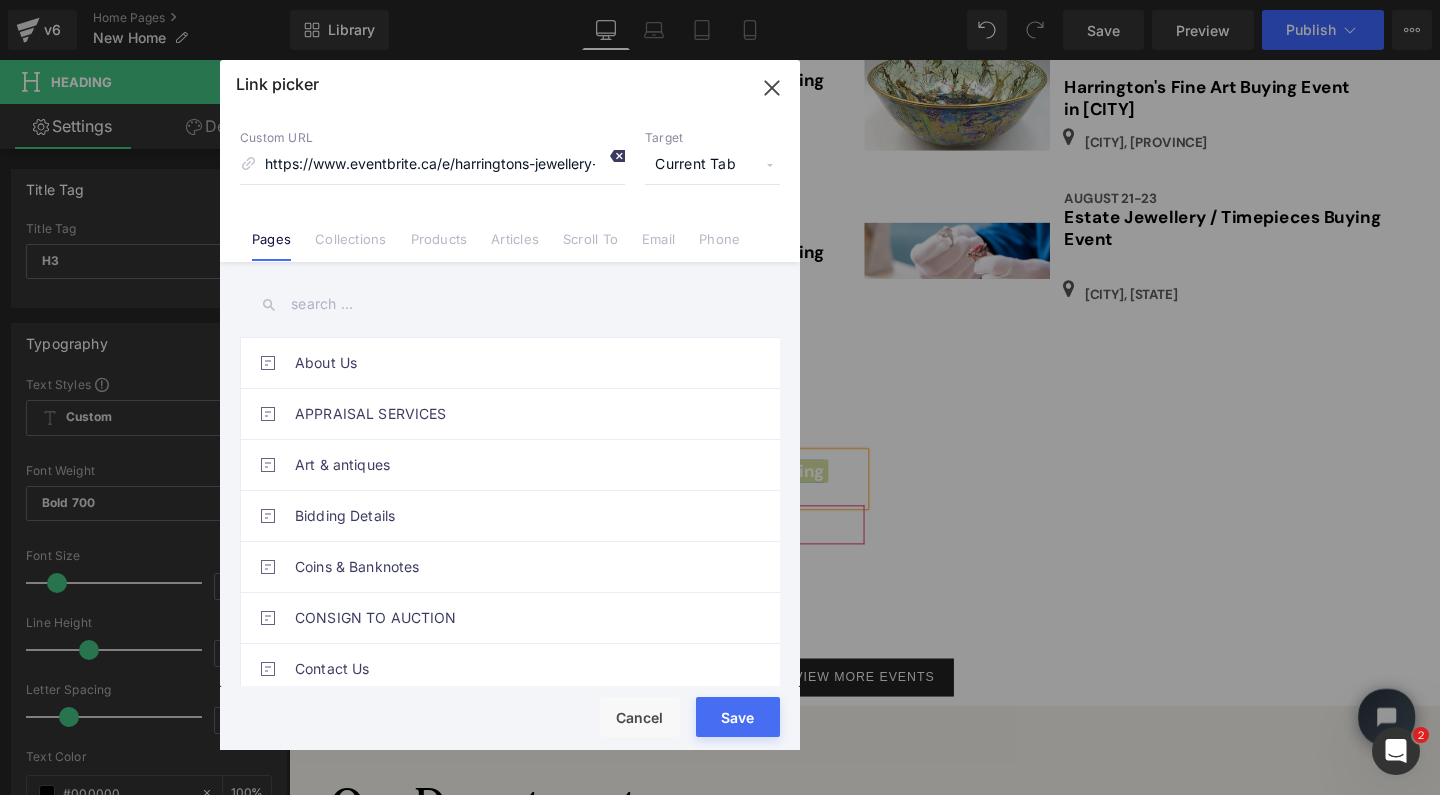 click 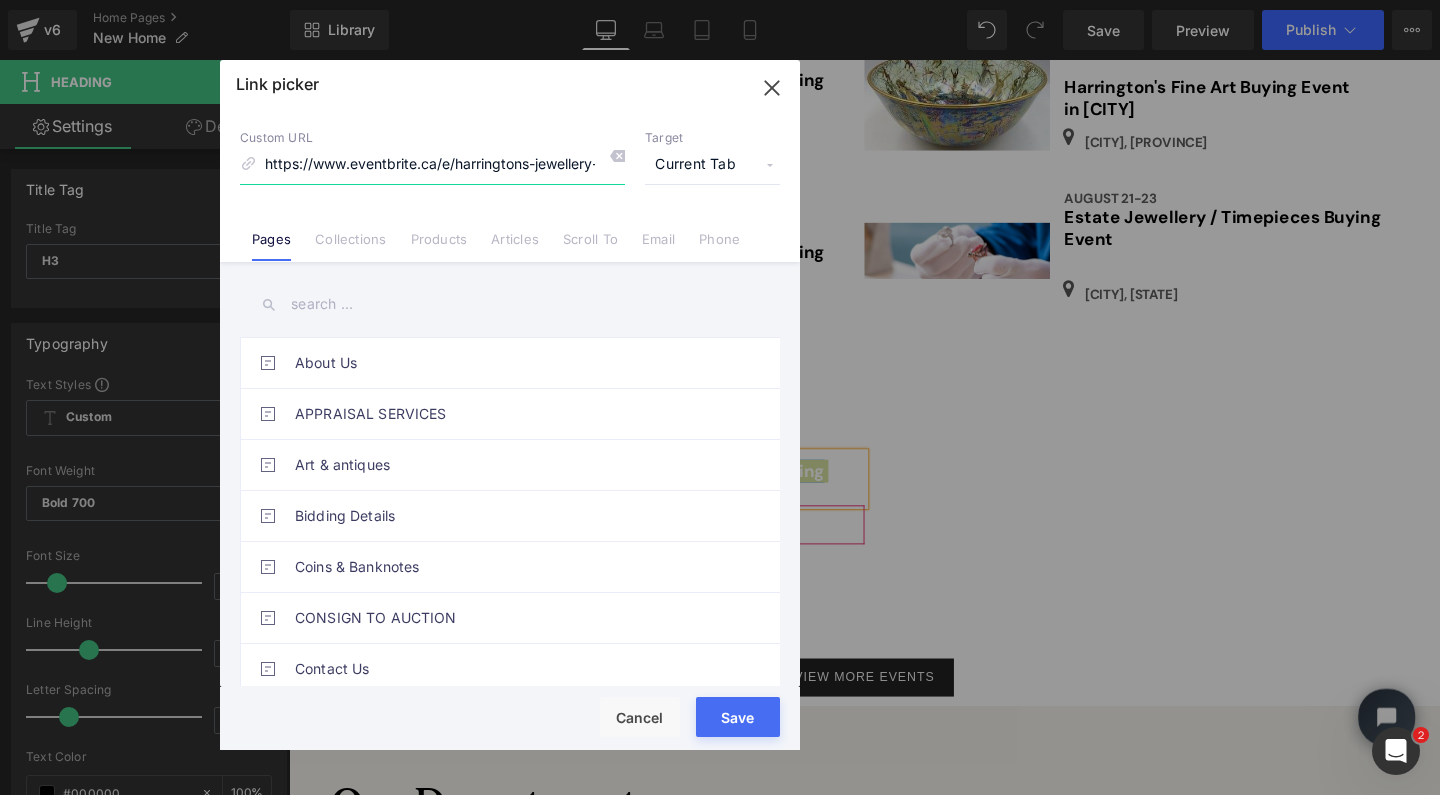 click on "https://www.eventbrite.ca/e/harringtons-jewellery-and-timepieces-buying-event-by-appointment-only-registration-1542935404329?aff=oddtdtcreator" at bounding box center [432, 165] 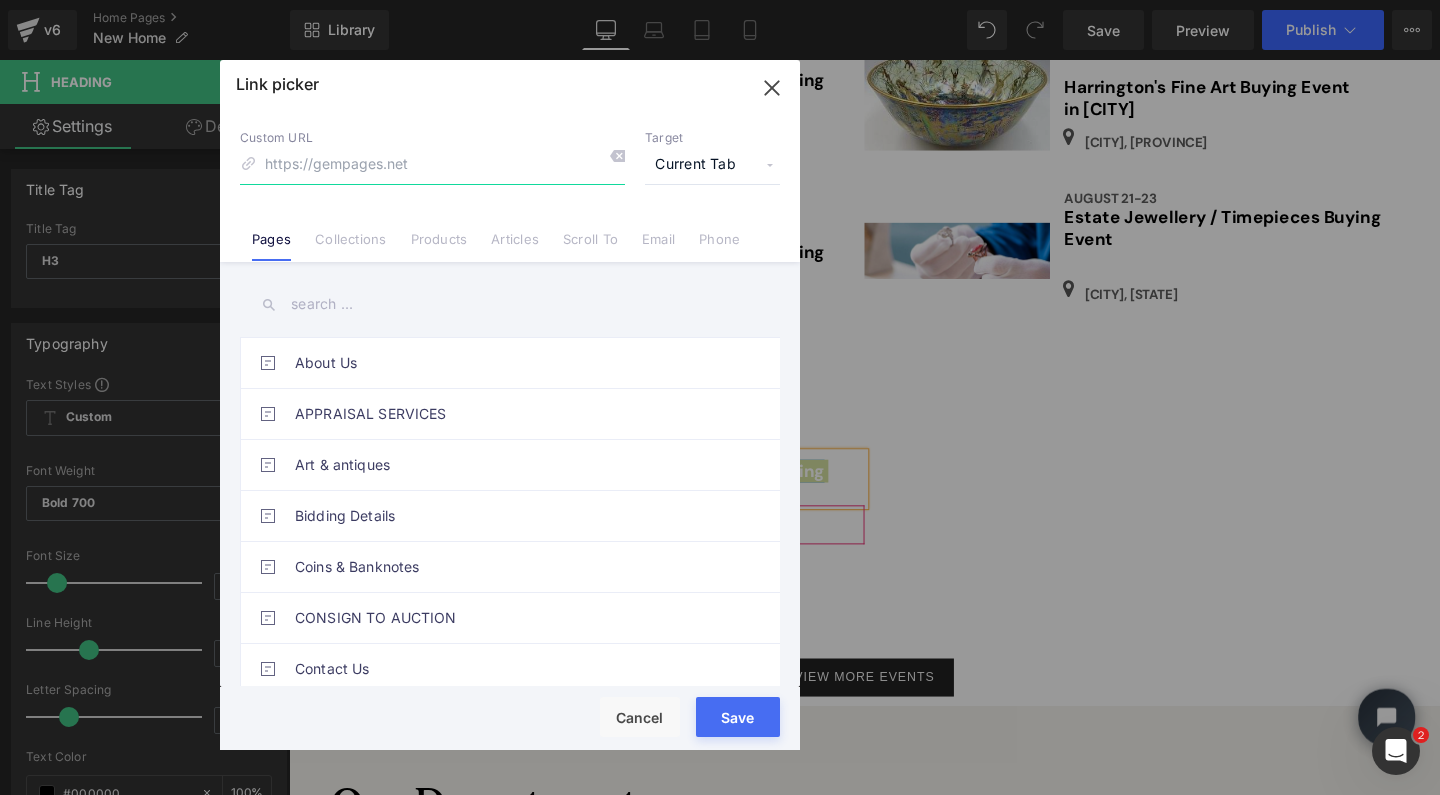 paste on "https://www.eventbrite.ca/e/harringtons-jewellery-and-timepieces-buying-event-by-appointment-only-registration-1542935404329?aff=oddtdtcreator" 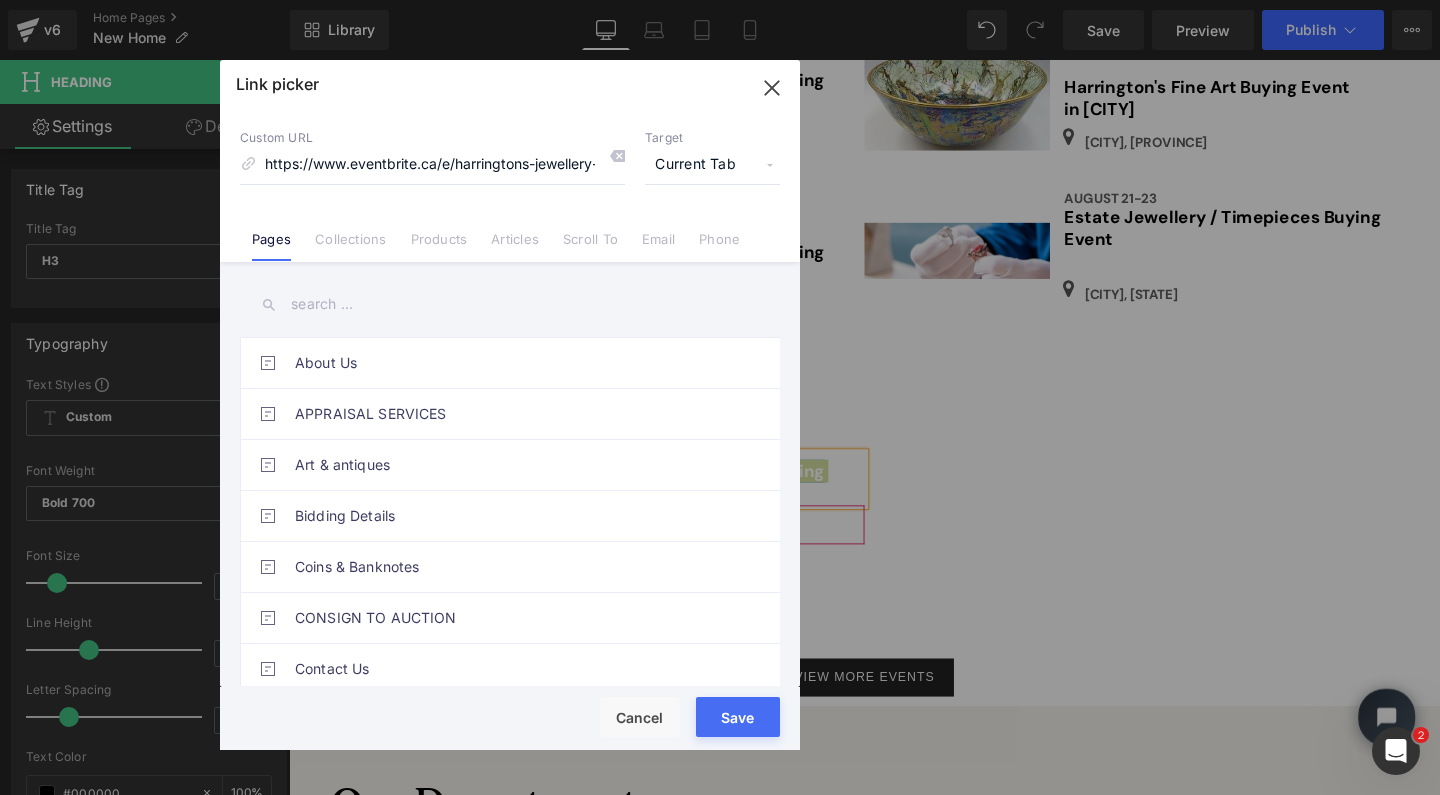 click on "Save" at bounding box center (738, 717) 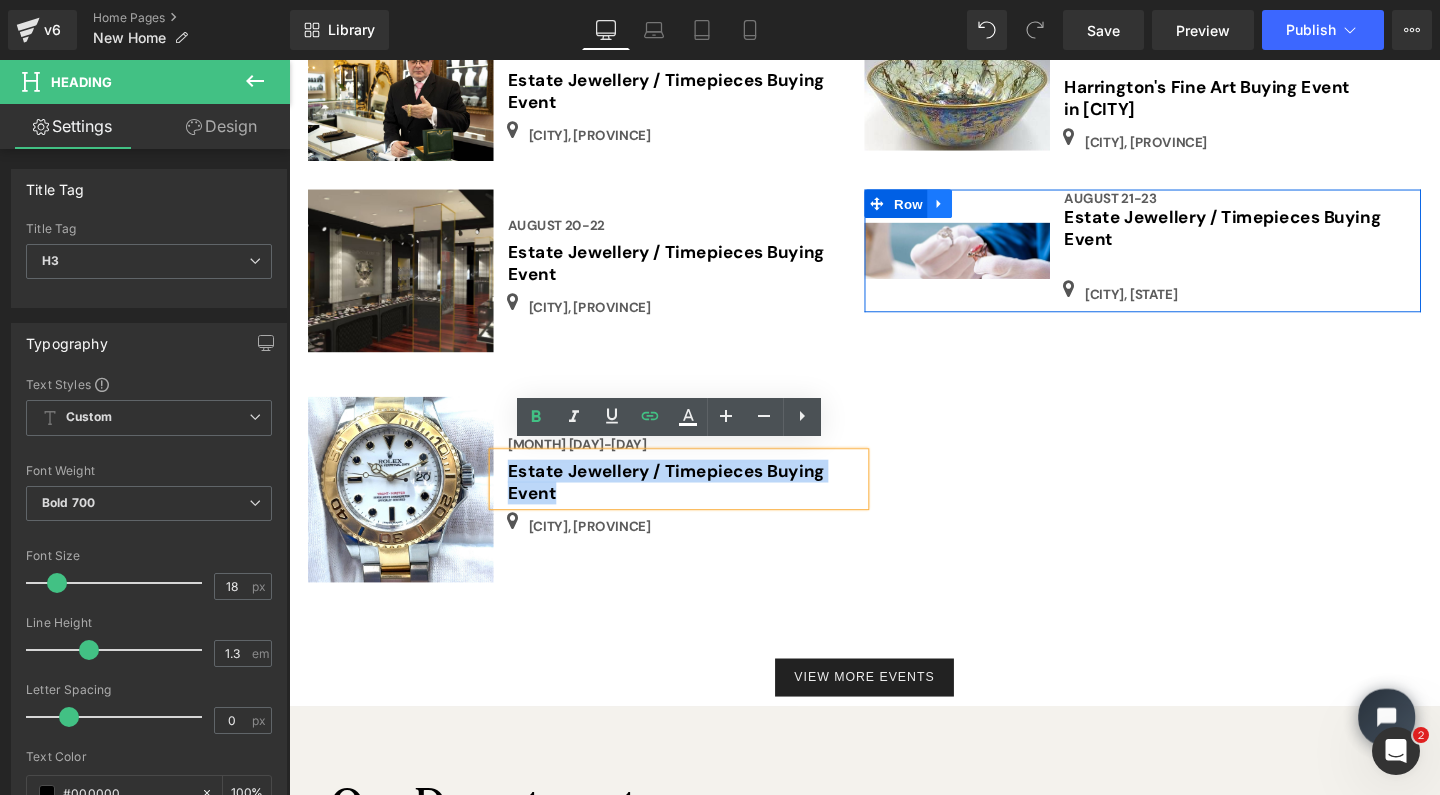 click 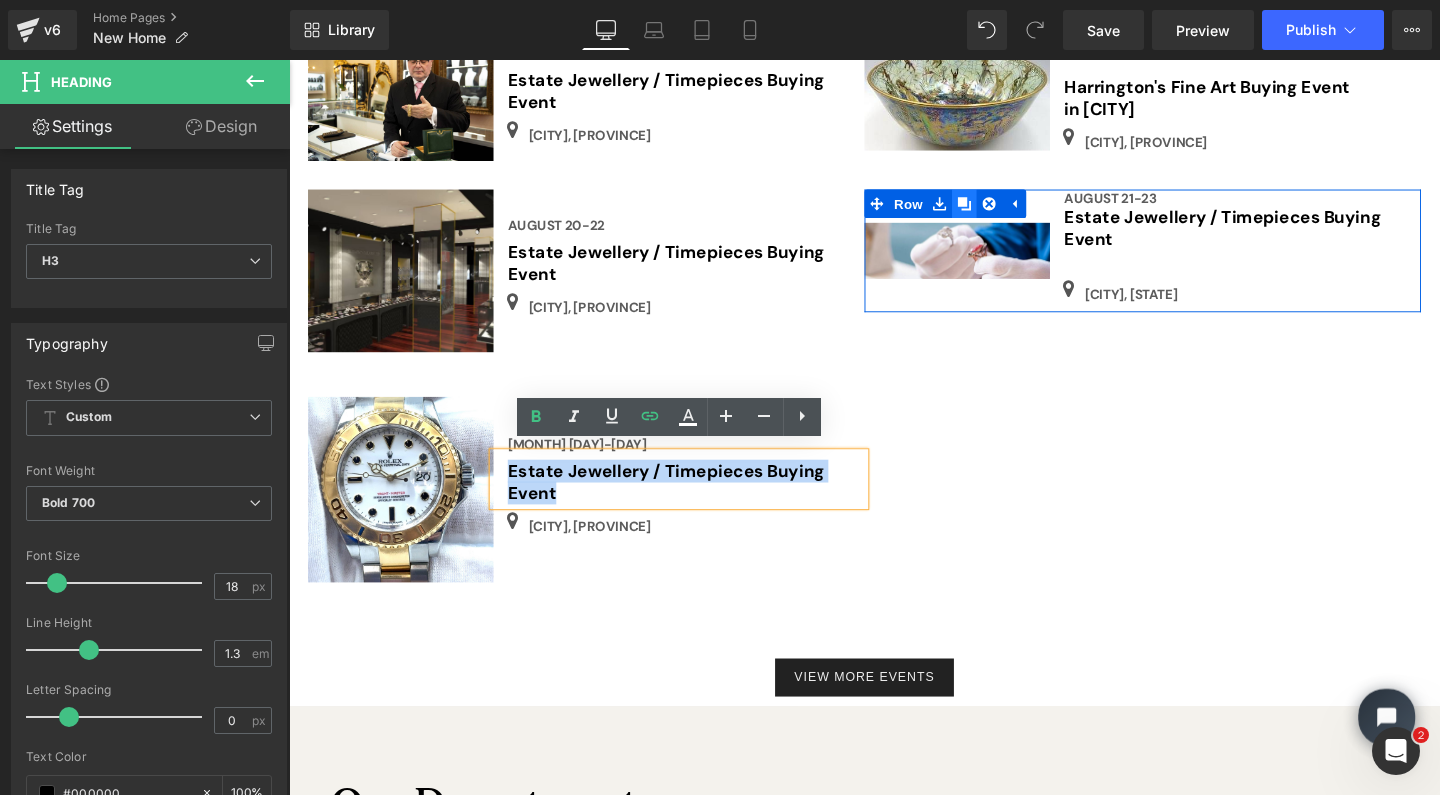 click 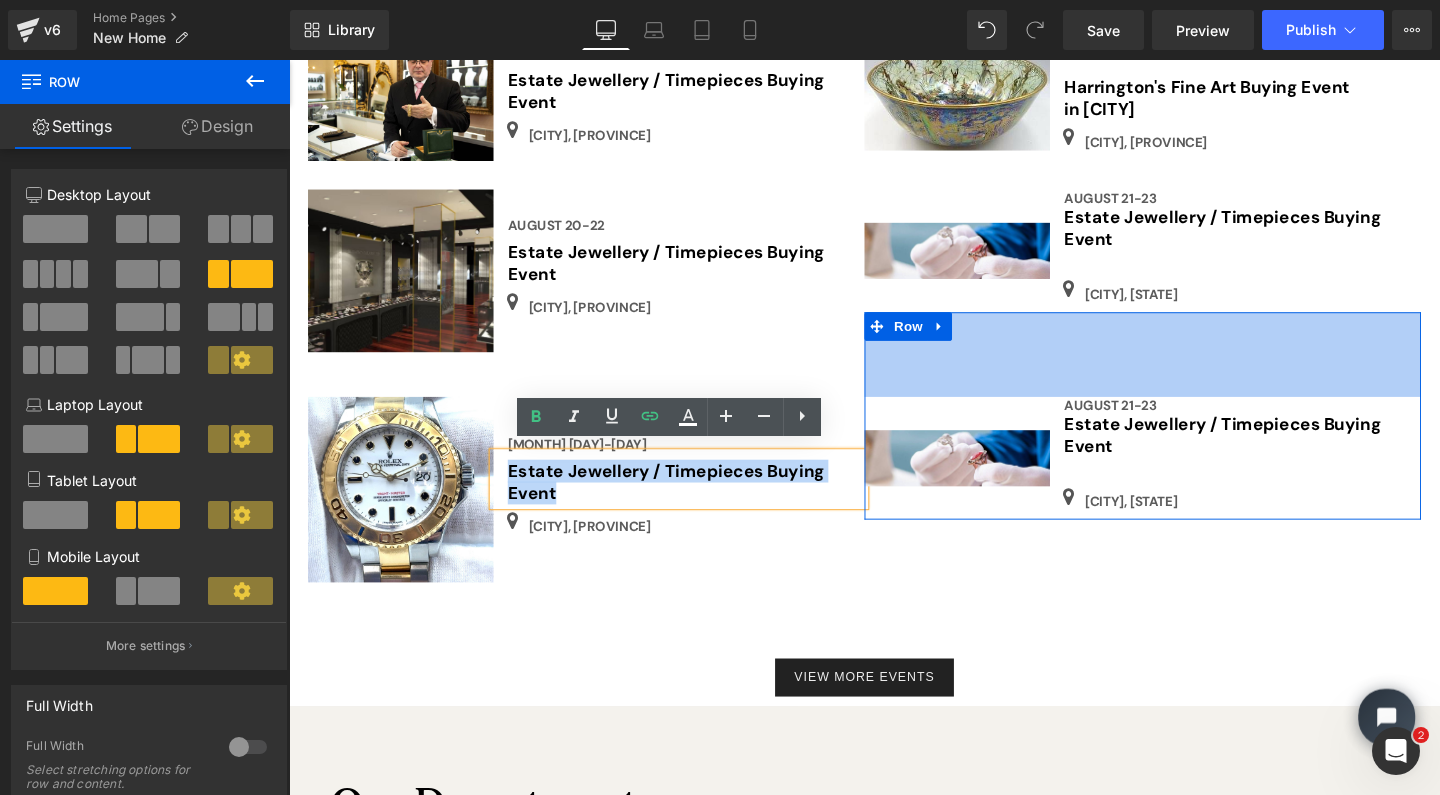 drag, startPoint x: 1201, startPoint y: 306, endPoint x: 1210, endPoint y: 395, distance: 89.453896 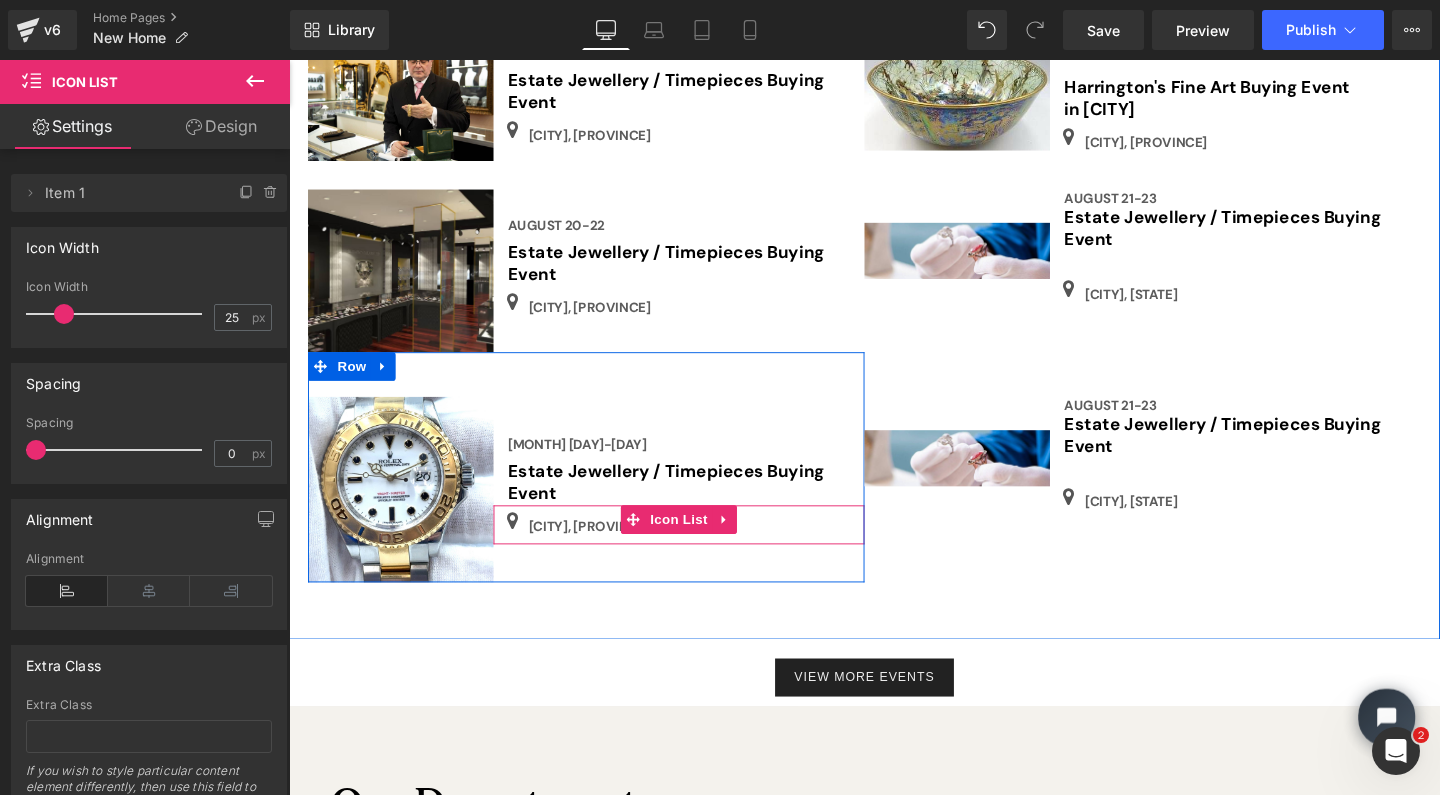 click on "Icon
[CITY], [PROVINCE]
Text Block" at bounding box center (702, 551) 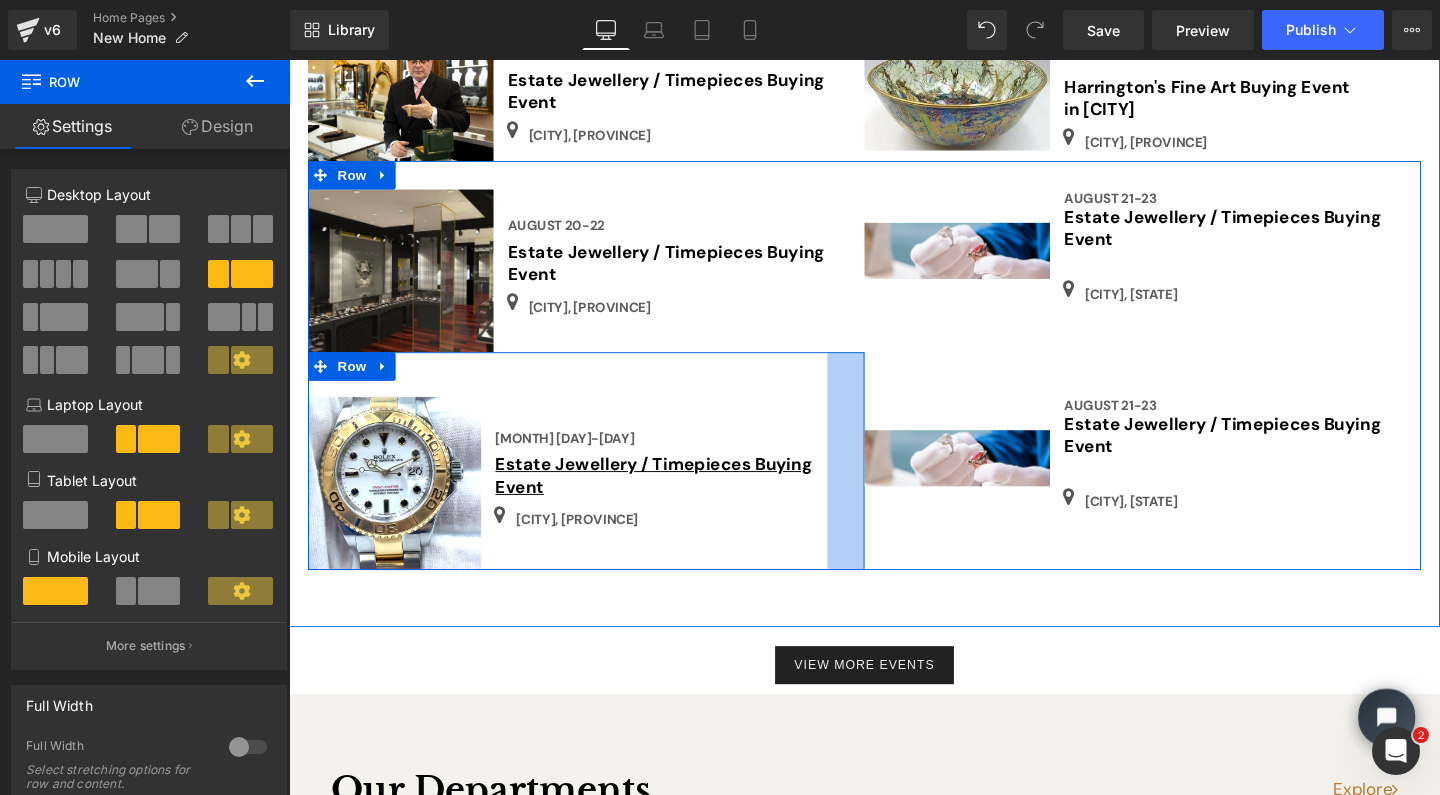 drag, startPoint x: 888, startPoint y: 488, endPoint x: 850, endPoint y: 488, distance: 38 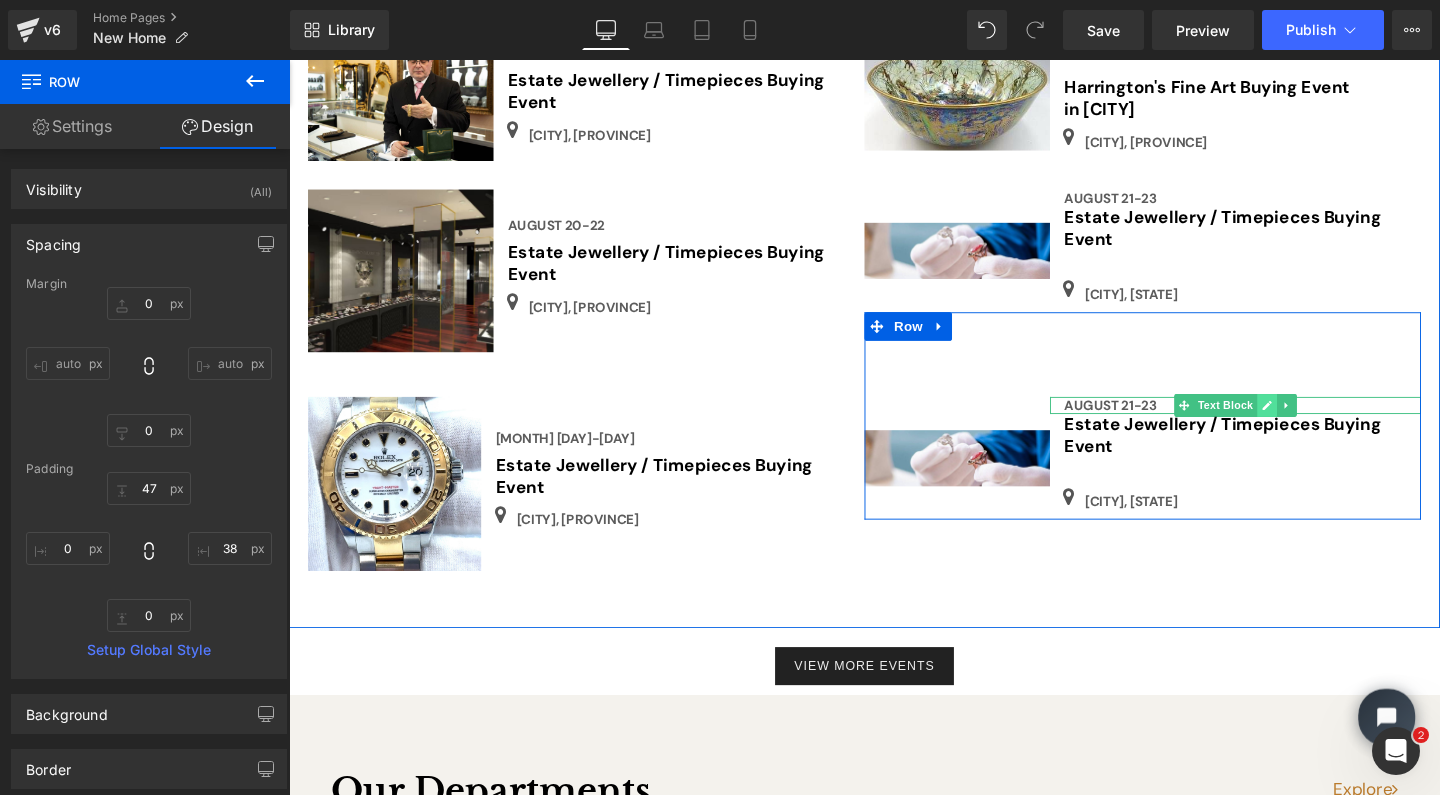 click 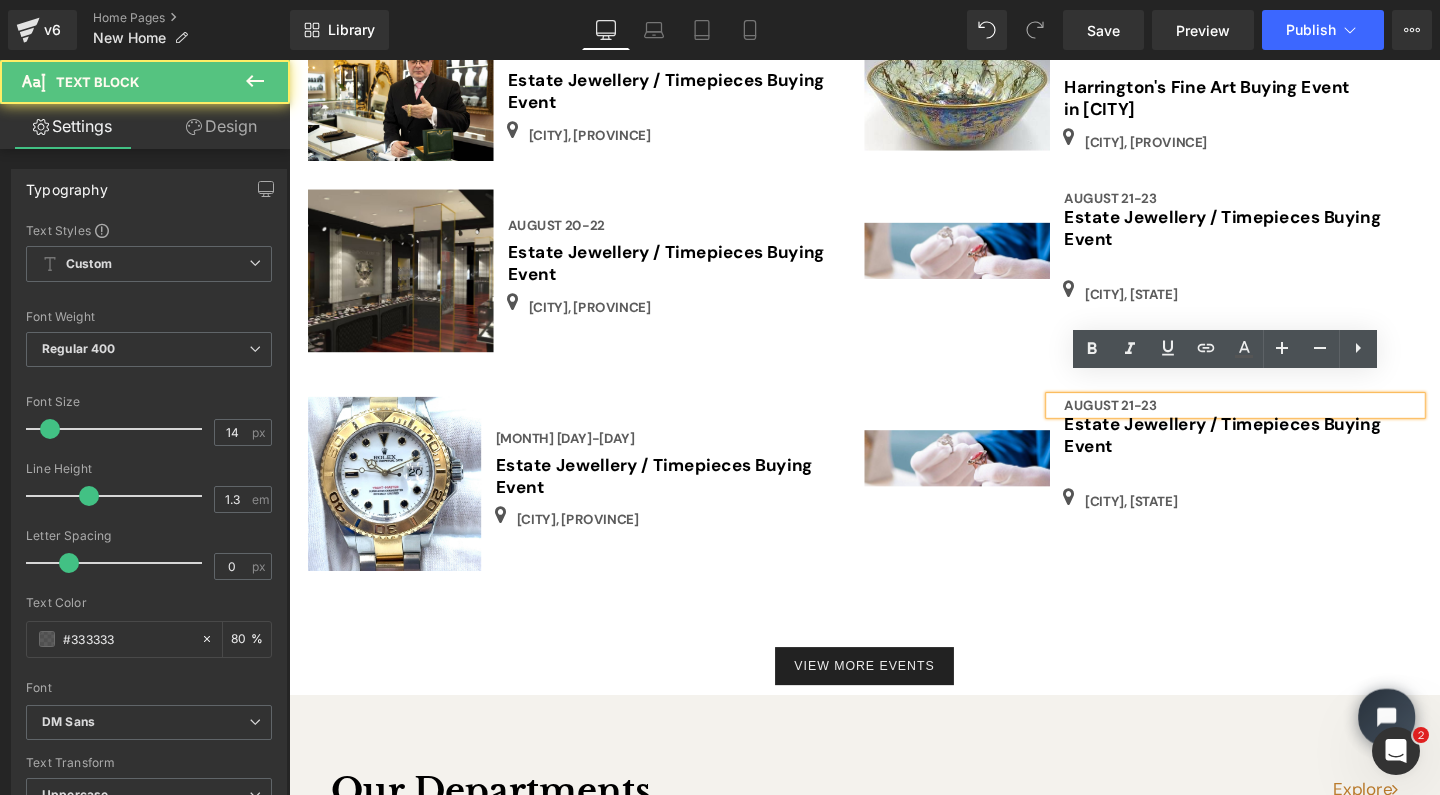 click on "August 21-23" at bounding box center [1152, 423] 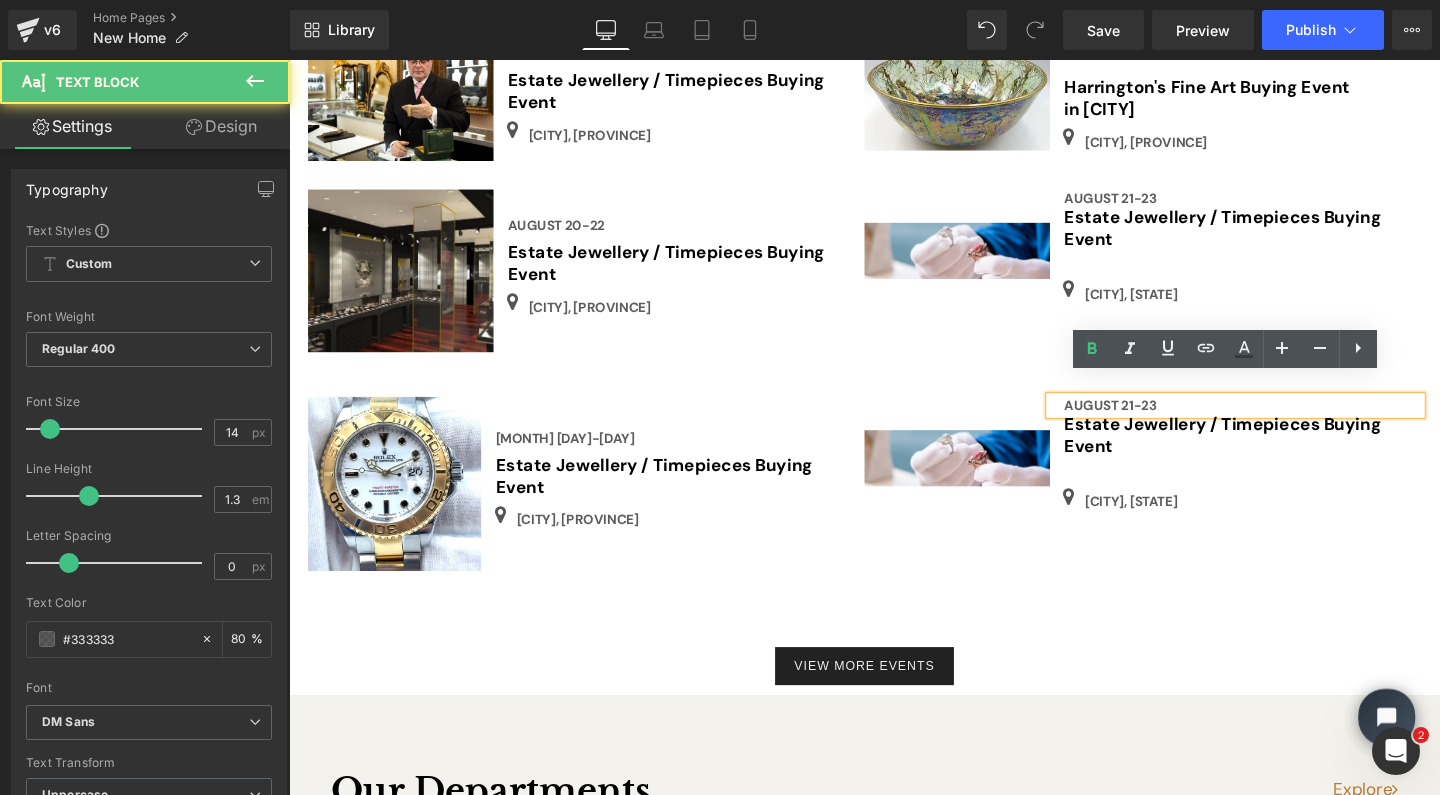type 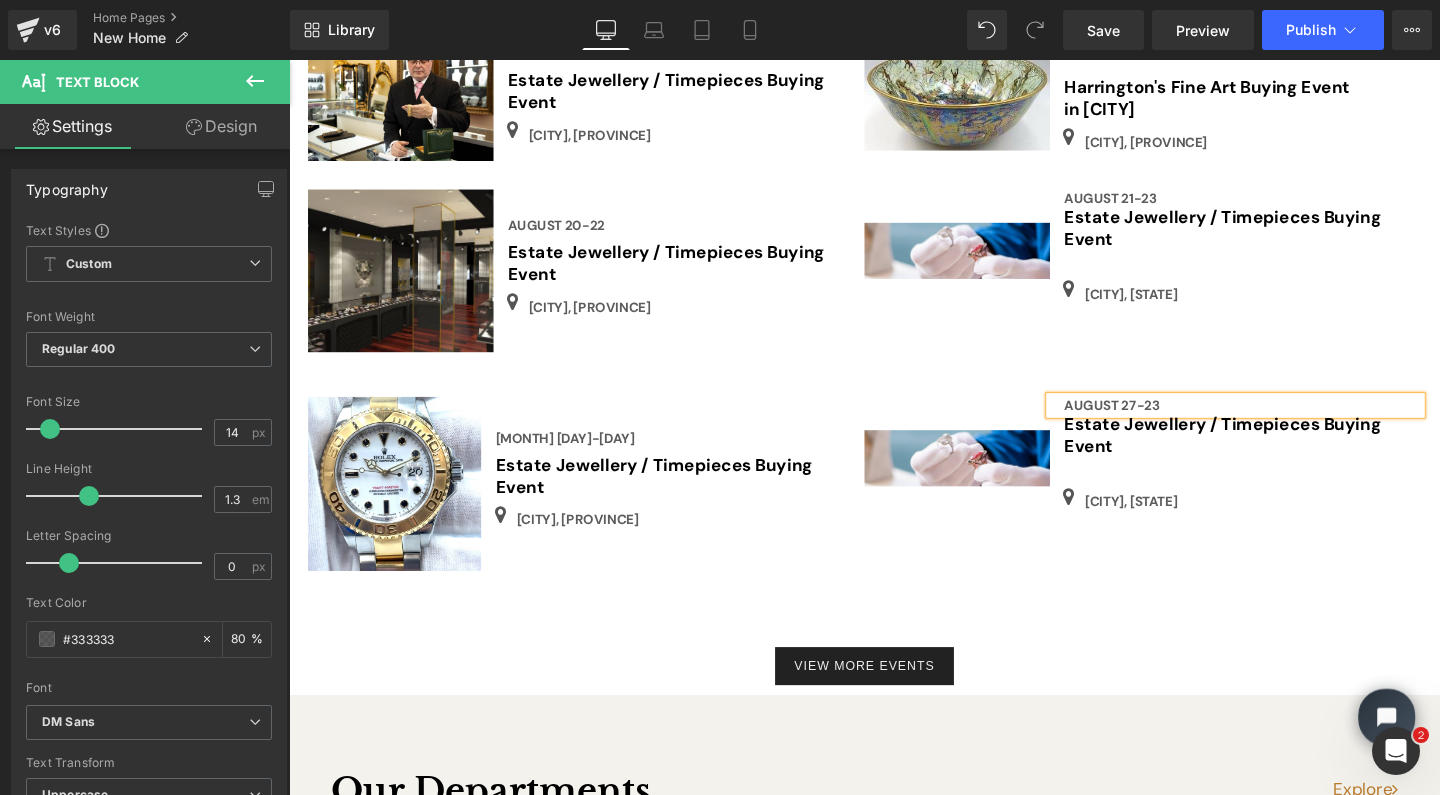 click on "August 27-23" at bounding box center (1284, 423) 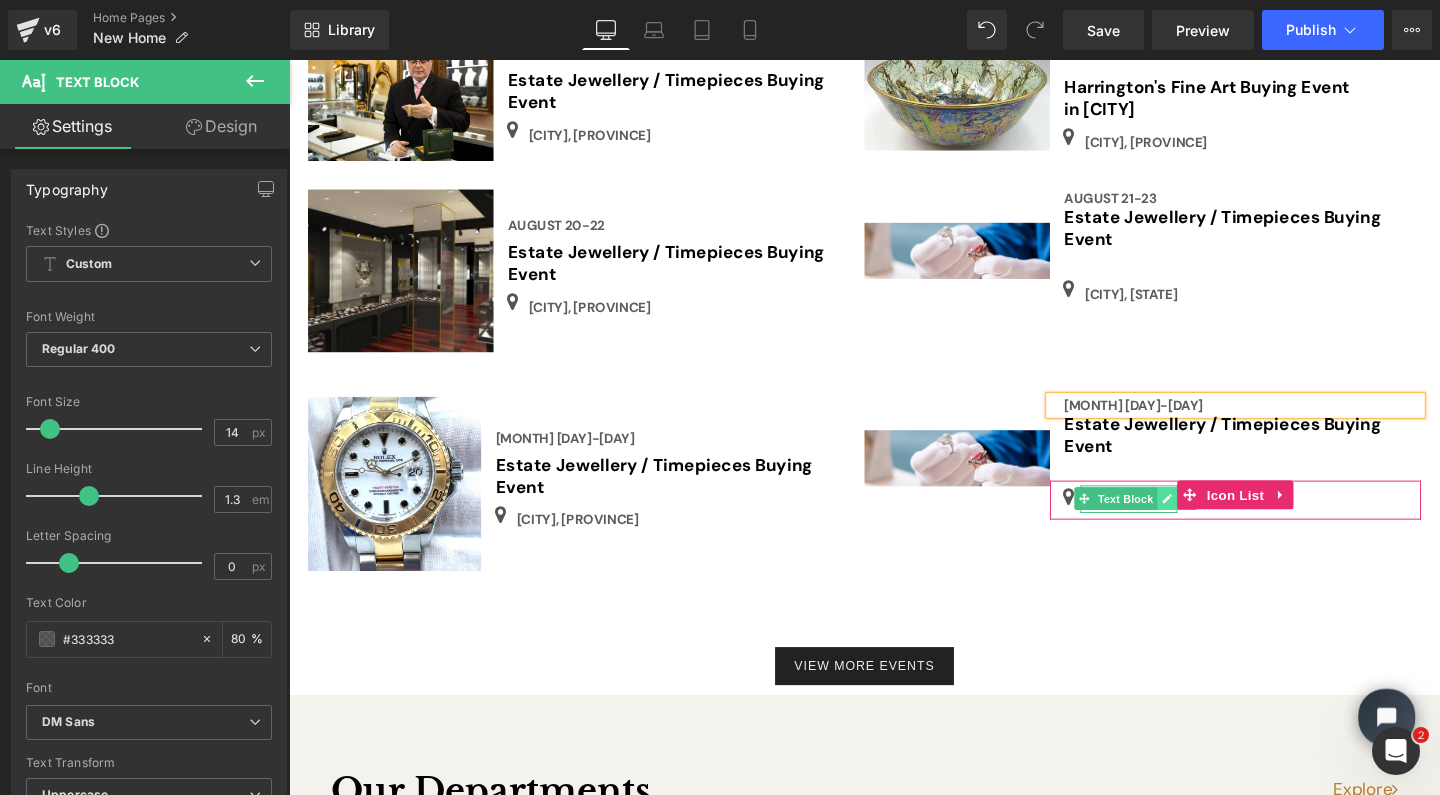 click 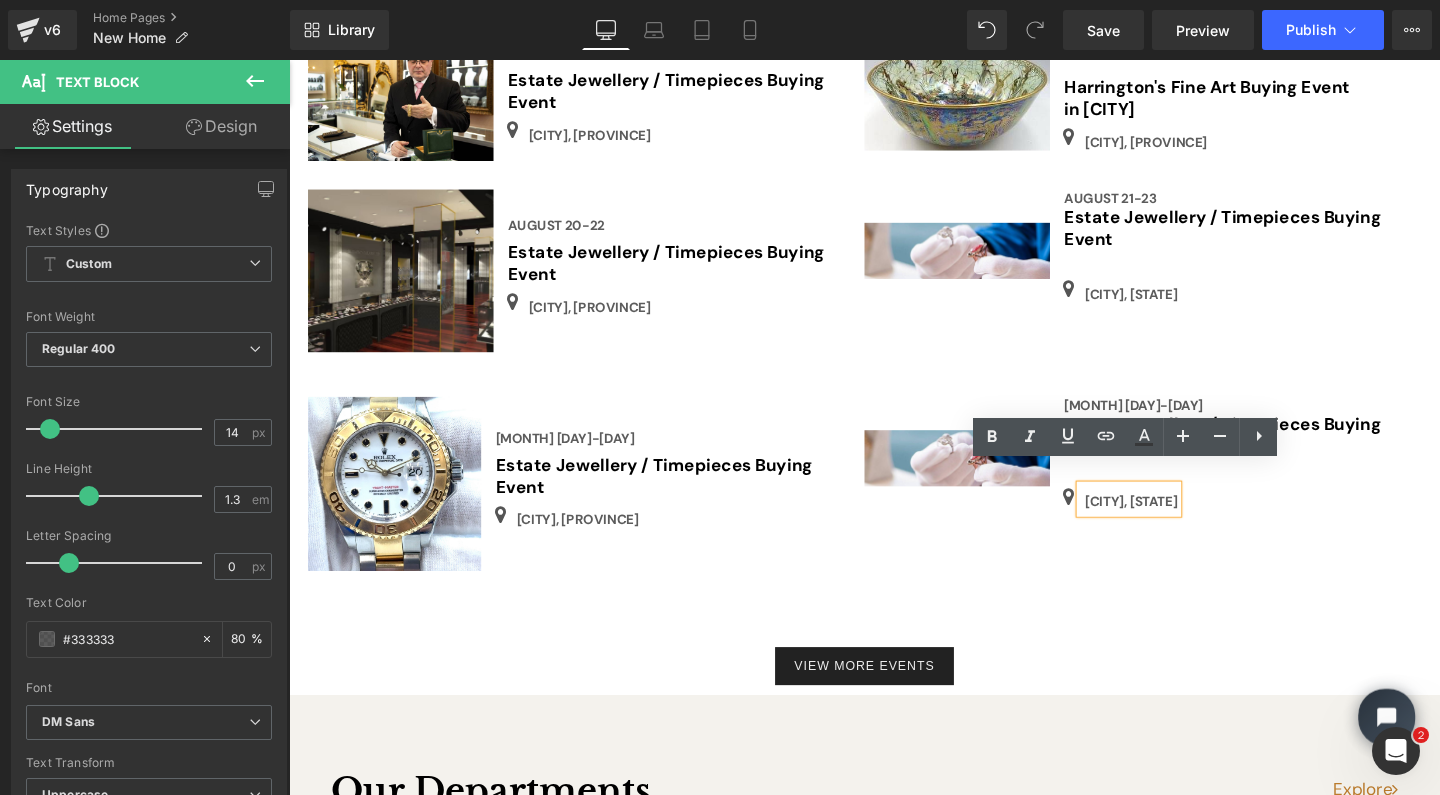 click on "[CITY], [STATE]" at bounding box center (1174, 524) 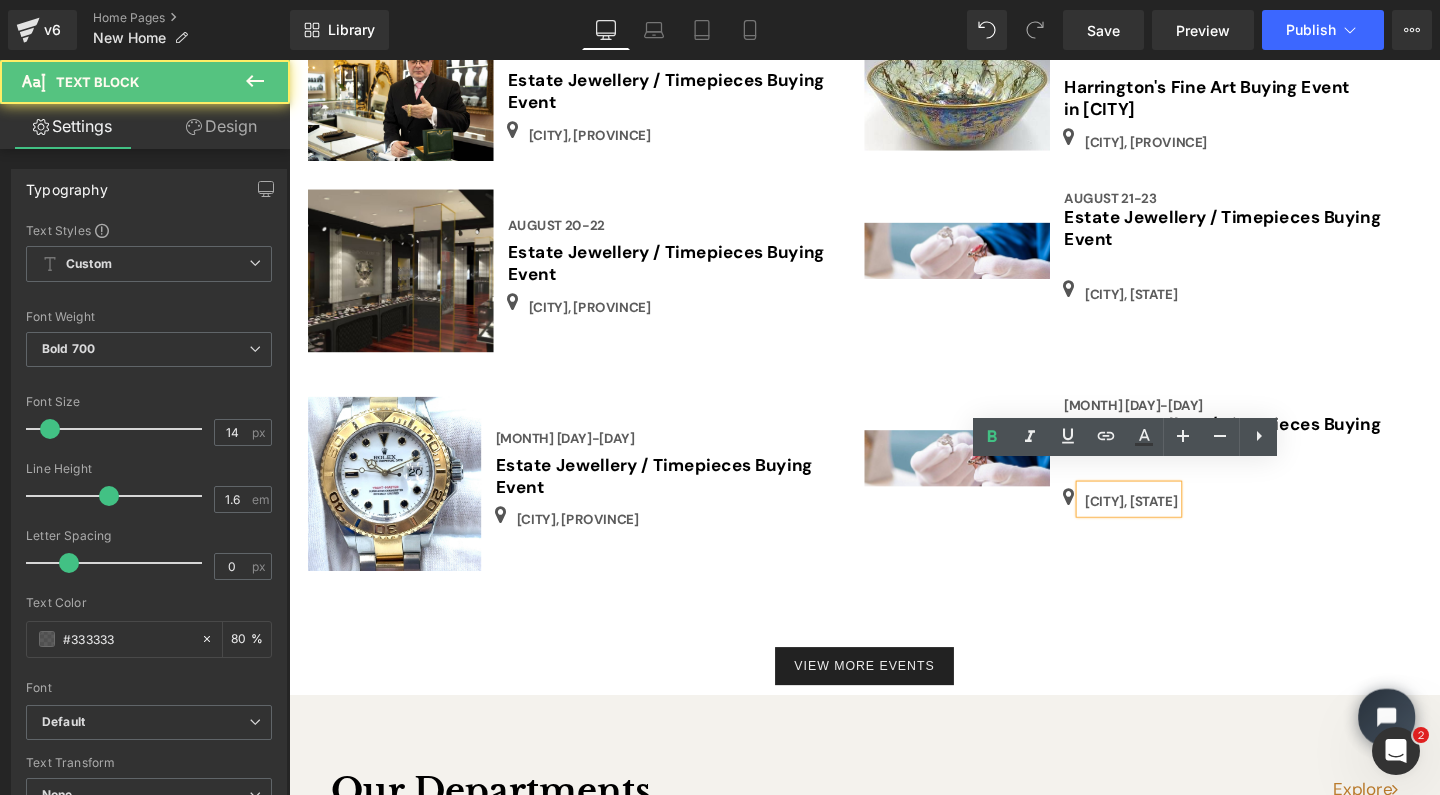 type 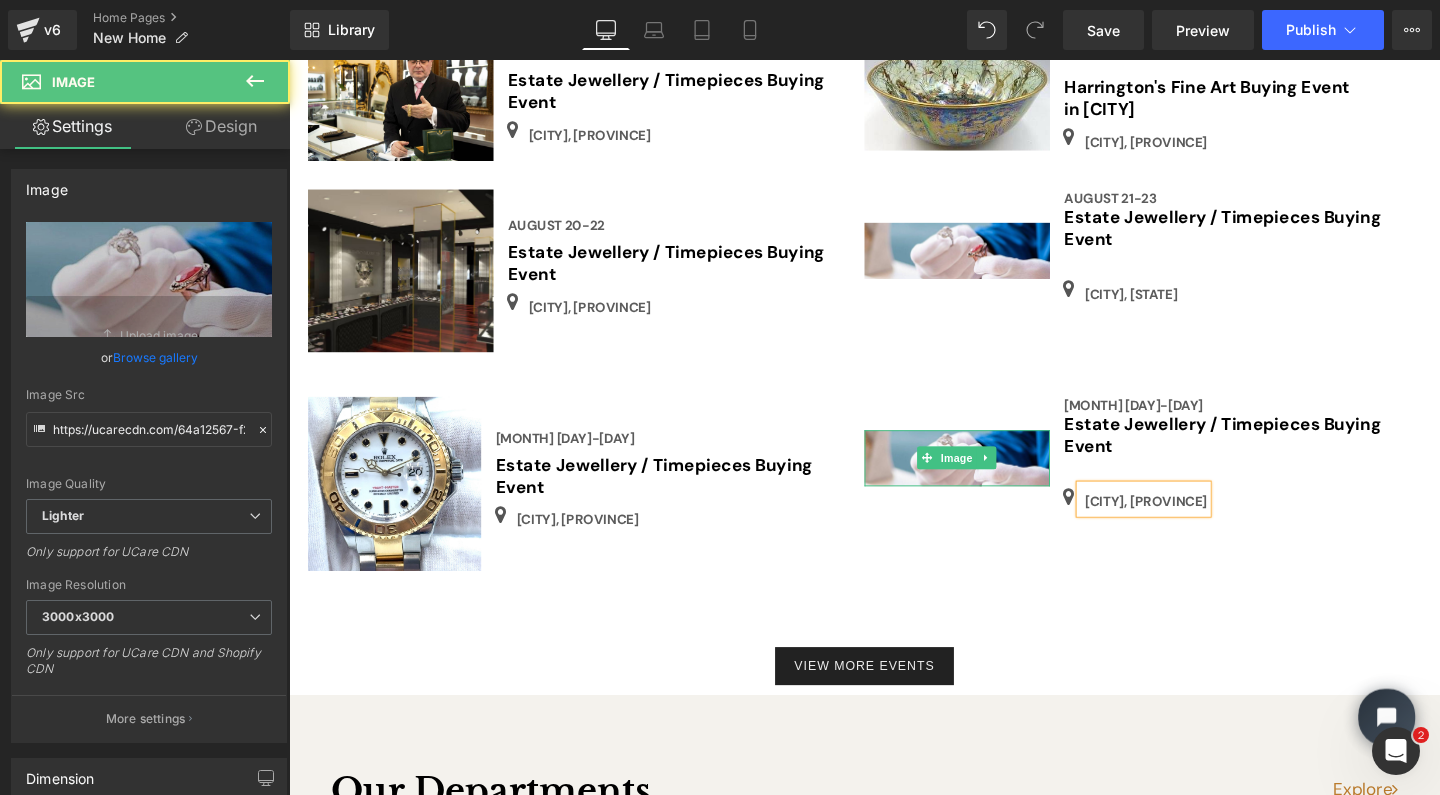 drag, startPoint x: 1207, startPoint y: 502, endPoint x: 993, endPoint y: 455, distance: 219.10043 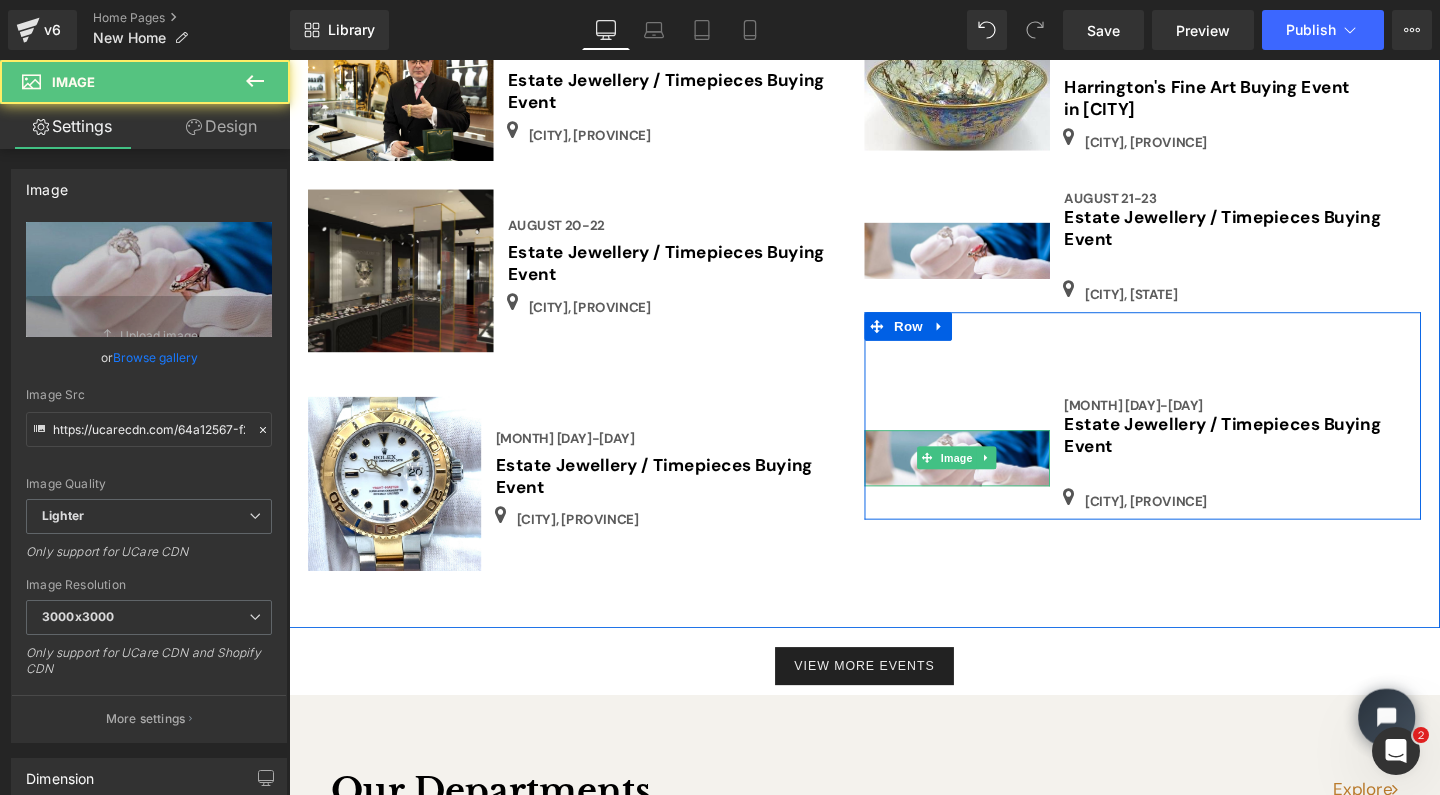 click on "Image" at bounding box center (992, 479) 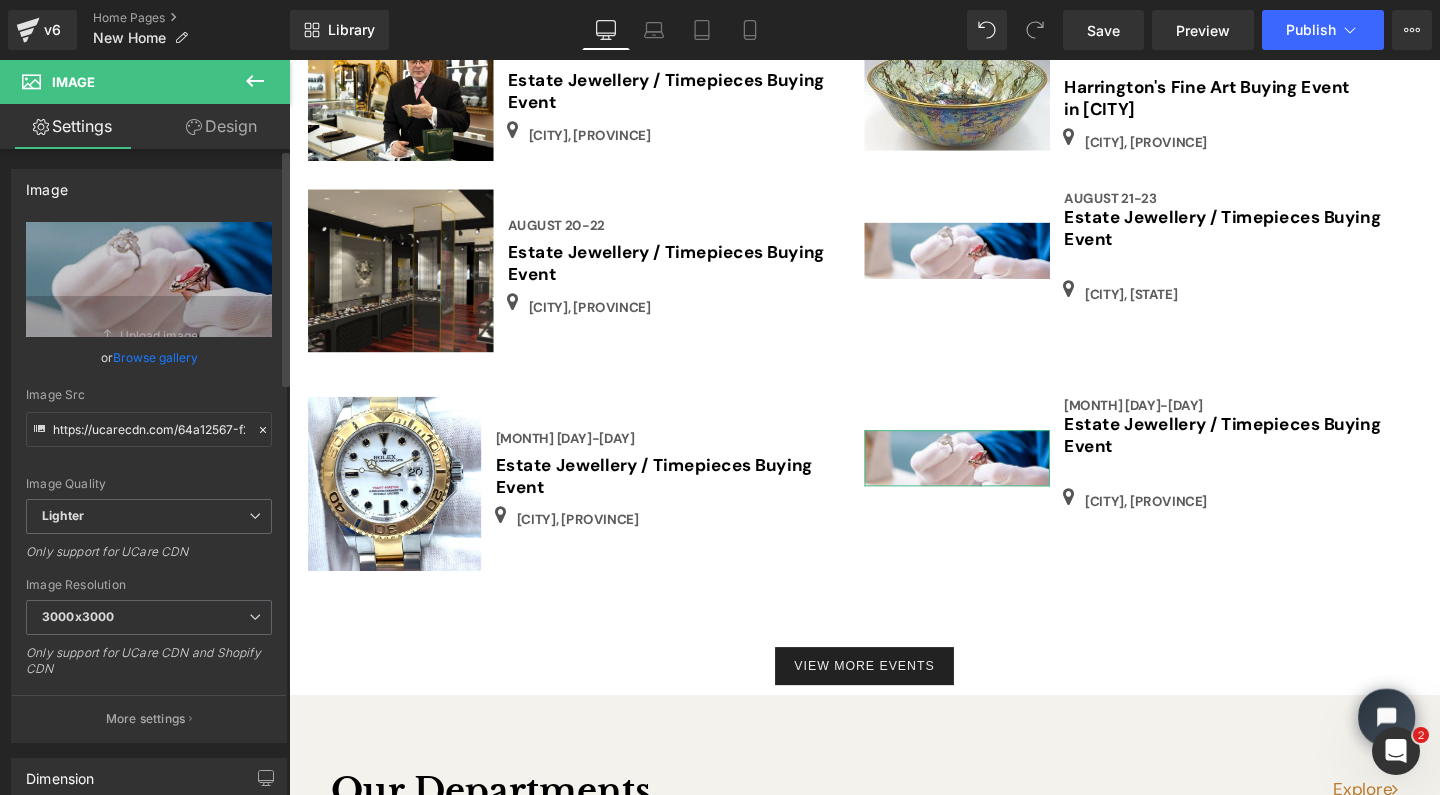 click on "Browse gallery" at bounding box center [155, 357] 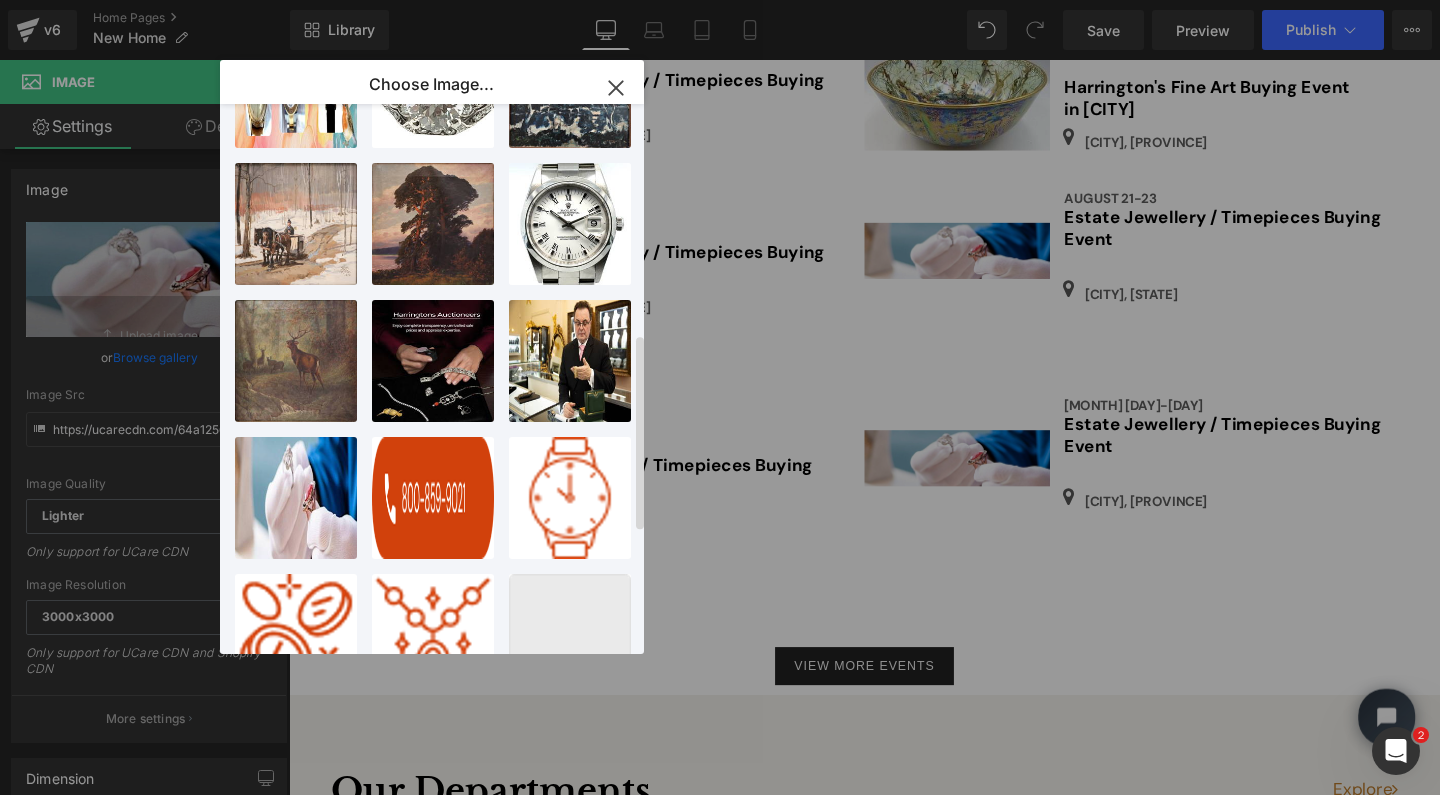 scroll, scrollTop: 642, scrollLeft: 0, axis: vertical 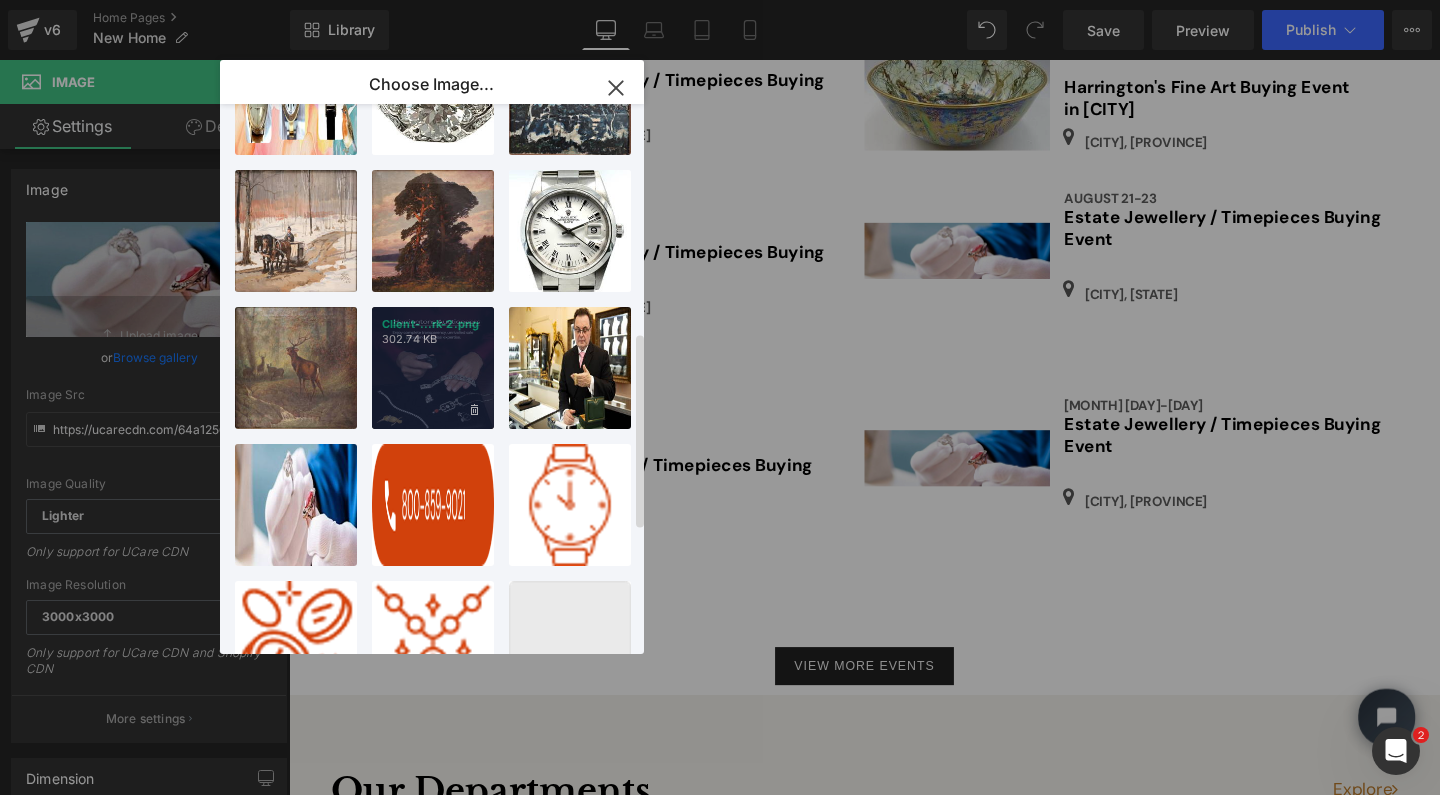 click on "Client-...rk-[NUMBER].png [FILE_SIZE]" at bounding box center [433, 368] 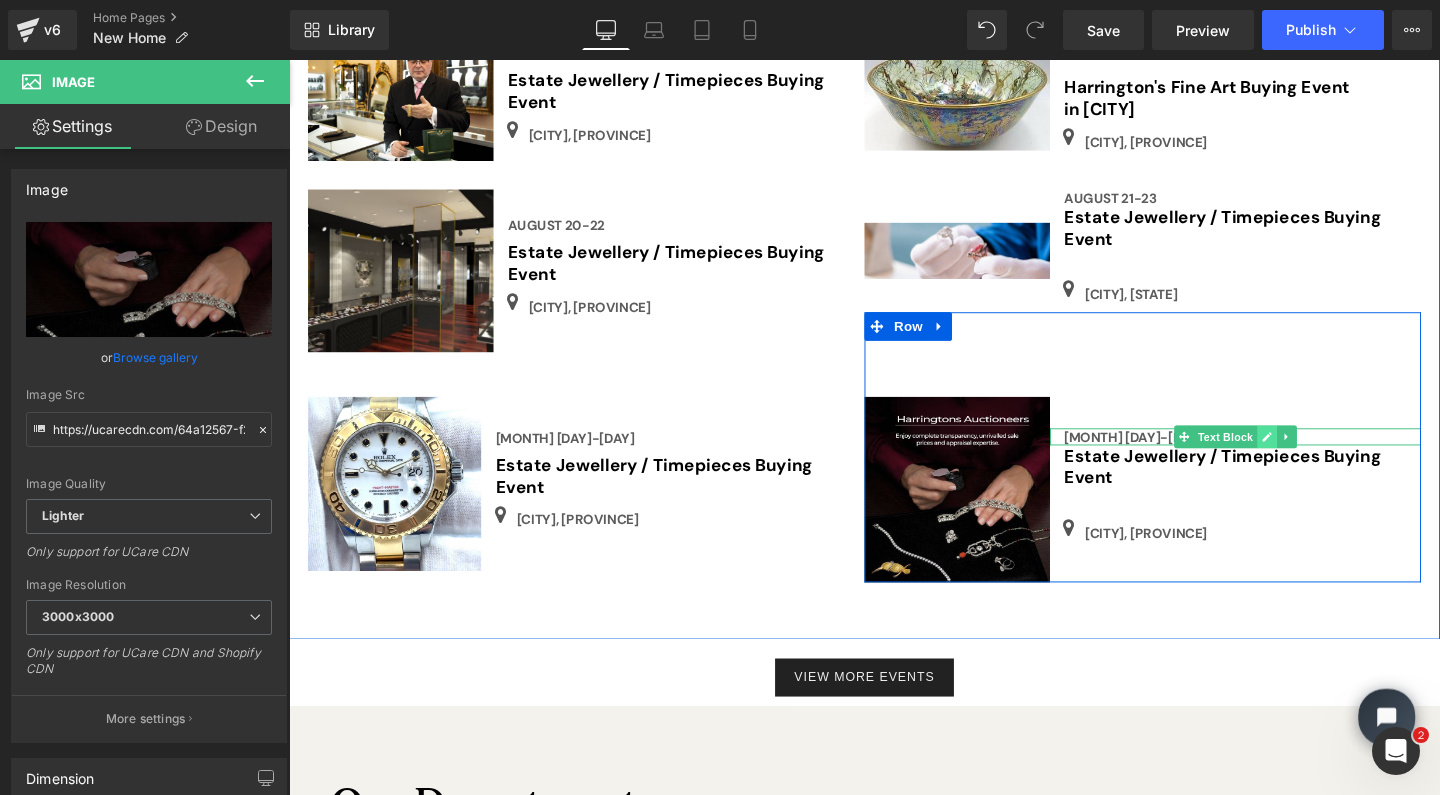 click 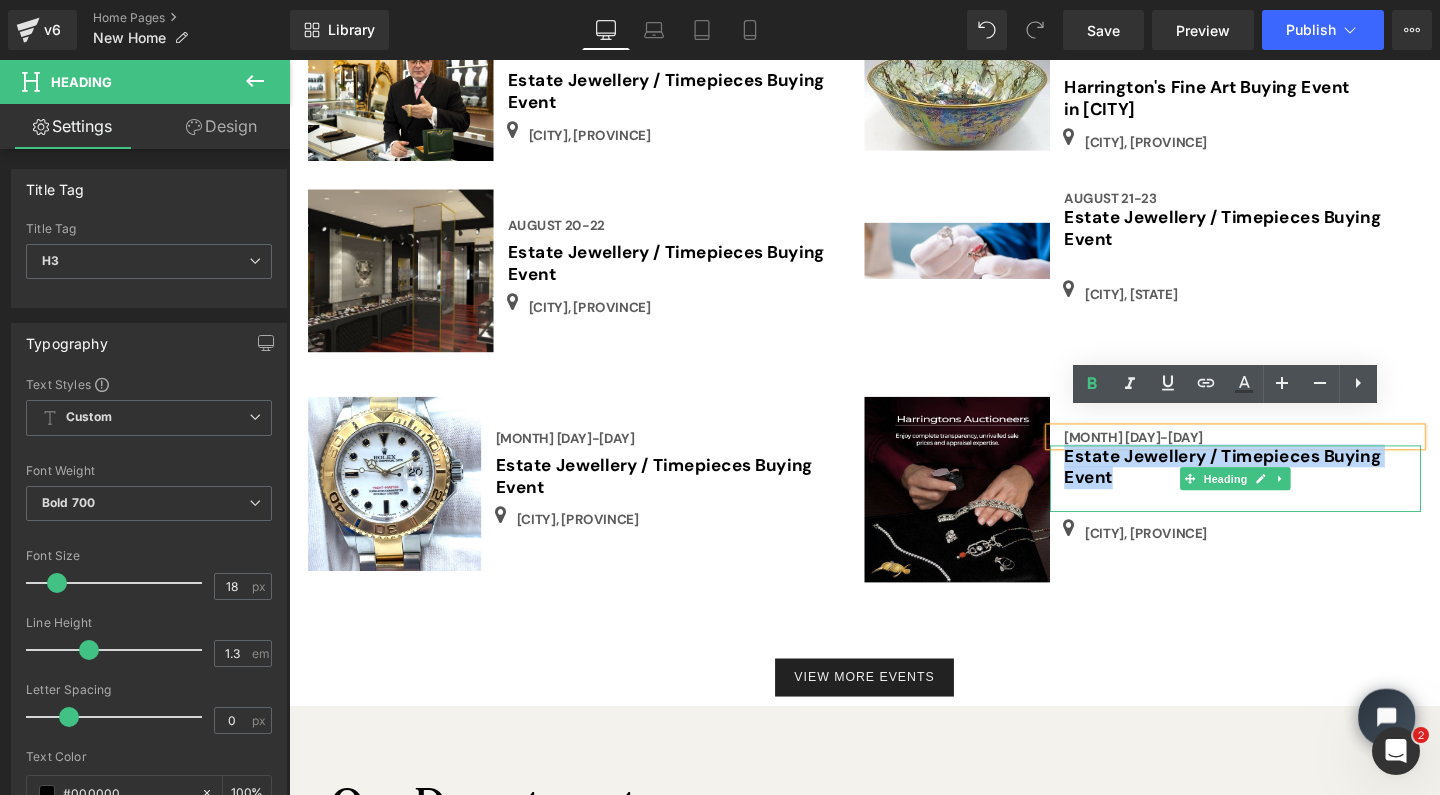 drag, startPoint x: 1158, startPoint y: 477, endPoint x: 1097, endPoint y: 462, distance: 62.817196 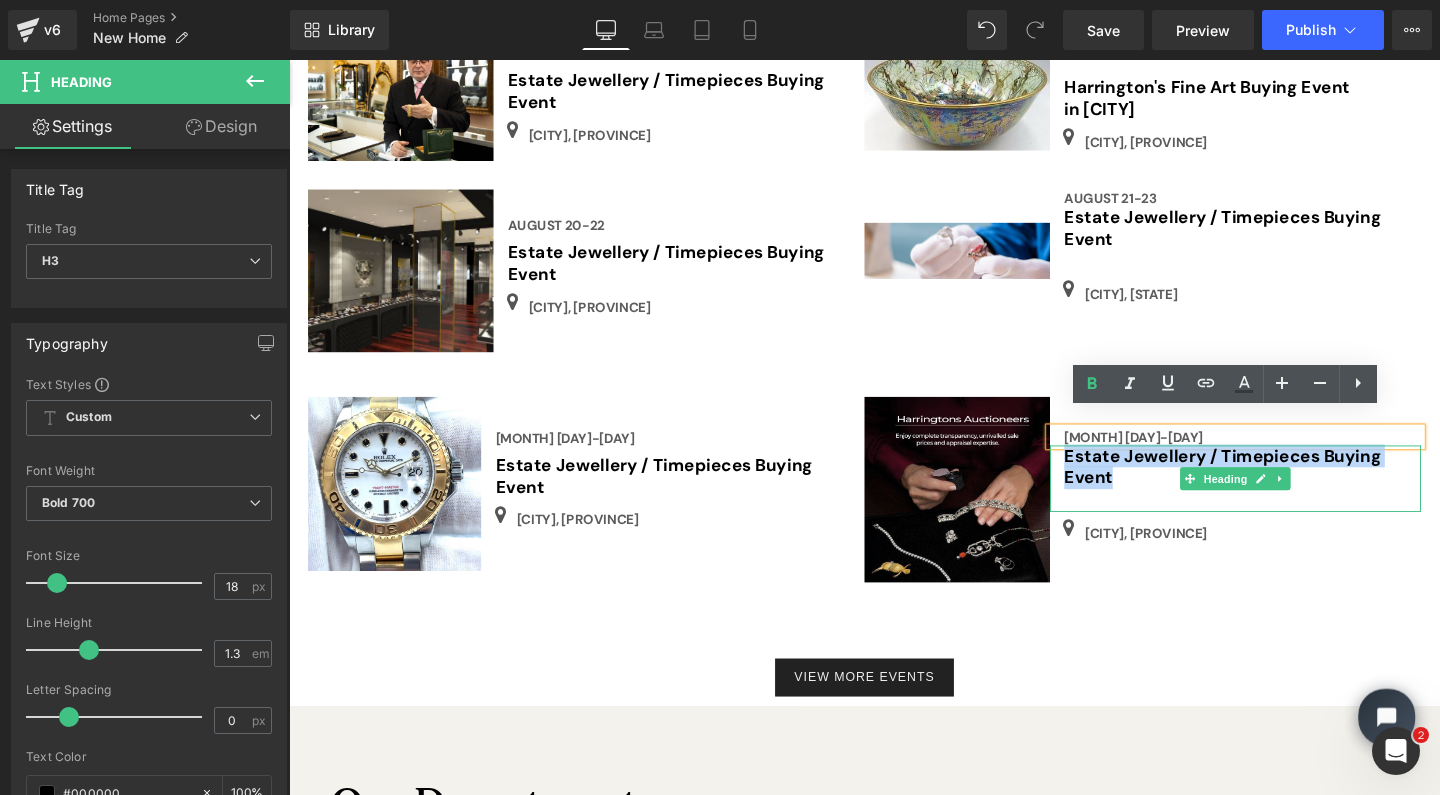 click on "Estate Jewellery / Timepieces Buying Event" at bounding box center [1284, 500] 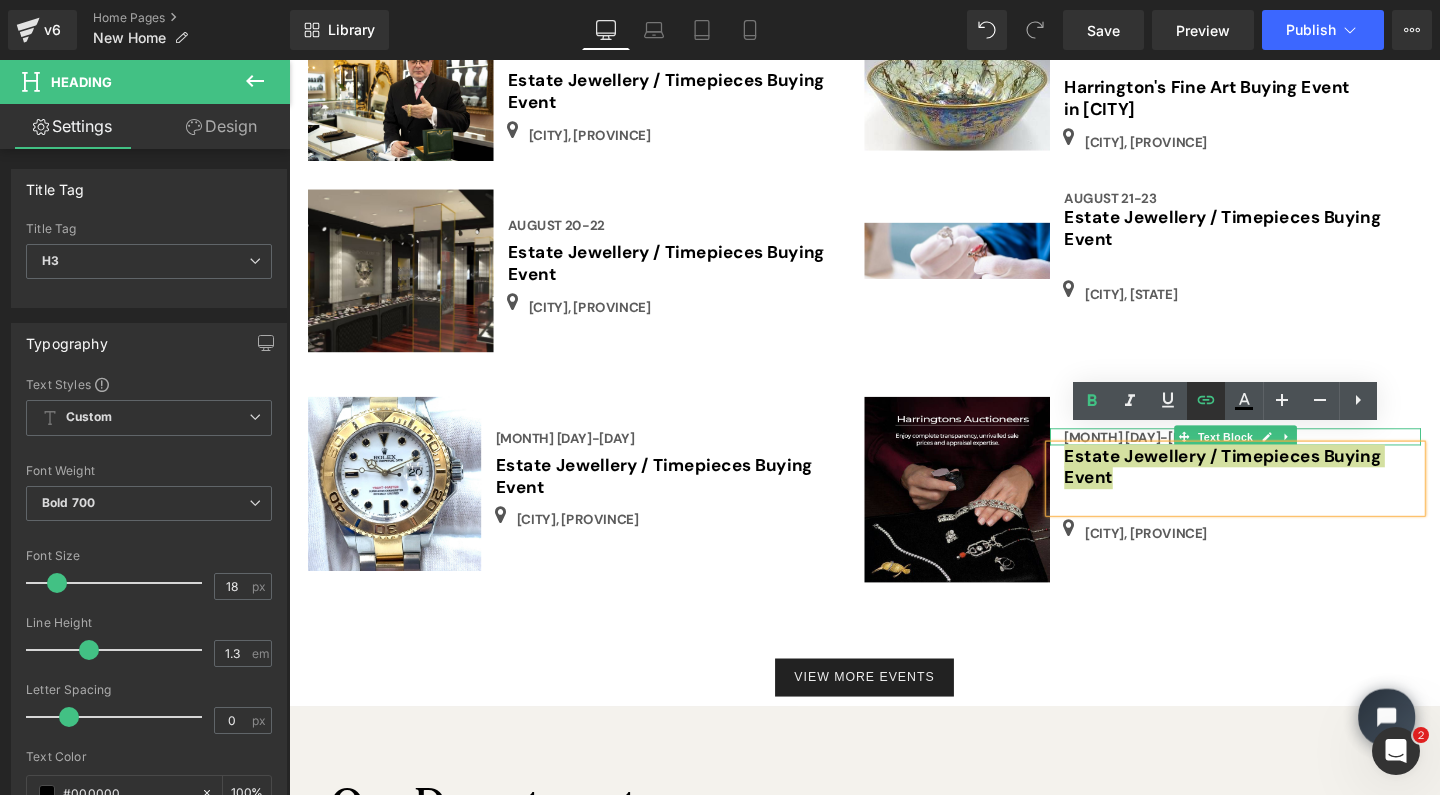 click 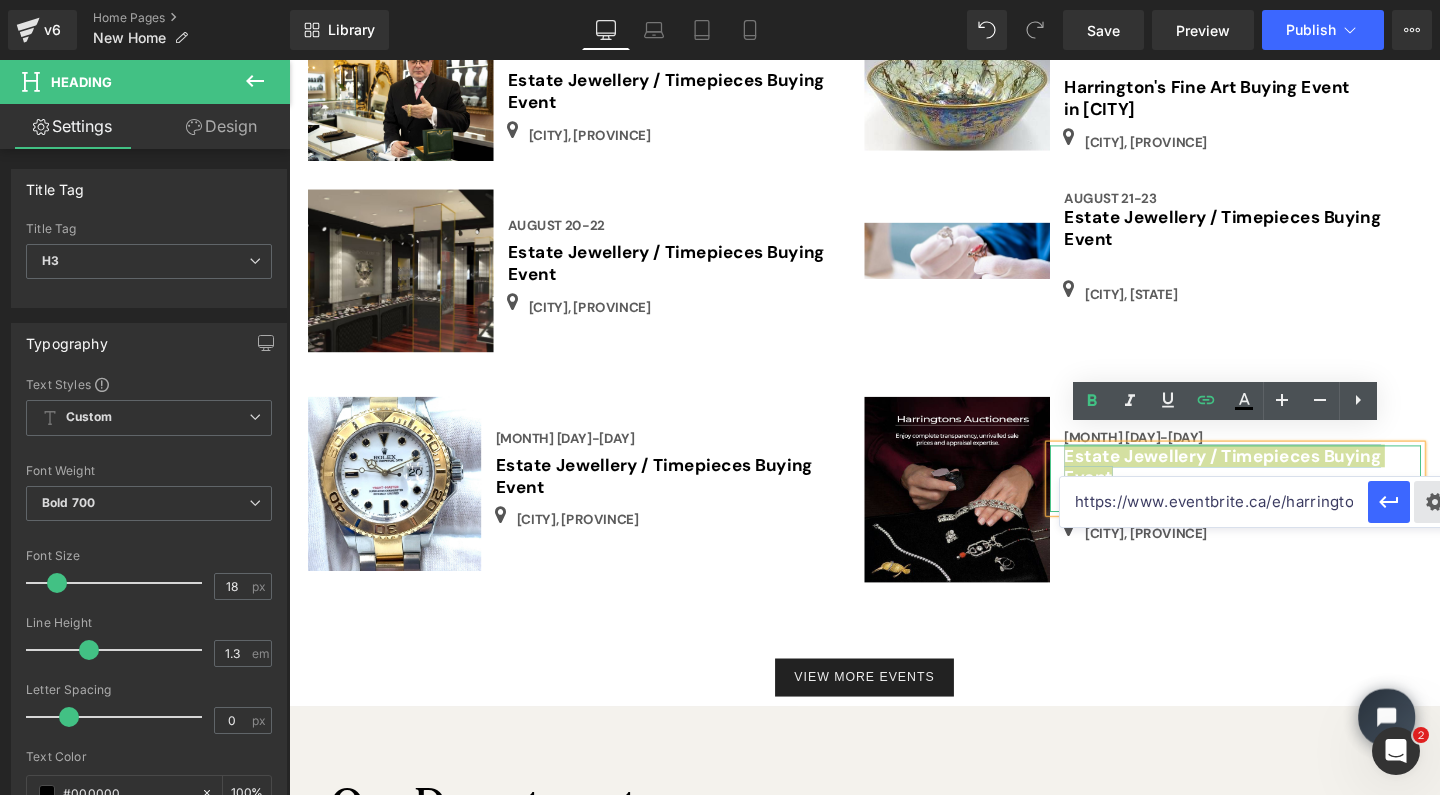 click on "Text Color Highlight Color #333333   Edit or remove link:   Edit   -   Unlink   -   Cancel     Choose Image... Back to Library   Insert     Untitle...gn-5.png 338.57 KB Delete image? Yes No w611-1...11-1.jpg 1.60 MB Delete image? Yes No 084-1...84-1.JPG 1.98 MB Delete image? Yes No Image 5...e 54.jpeg 27.03 KB Delete image? Yes No Image 5...e 53.jpeg 41.12 KB Delete image? Yes No Image 5...e 52.jpeg 22.15 KB Delete image? Yes No PC 0266...4 _1.png 2.52 MB Delete image? Yes No PC 0270...1 _4.jpeg 2.25 MB Delete image? Yes No w390-1...90-1.jpg 1.41 MB Delete image? Yes No w392-1...92-1.jpg 406.13 KB Delete image? Yes No w614-1...14-1.jpg 1.60 MB Delete image? Yes No Untitle...sign.png 1.68 MB Delete image? Yes No 208__20...1-53.jpg 1.06 MB Delete image? Yes No fa69902...9860.jpeg 644.88 KB Delete image? Yes No 12-1...12-1.JPG 2.58 MB Delete image? Yes No 3-1...3-1.JPG 2.58 MB Delete image? Yes No 22-1...22-1.jpg 992.60 KB Delete image? Yes No 53-1...53-1.JPG 2.30 MB Delete image? Yes No Client-...rk-2.png Yes" at bounding box center [720, 0] 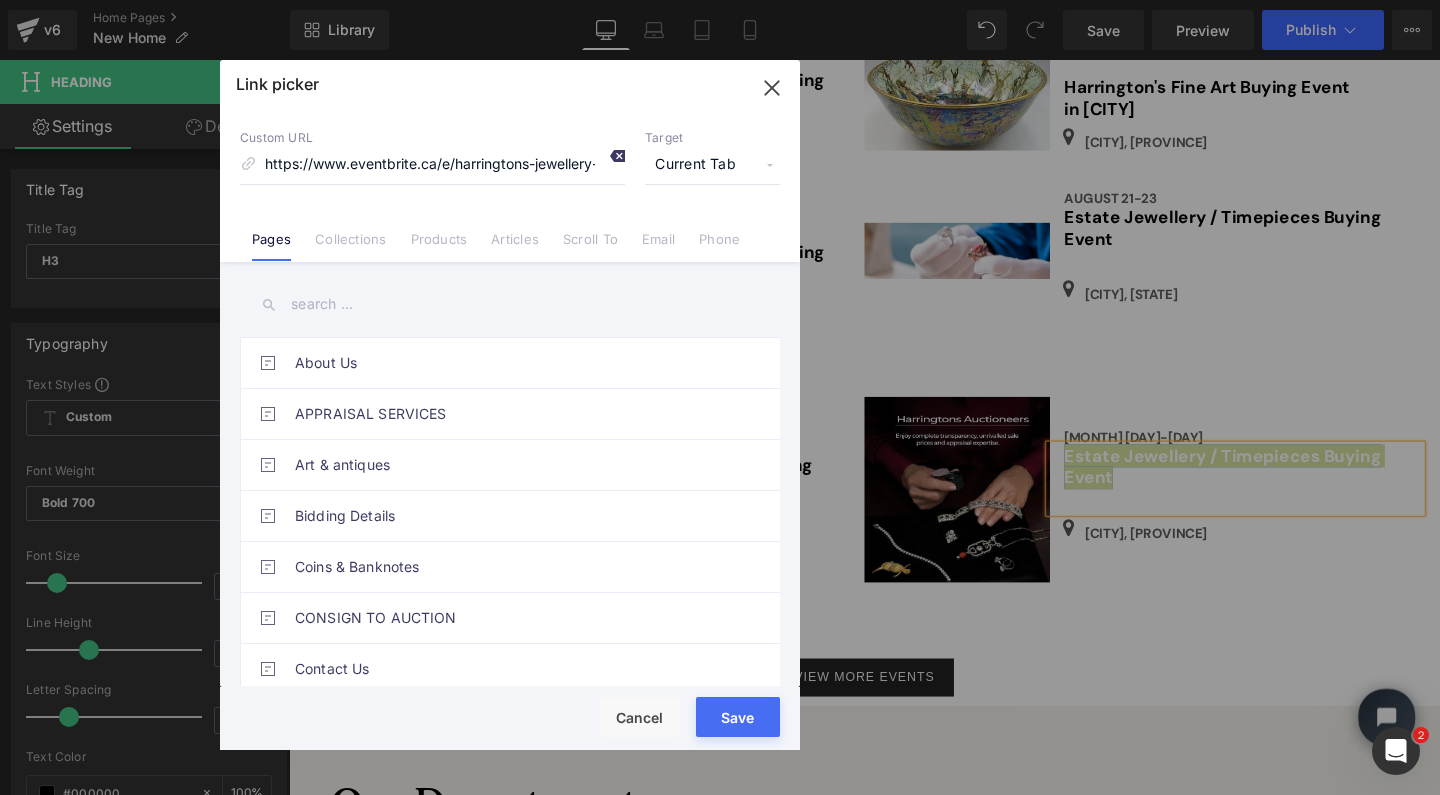 click 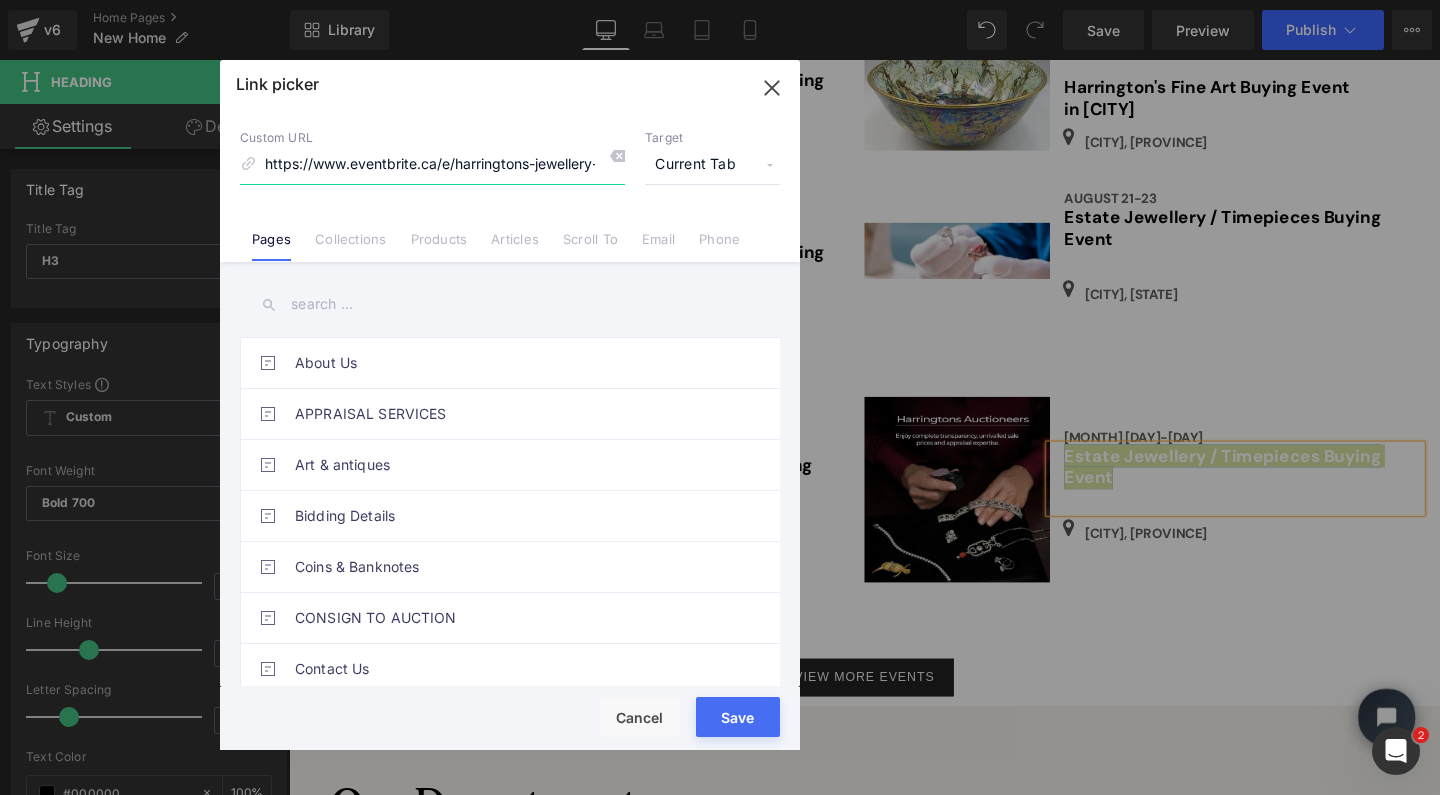 click on "https://www.eventbrite.ca/e/harringtons-jewellery-and-timepieces-buying-event-by-appointment-only-registration-1493084819889?aff=oddtdtcreator" at bounding box center (432, 165) 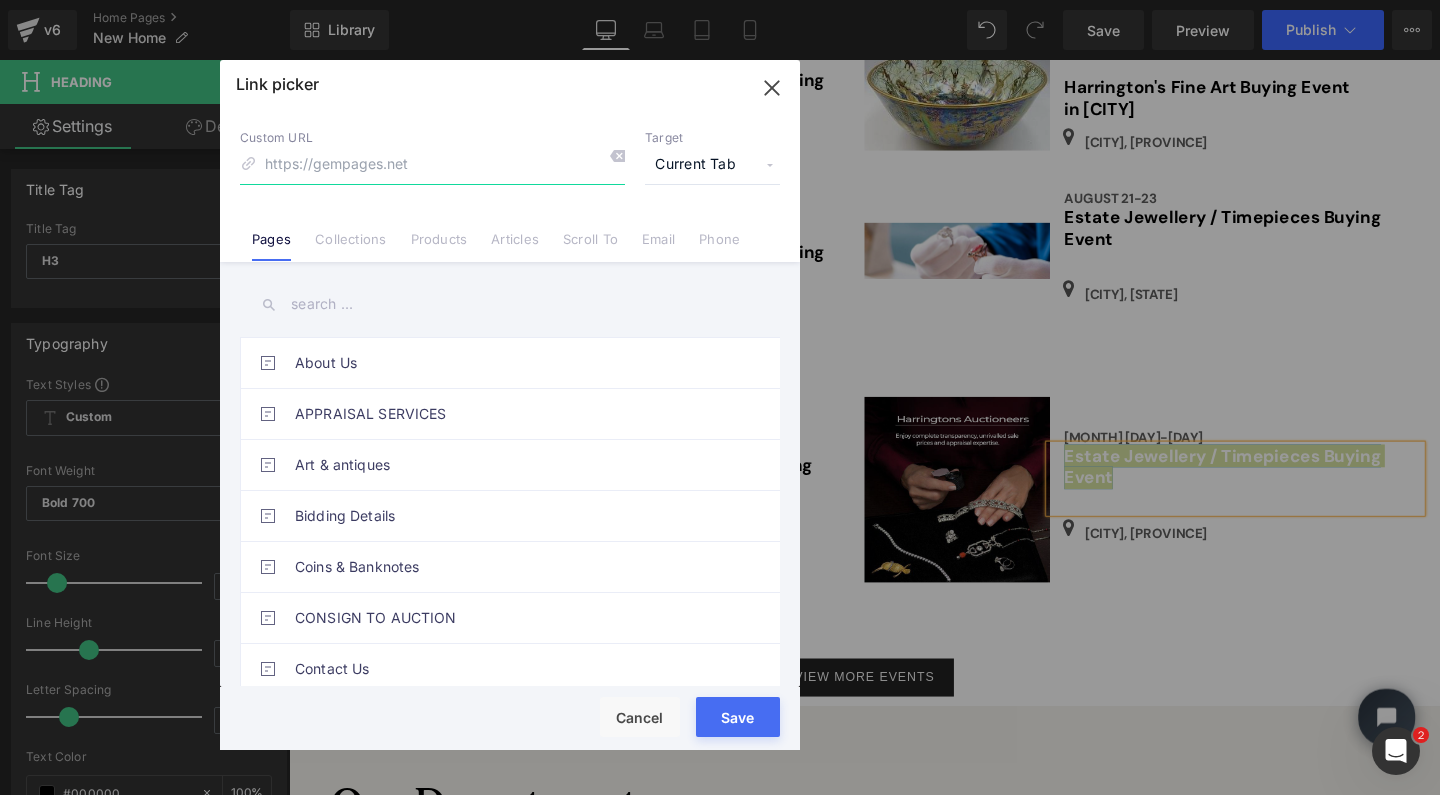 paste on "https://www.eventbrite.ca/e/harringtons-jewellery-and-timepieces-buying-event-by-appointment-only-registration-[NUMBER]?aff=oddtdtcreator" 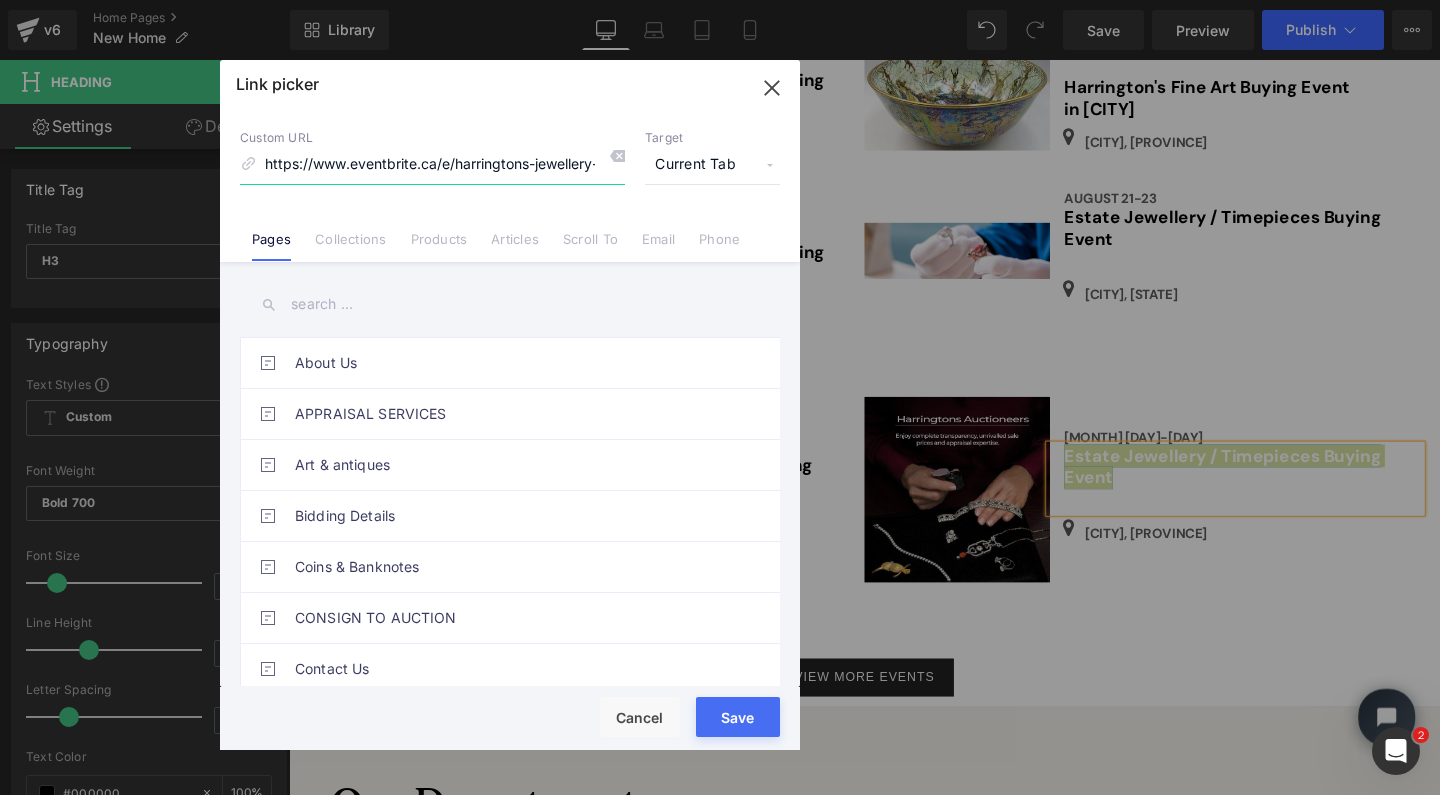 type on "https://www.eventbrite.ca/e/harringtons-jewellery-and-timepieces-buying-event-by-appointment-only-registration-[NUMBER]?aff=oddtdtcreator" 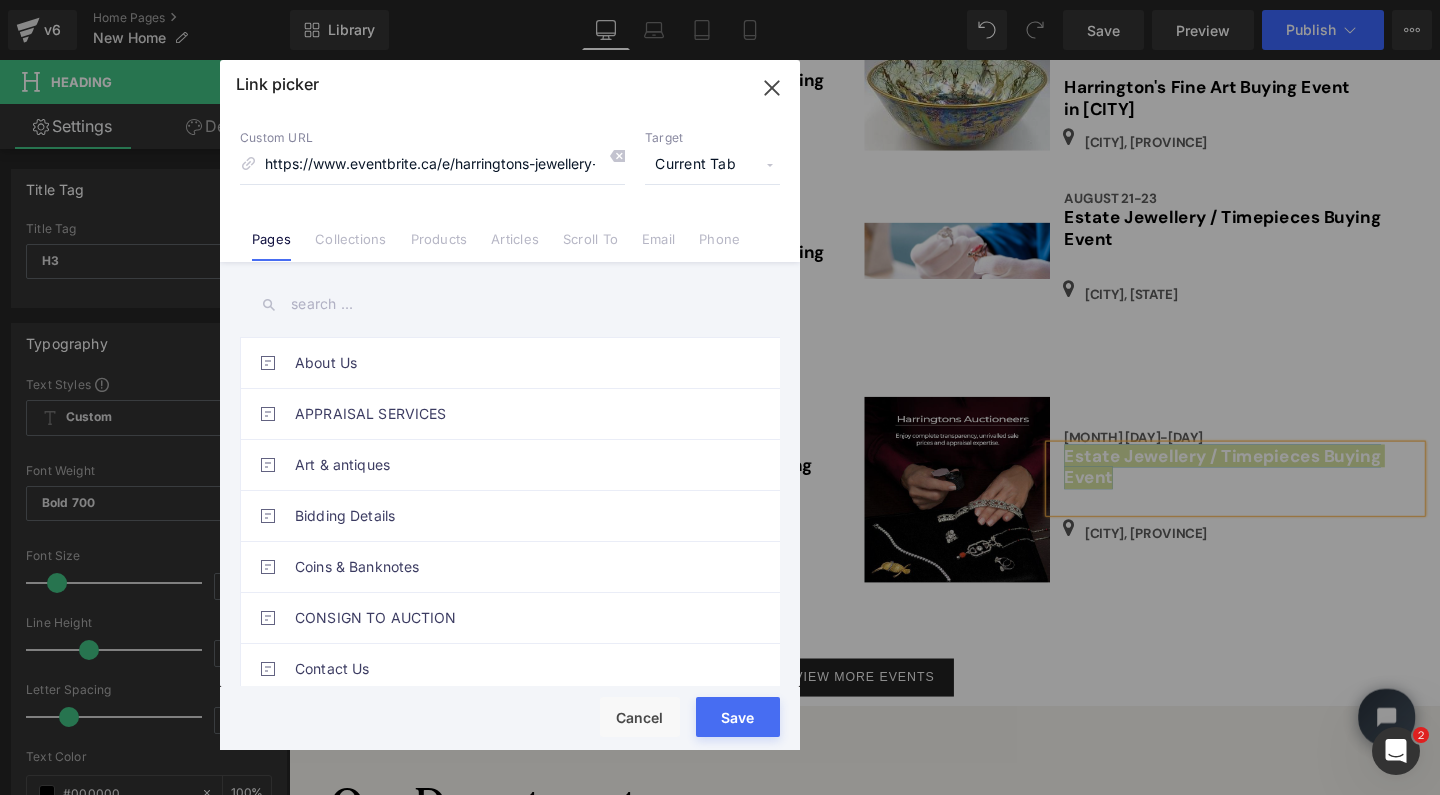 click on "Save" at bounding box center (738, 717) 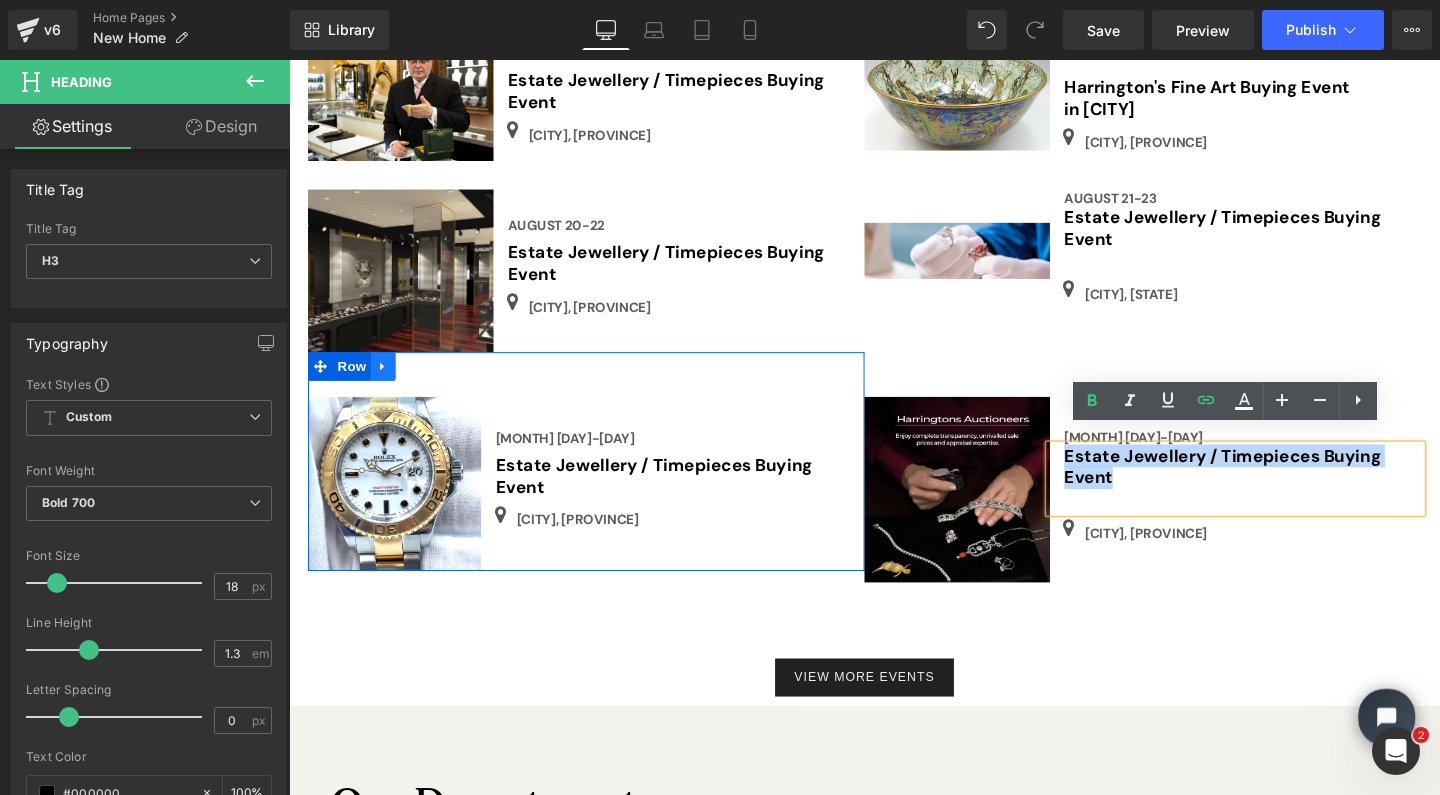 click at bounding box center [388, 382] 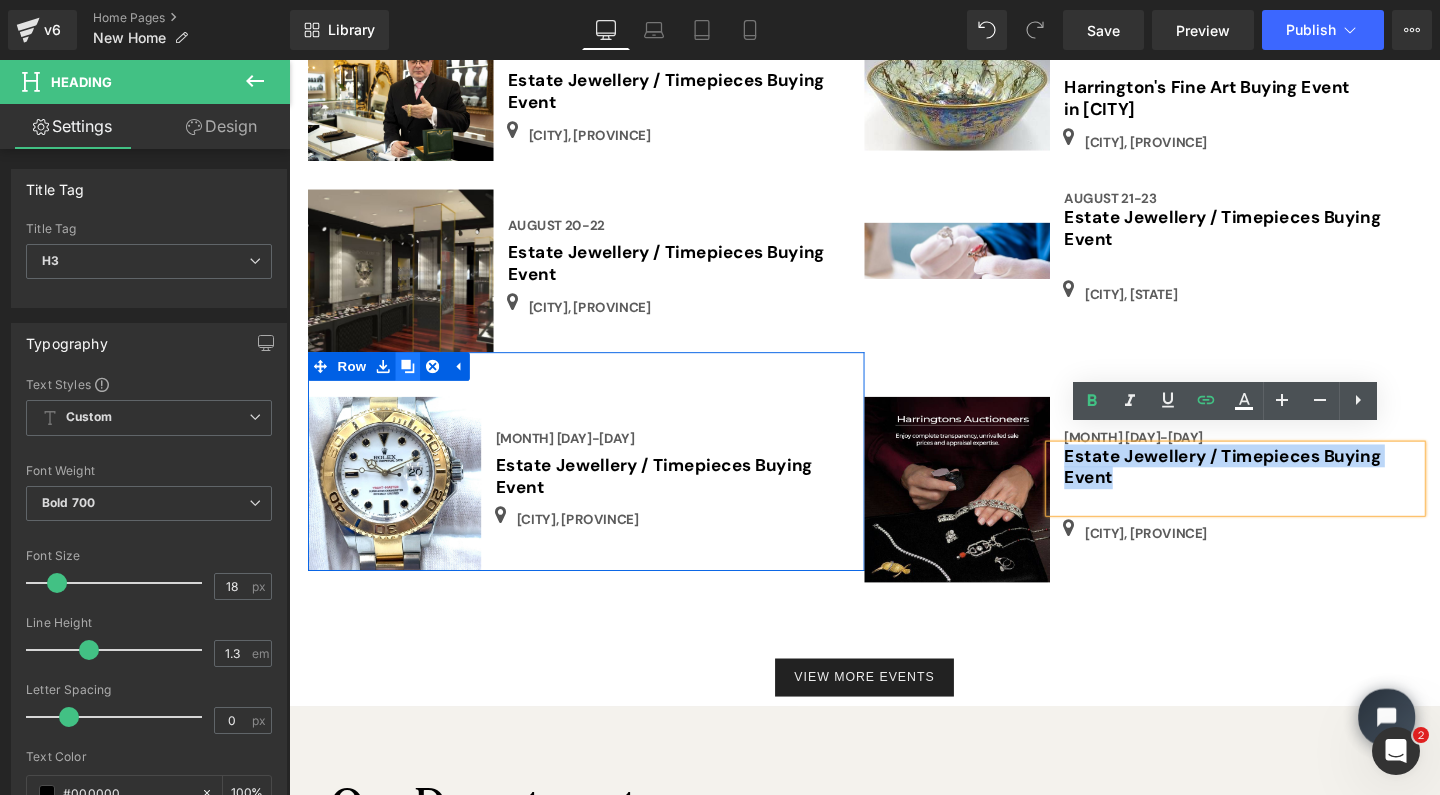 click 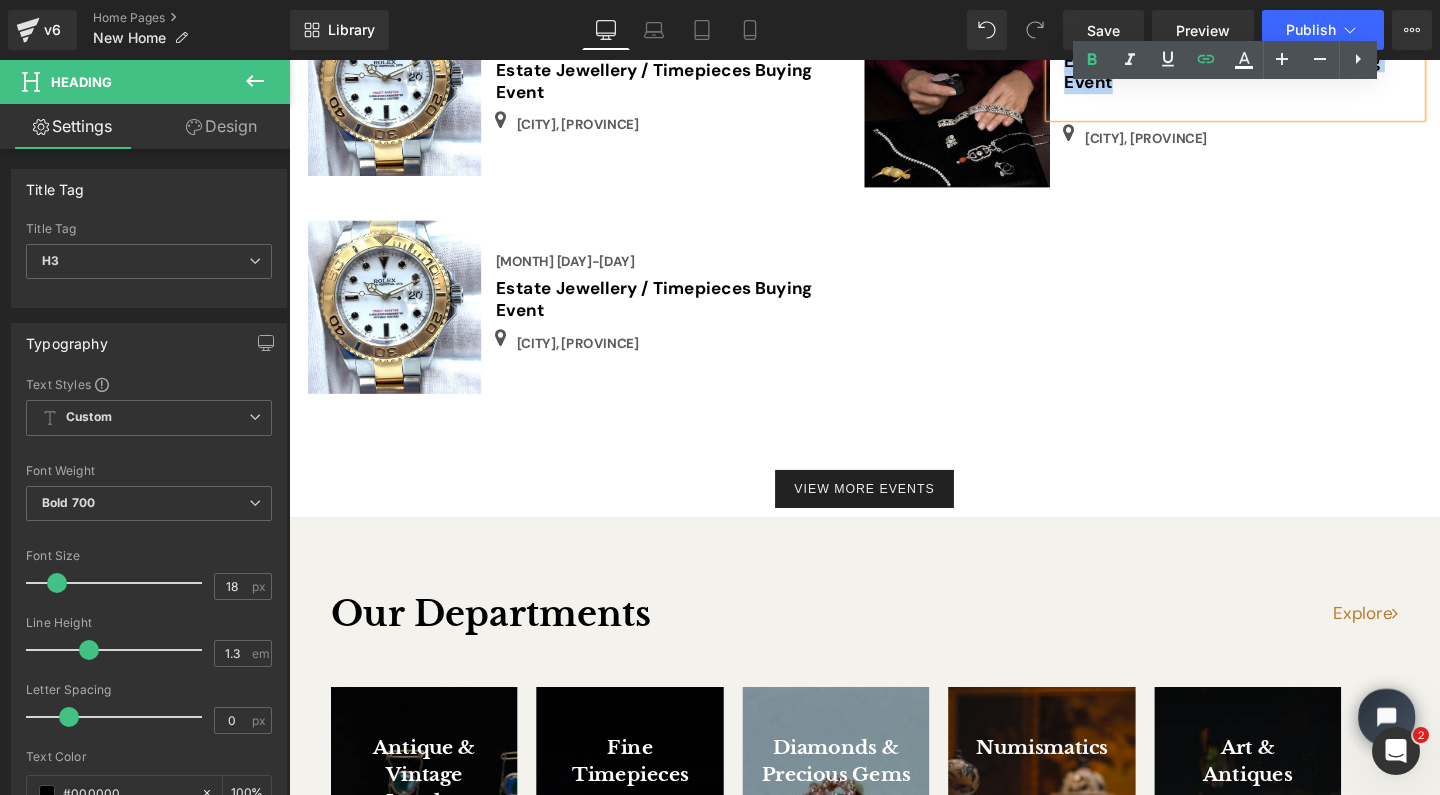 scroll, scrollTop: 3085, scrollLeft: 0, axis: vertical 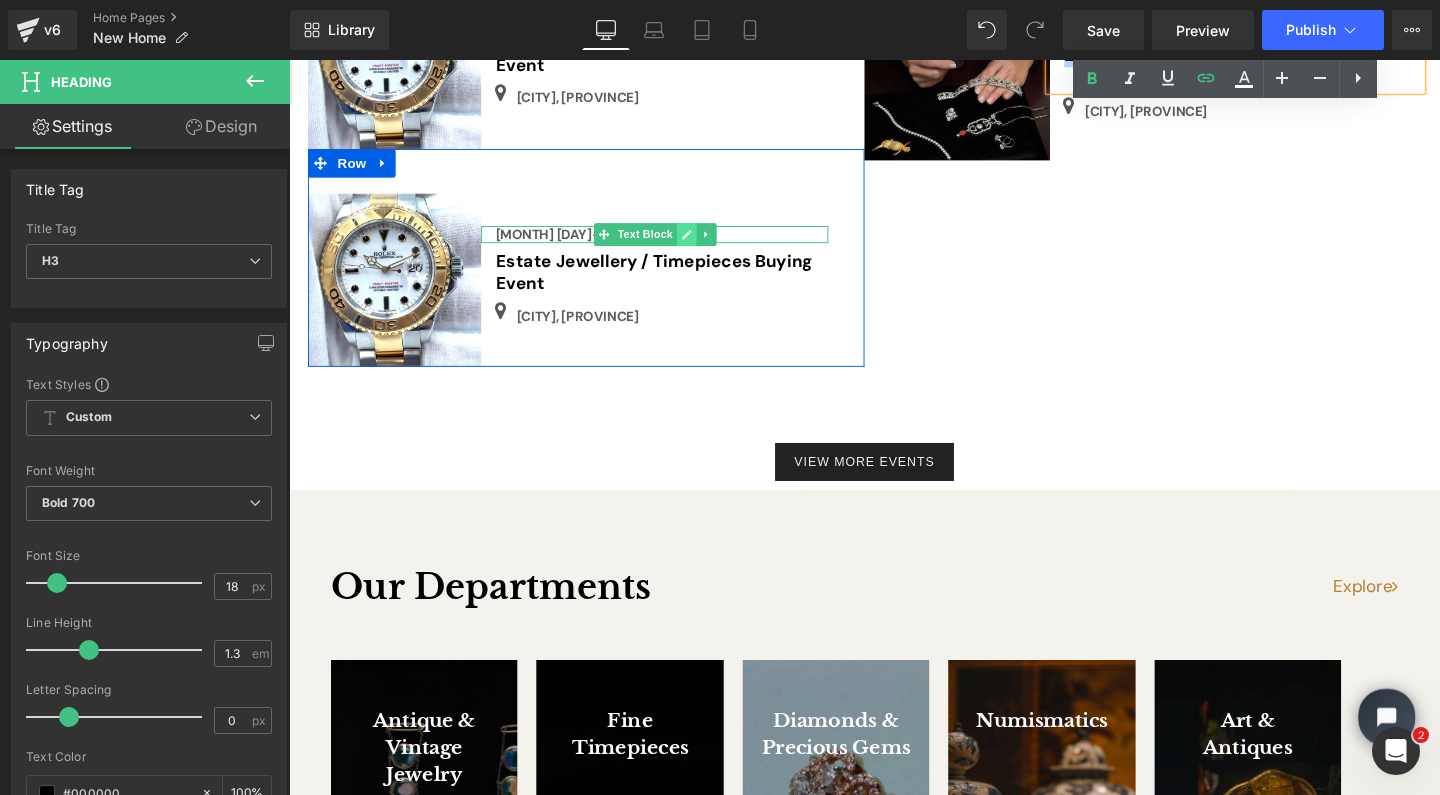 click 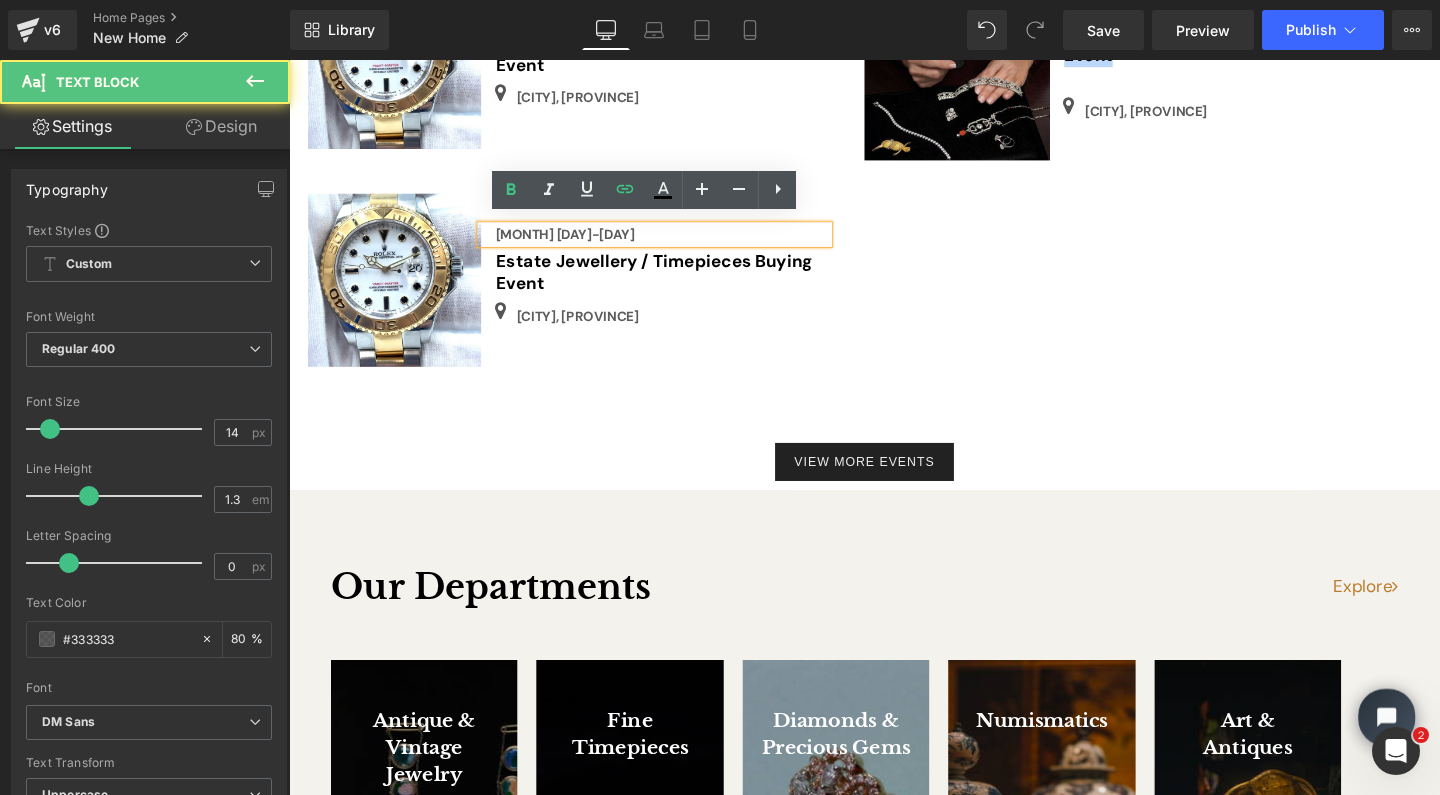 click on "[MONTH] [DAY]-[DAY]" at bounding box center (579, 244) 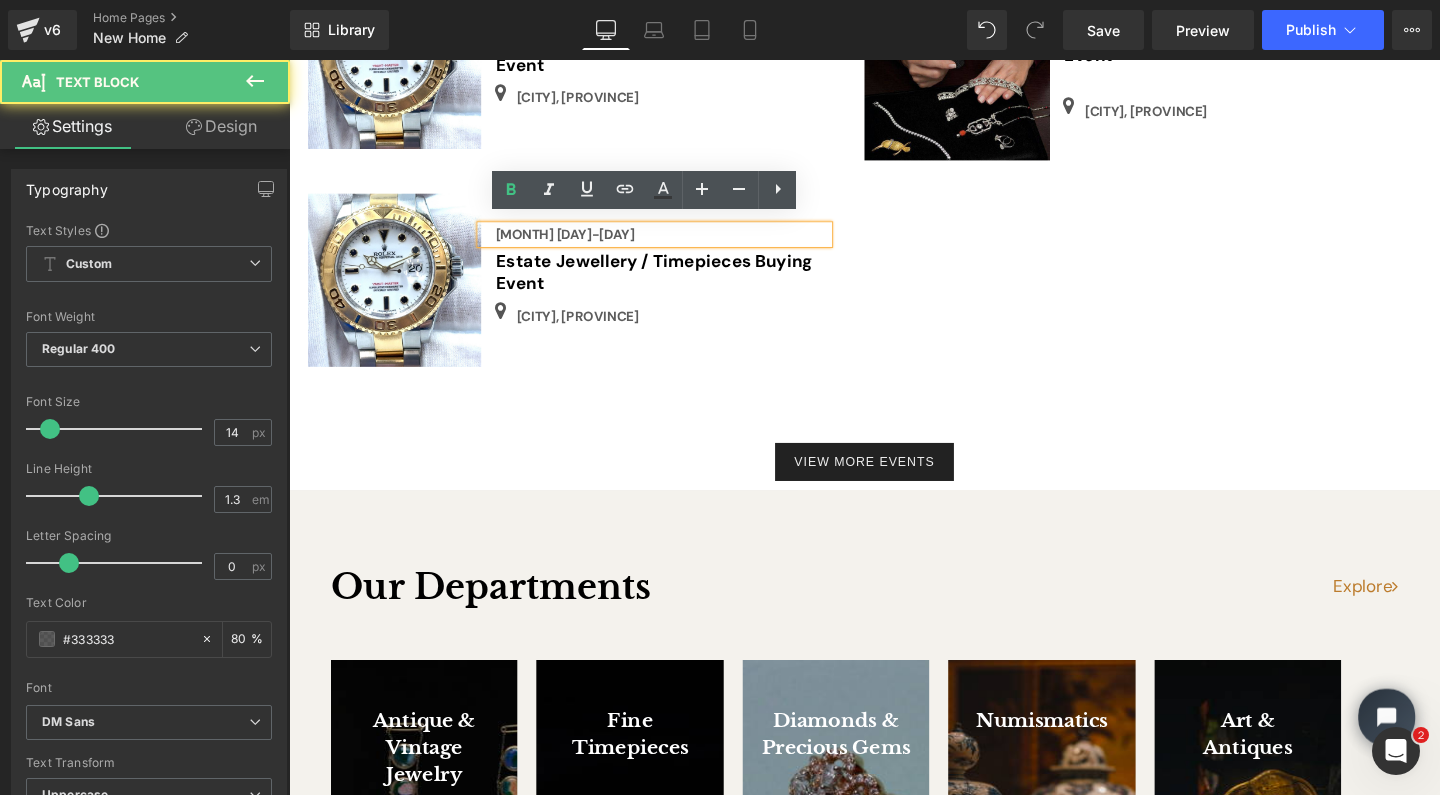 type 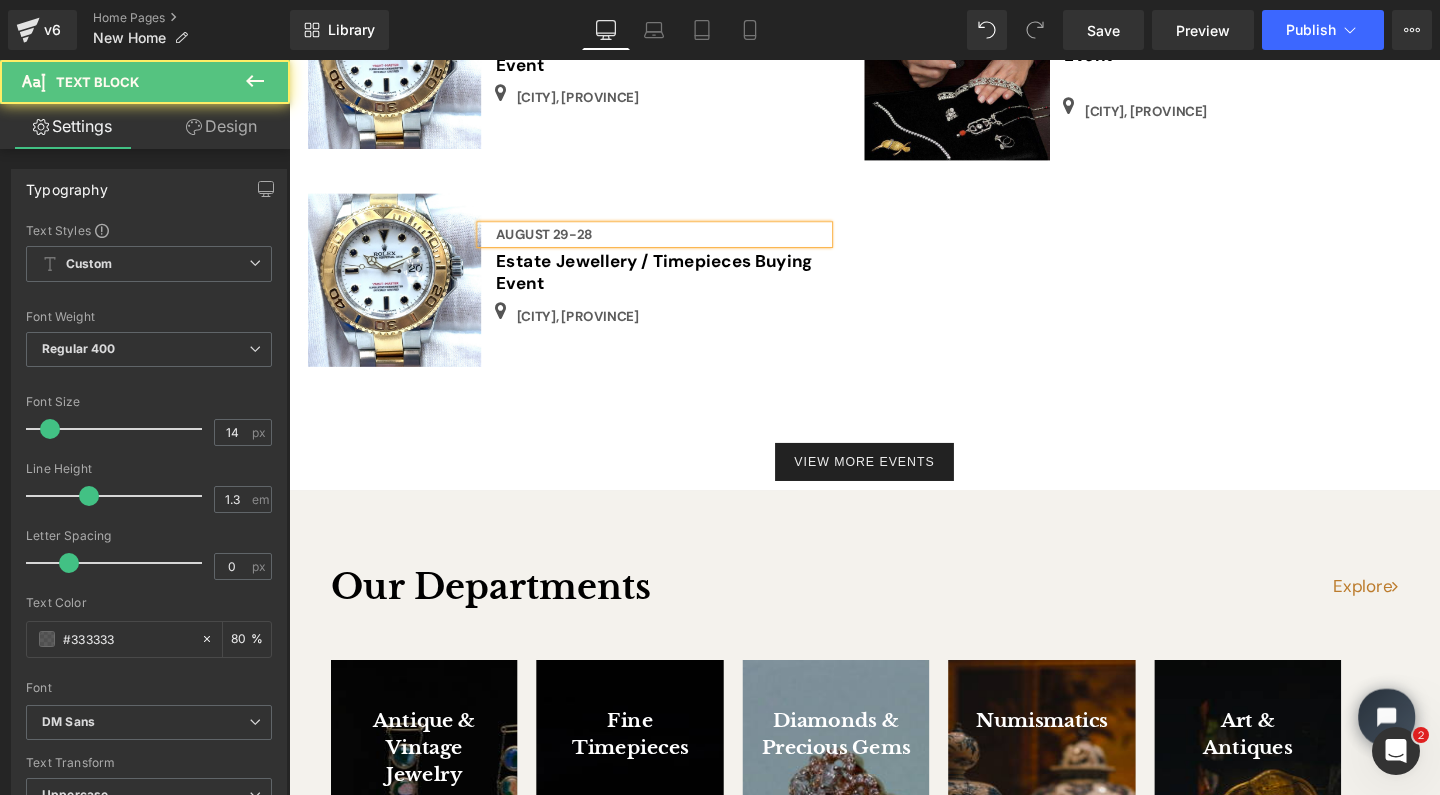 click on "August 29-28" at bounding box center [681, 244] 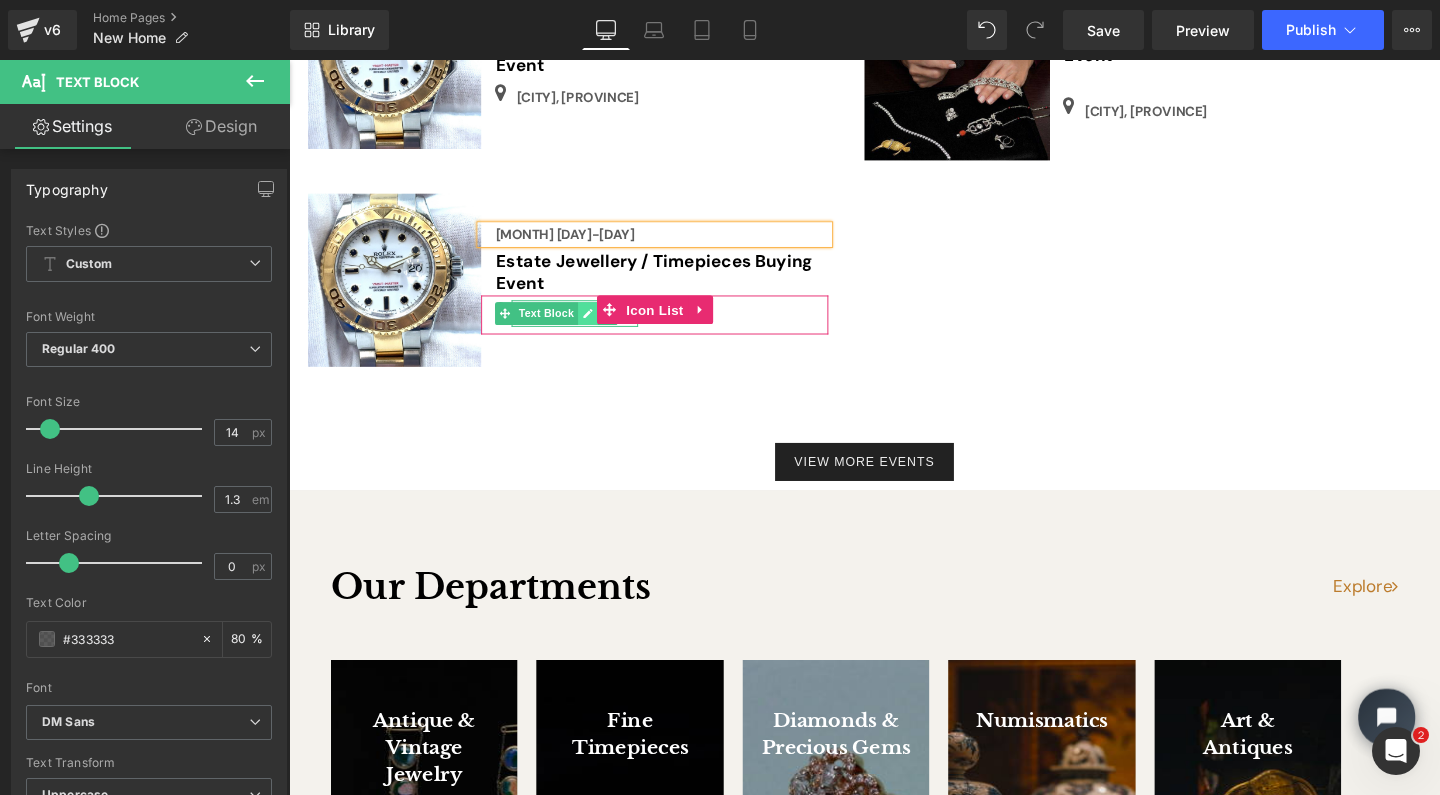 click at bounding box center [603, 327] 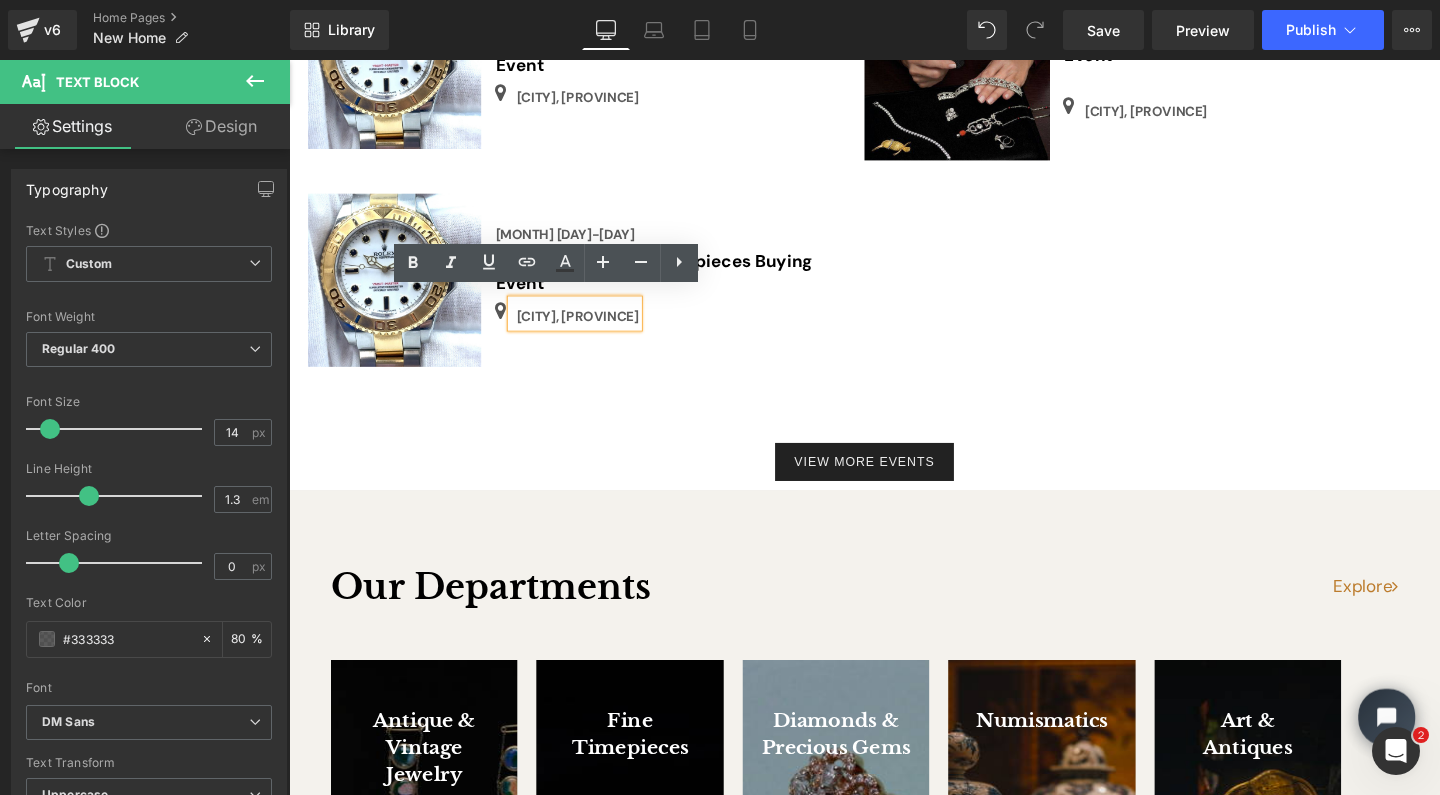click on "[CITY], [PROVINCE]" at bounding box center [592, 330] 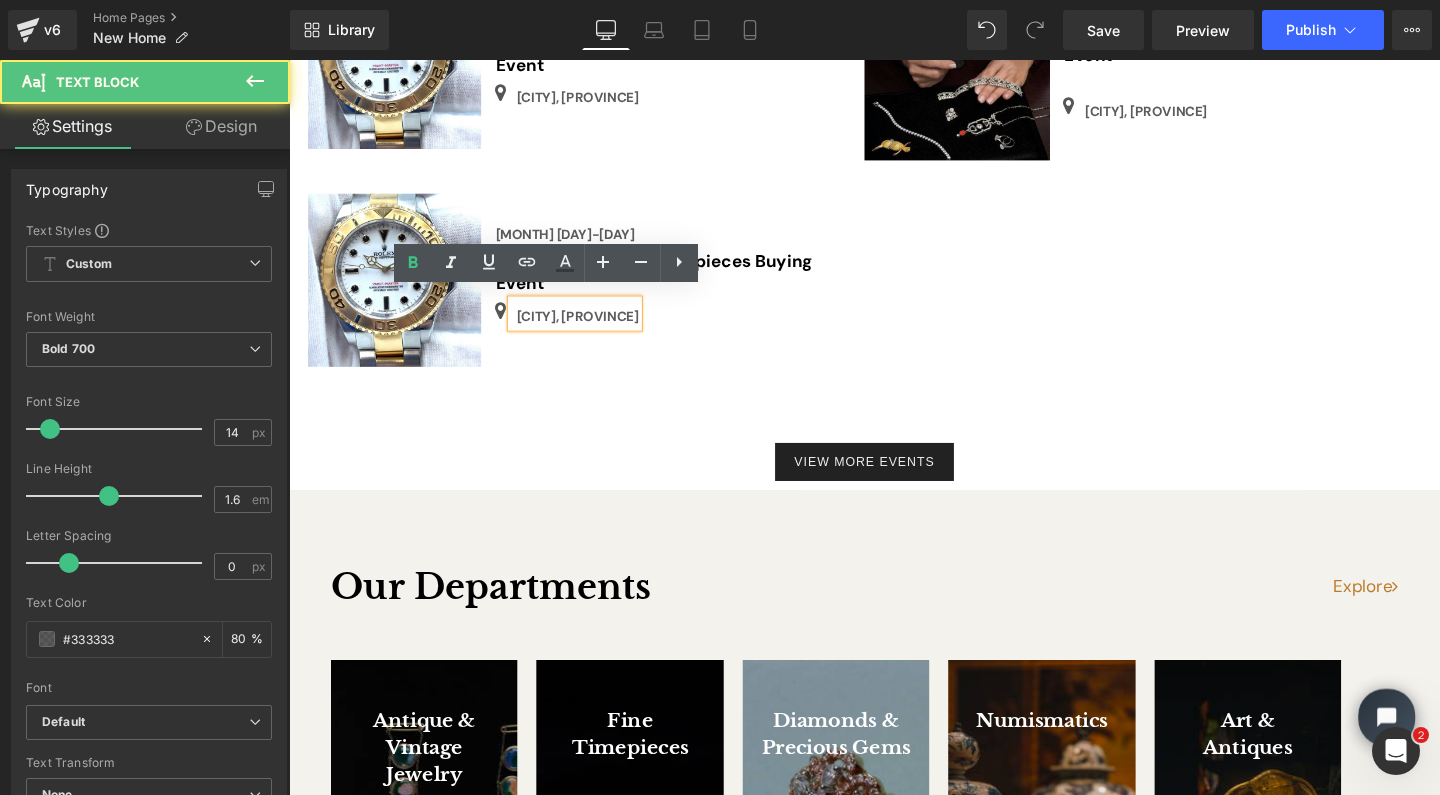 type 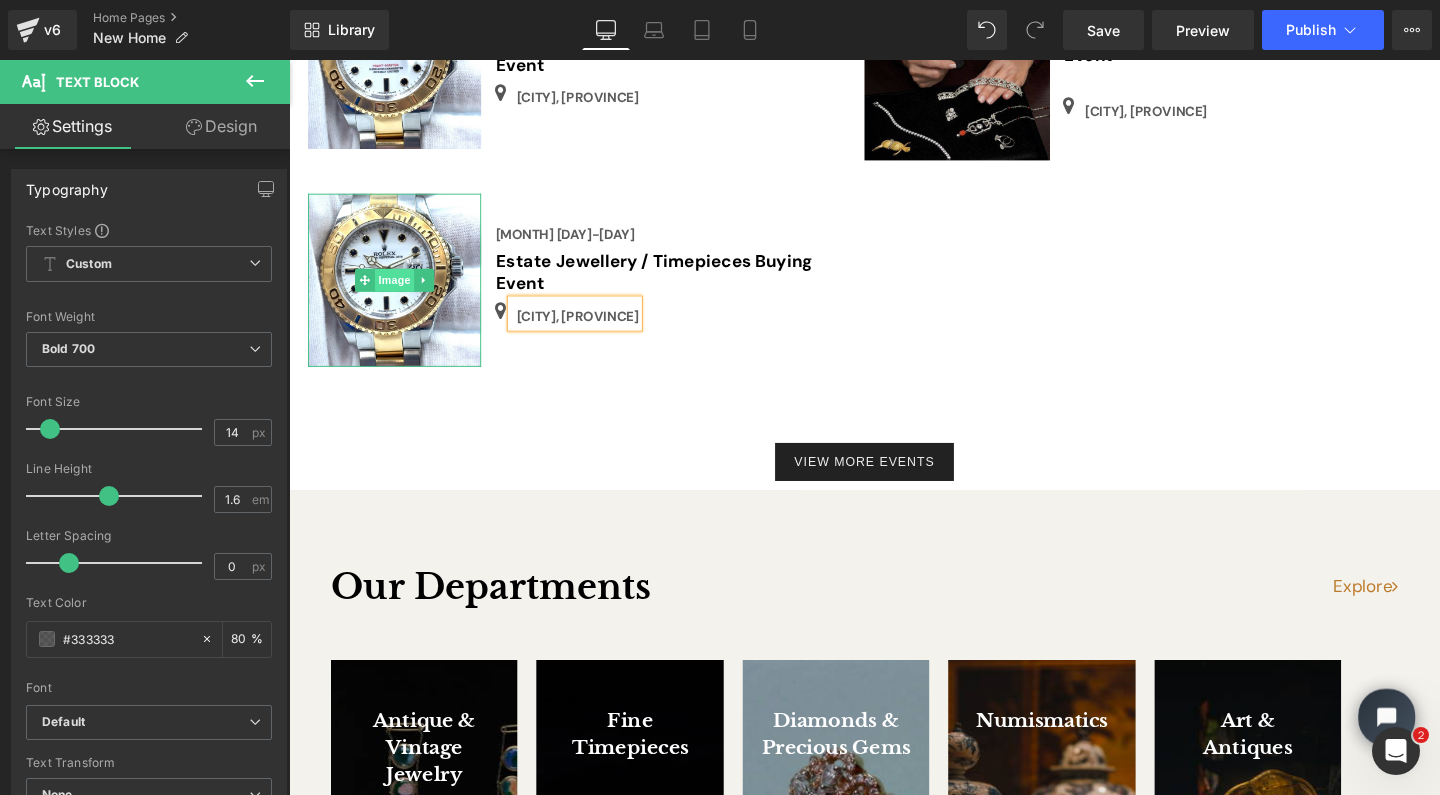 click on "Image" at bounding box center (400, 292) 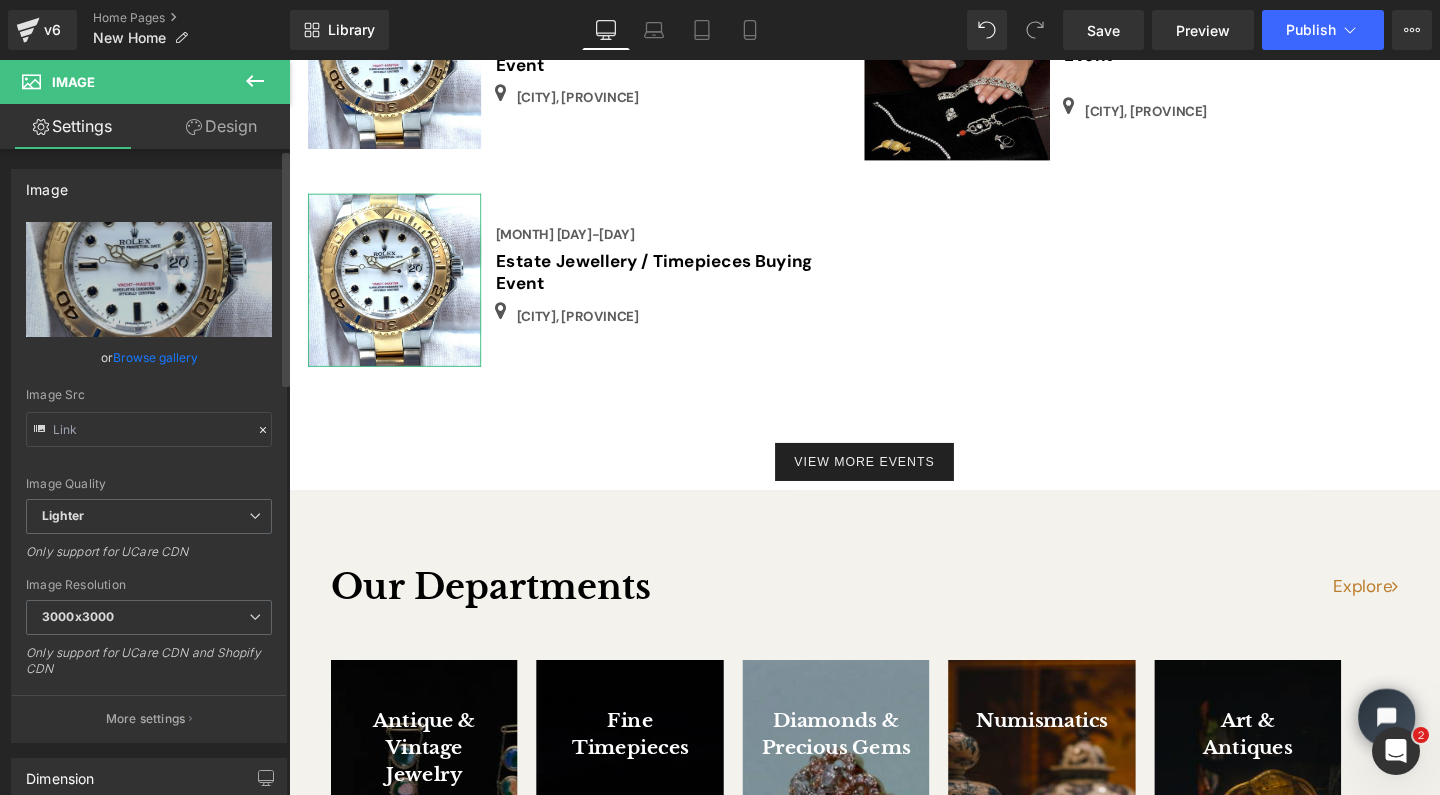 click on "Browse gallery" at bounding box center [155, 357] 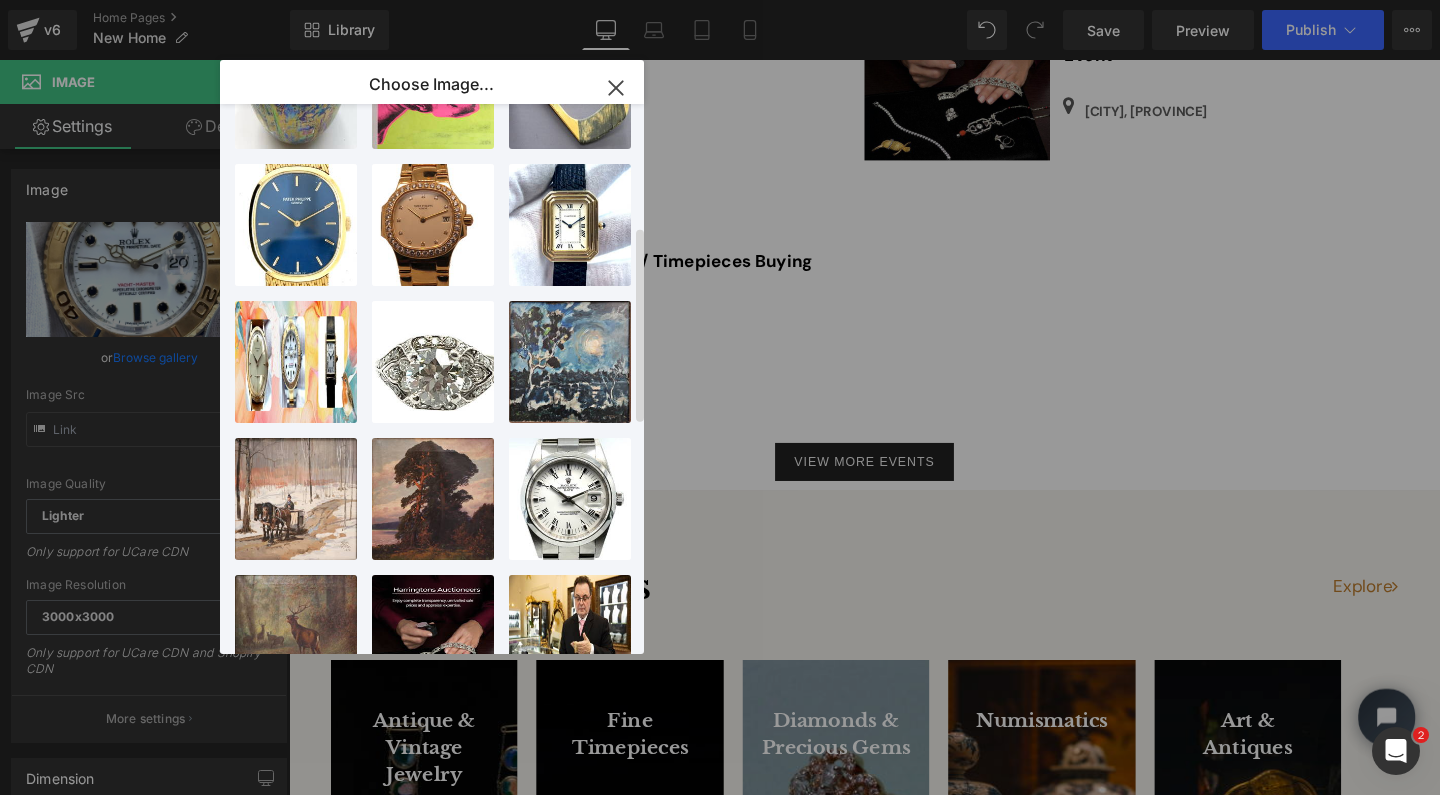 scroll, scrollTop: 475, scrollLeft: 0, axis: vertical 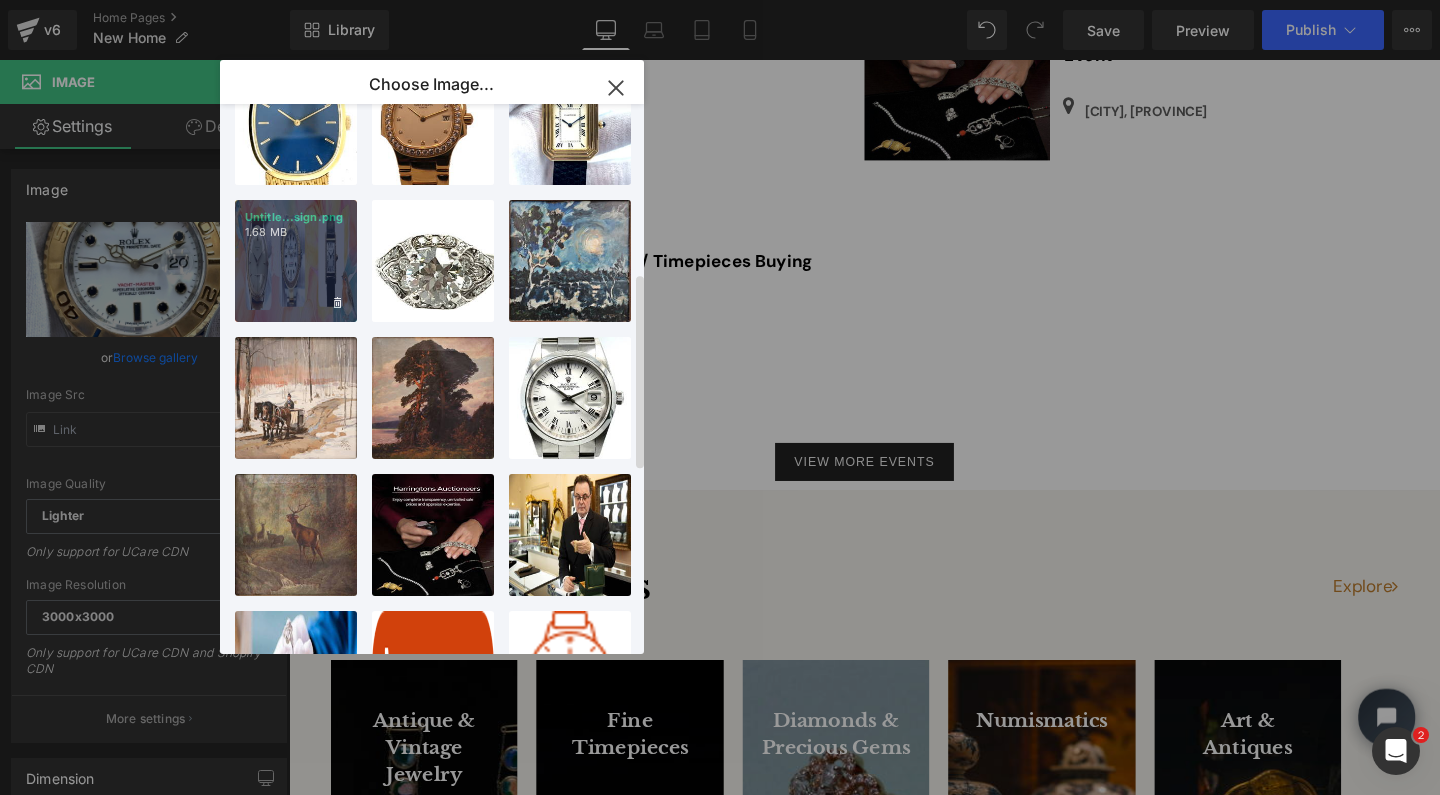 click on "Untitle...sign.png [FILE_SIZE]" at bounding box center (296, 261) 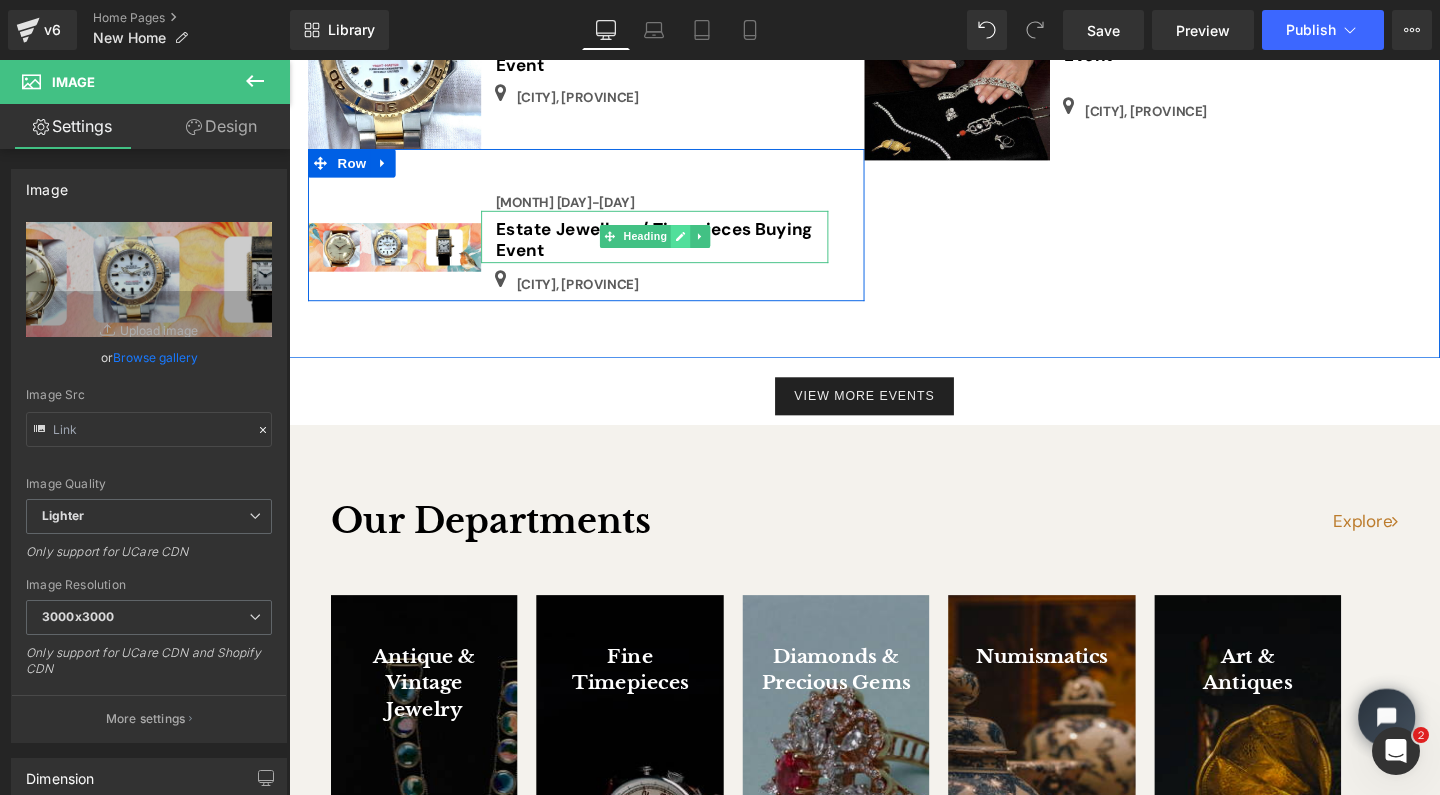 click at bounding box center [700, 246] 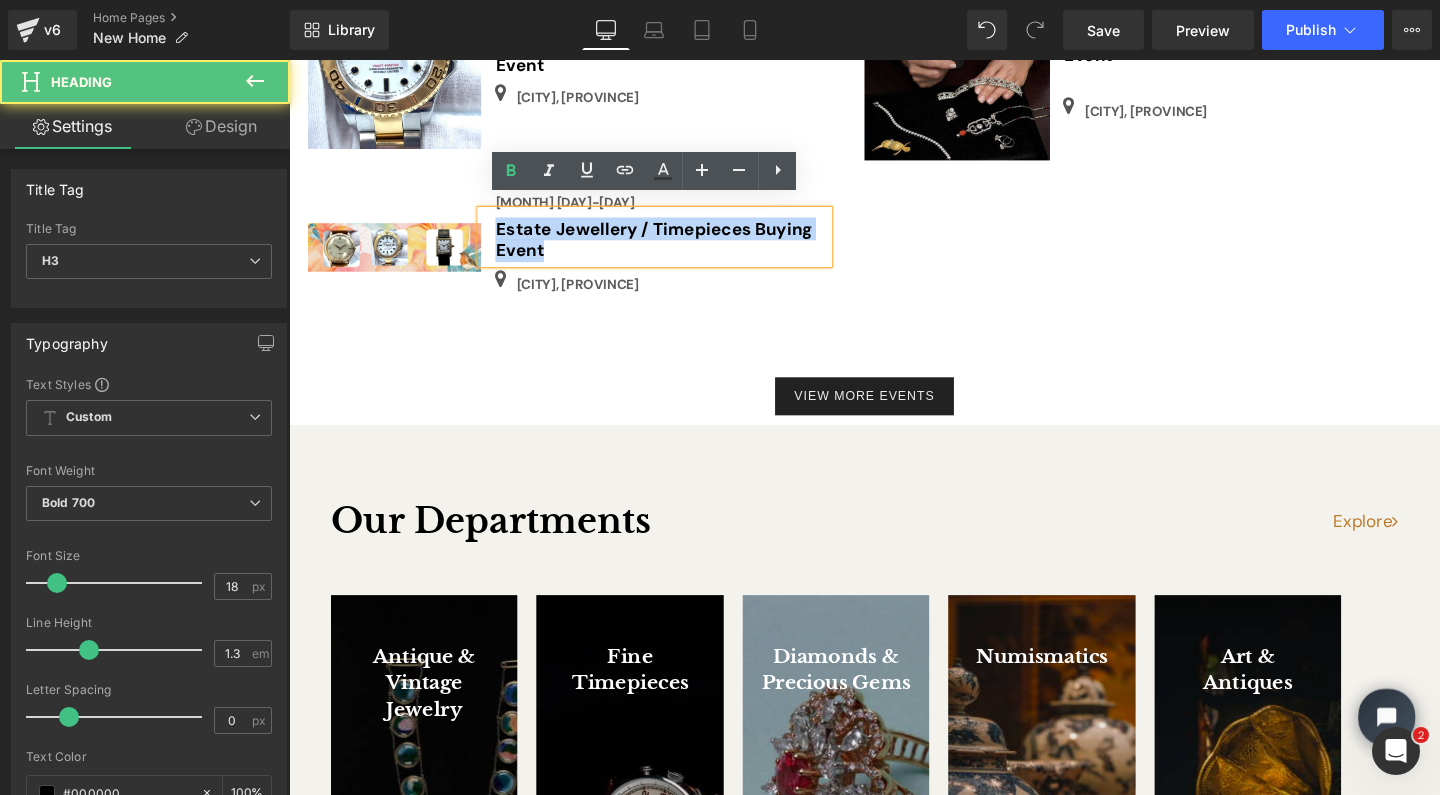 drag, startPoint x: 559, startPoint y: 252, endPoint x: 495, endPoint y: 222, distance: 70.68239 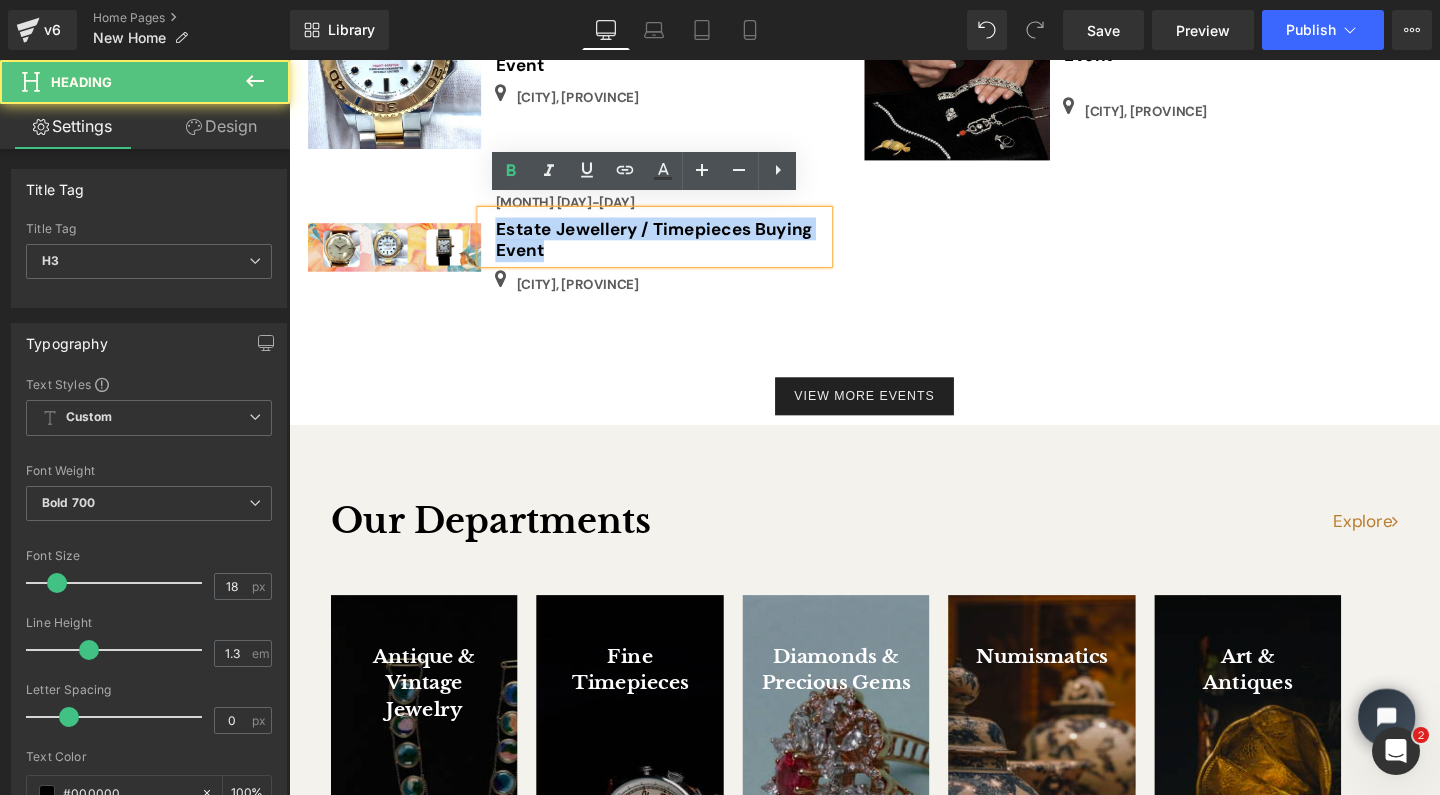 click on "Estate Jewellery / Timepieces Buying Event" at bounding box center (673, 246) 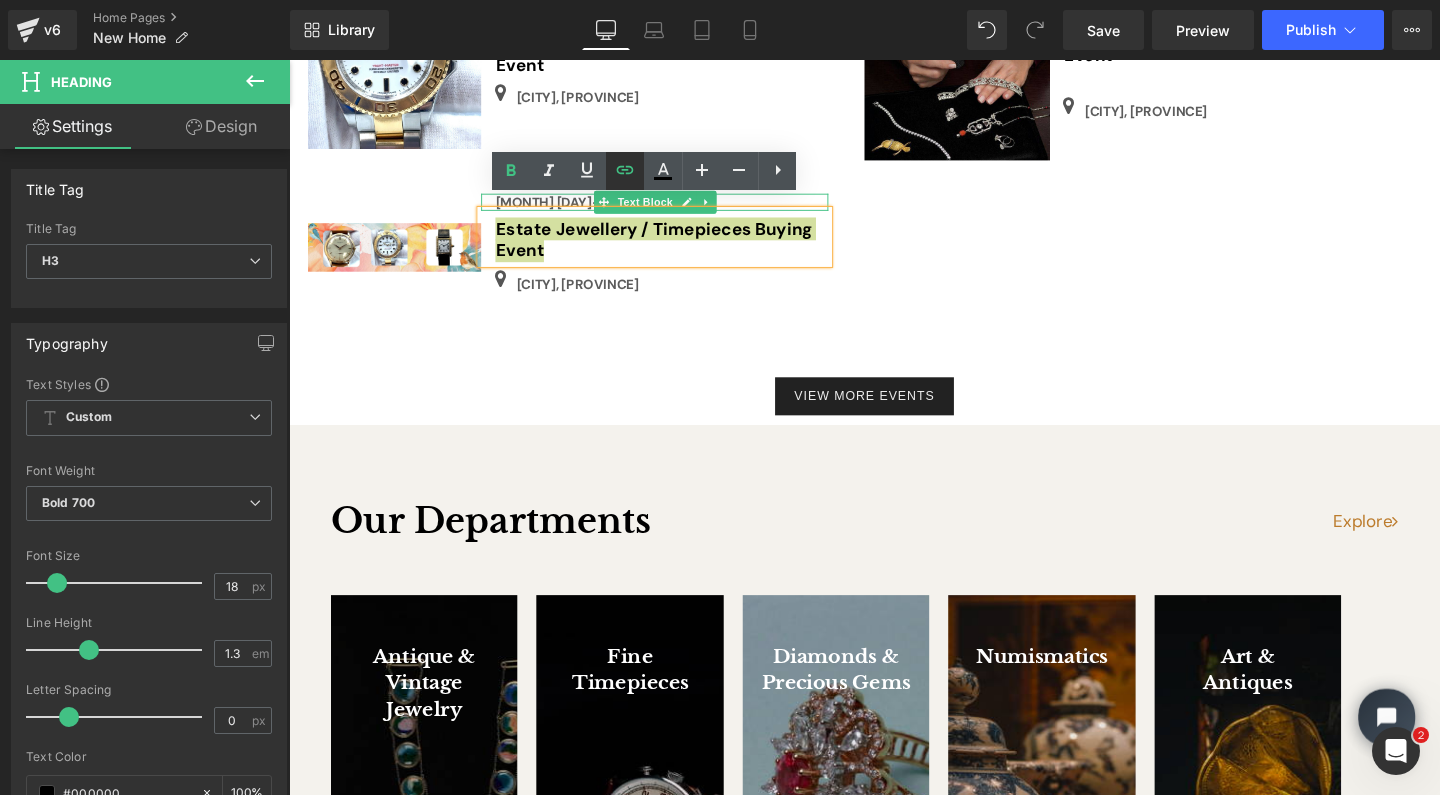 click 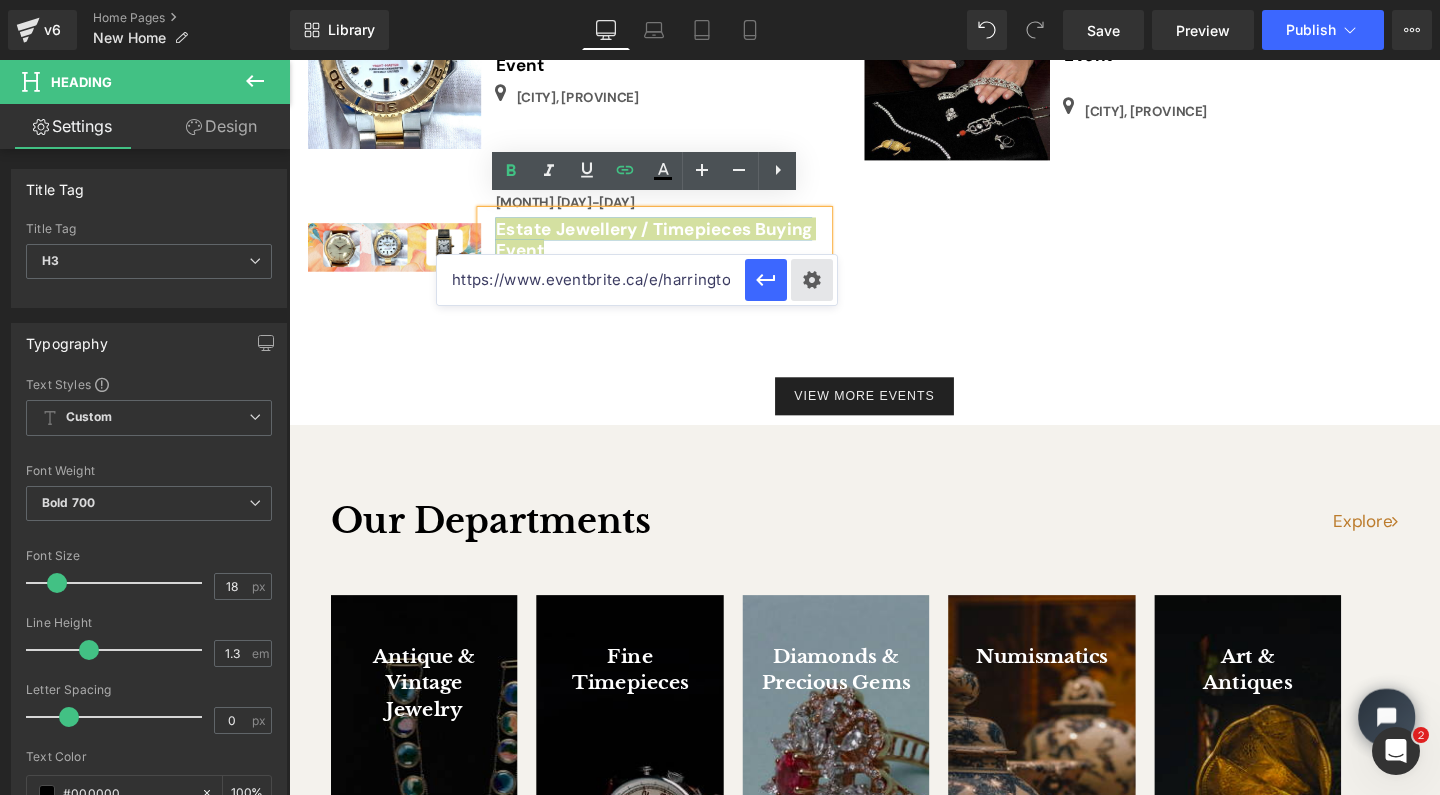 click on "Text Color Highlight Color #333333   Edit or remove link:   Edit   -   Unlink   -   Cancel     Choose Image... Back to Library   Insert     Untitle...gn-5.png 338.57 KB Delete image? Yes No w611-1...11-1.jpg 1.60 MB Delete image? Yes No 084-1...84-1.JPG 1.98 MB Delete image? Yes No Image 5...e 54.jpeg 27.03 KB Delete image? Yes No Image 5...e 53.jpeg 41.12 KB Delete image? Yes No Image 5...e 52.jpeg 22.15 KB Delete image? Yes No PC 0266...4 _1.png 2.52 MB Delete image? Yes No PC 0270...1 _4.jpeg 2.25 MB Delete image? Yes No w390-1...90-1.jpg 1.41 MB Delete image? Yes No w392-1...92-1.jpg 406.13 KB Delete image? Yes No w614-1...14-1.jpg 1.60 MB Delete image? Yes No Untitle...sign.png 1.68 MB Delete image? Yes No 208__20...1-53.jpg 1.06 MB Delete image? Yes No fa69902...9860.jpeg 644.88 KB Delete image? Yes No 12-1...12-1.JPG 2.58 MB Delete image? Yes No 3-1...3-1.JPG 2.58 MB Delete image? Yes No 22-1...22-1.jpg 992.60 KB Delete image? Yes No 53-1...53-1.JPG 2.30 MB Delete image? Yes No Client-...rk-2.png Yes" at bounding box center [720, 0] 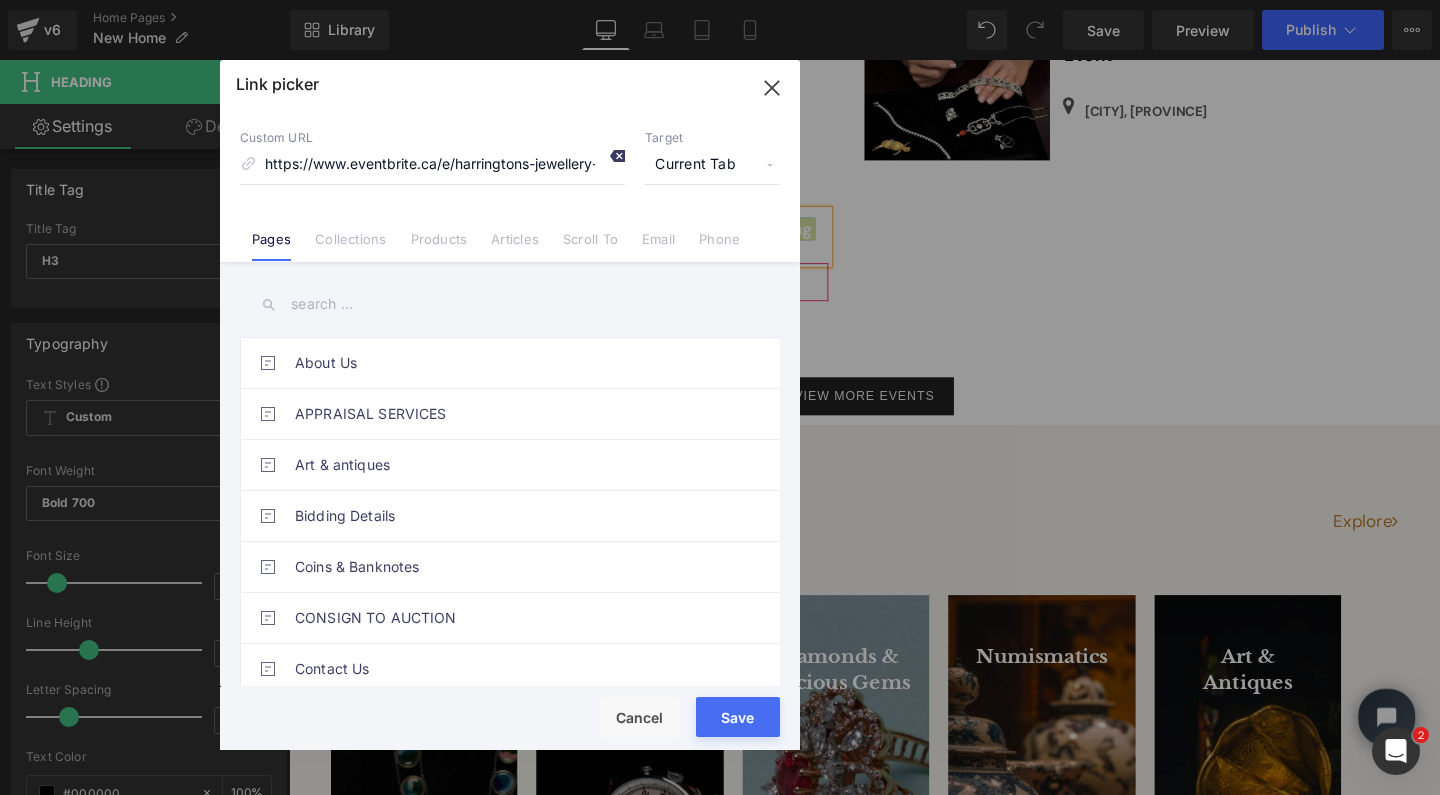 click 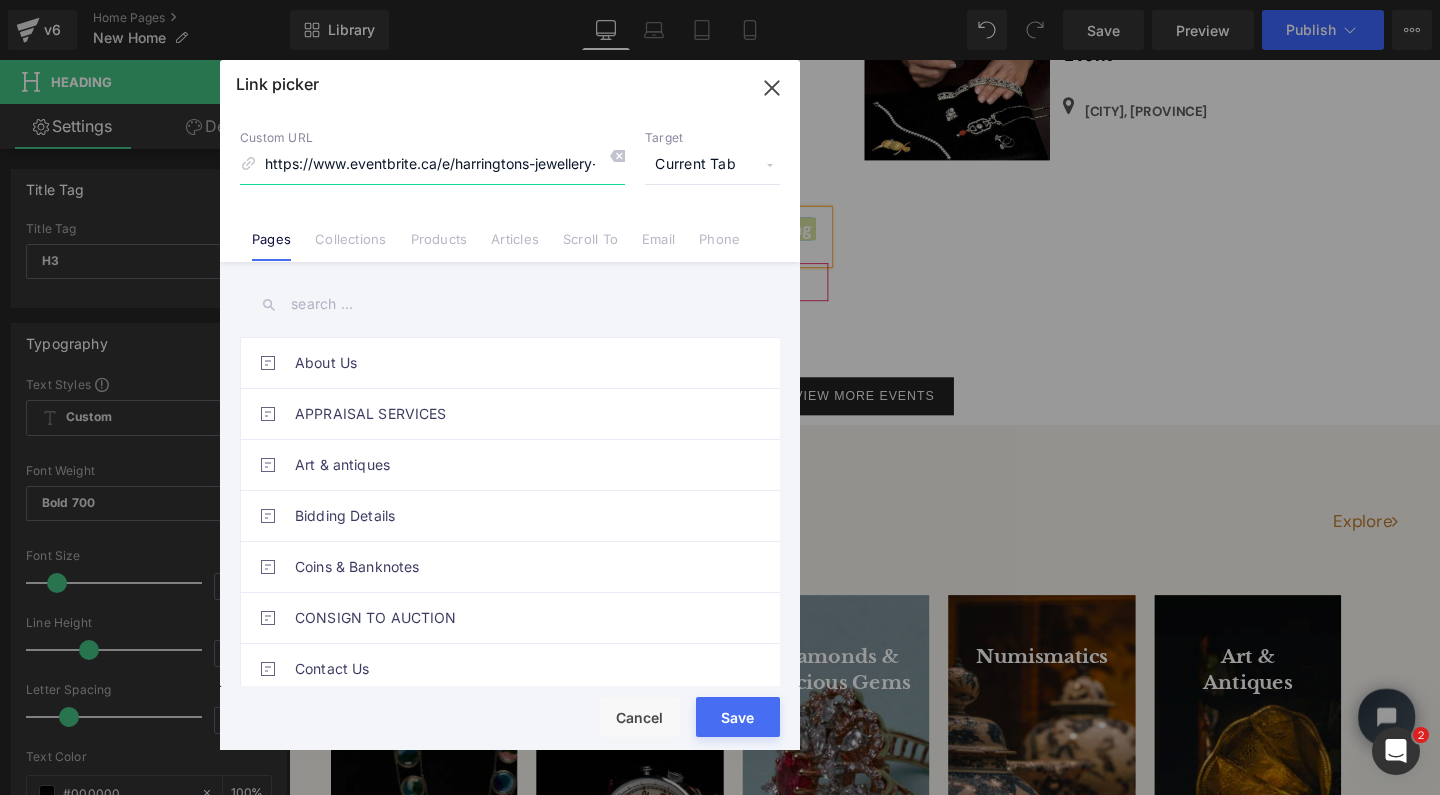 click on "https://www.eventbrite.ca/e/harringtons-jewellery-and-timepieces-buying-event-by-appointment-only-registration-1542935404329?aff=oddtdtcreator" at bounding box center [432, 165] 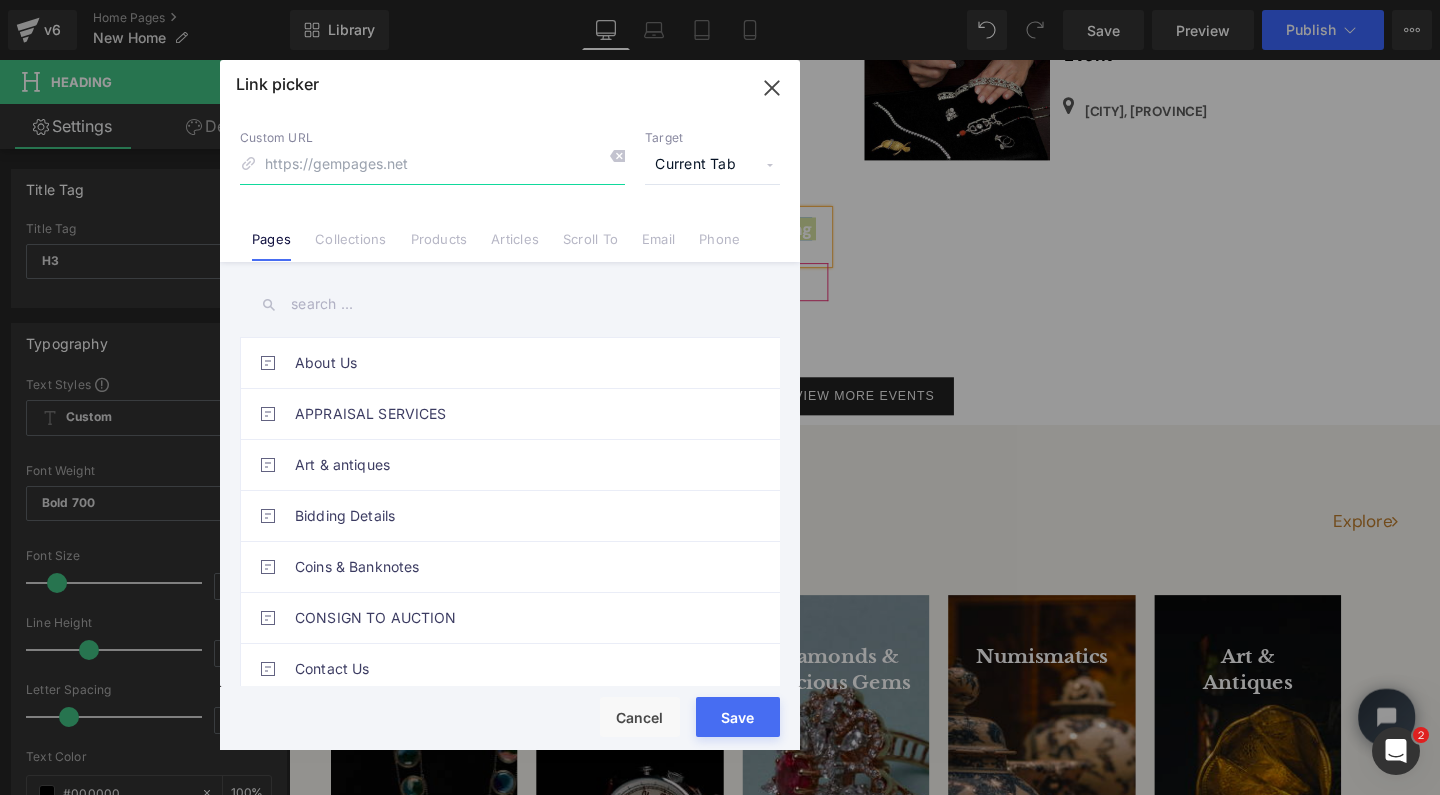 paste on "https://www.eventbrite.ca/e/harringtons-jewellery-and-timepieces-buying-event-by-appointment-only-registration-1545443375739?aff=oddtdtcreator" 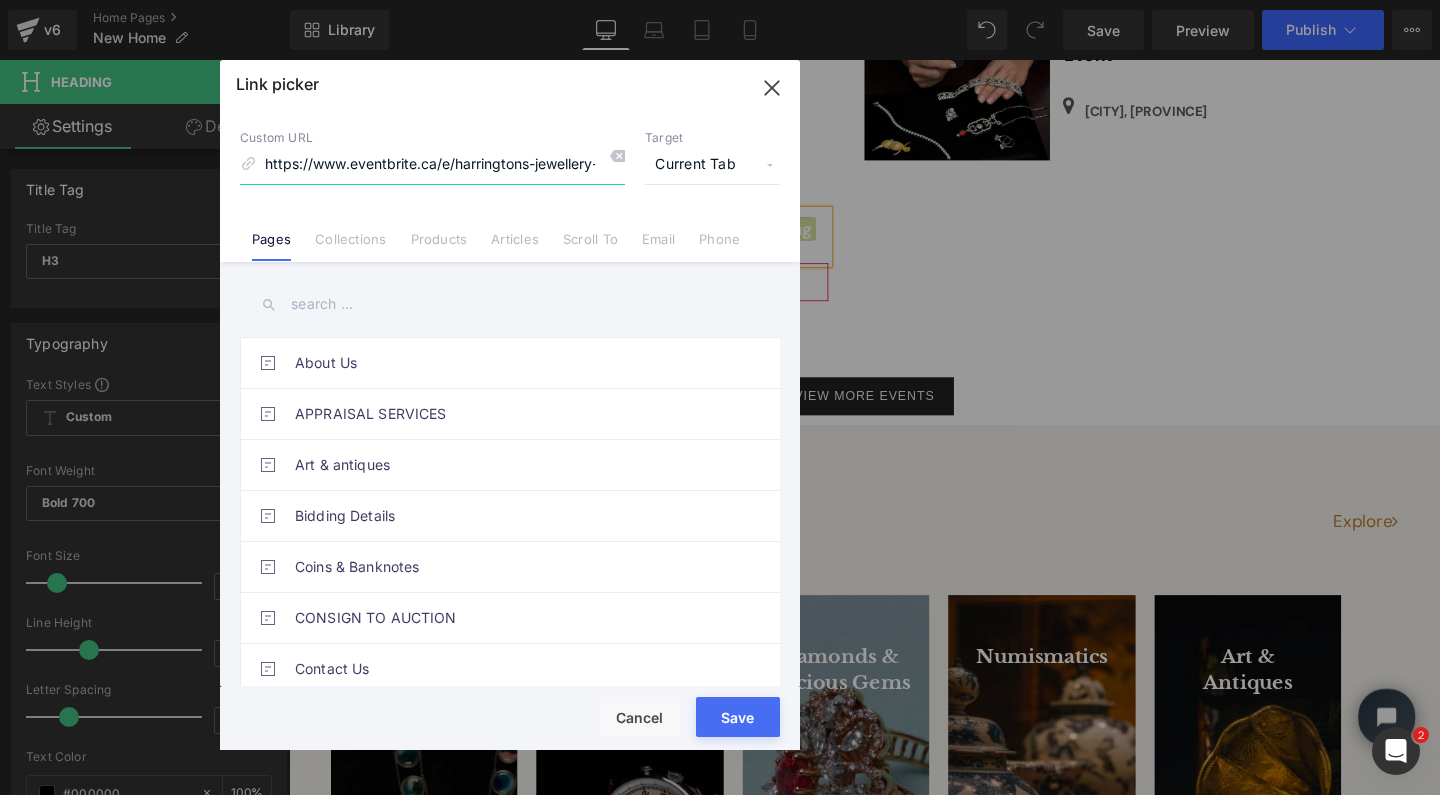 type on "https://www.eventbrite.ca/e/harringtons-jewellery-and-timepieces-buying-event-by-appointment-only-registration-1545443375739?aff=oddtdtcreator" 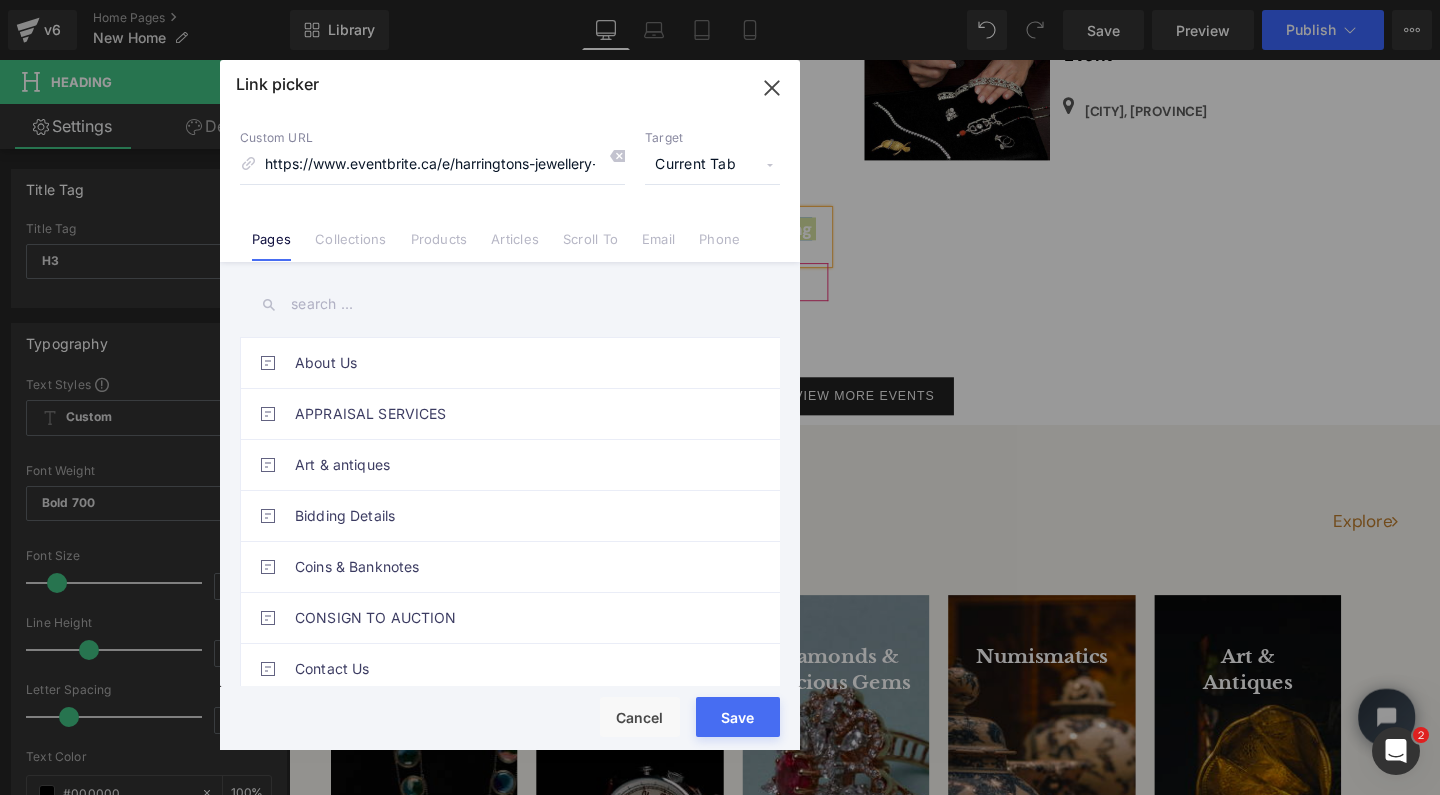 click on "Save" at bounding box center [738, 717] 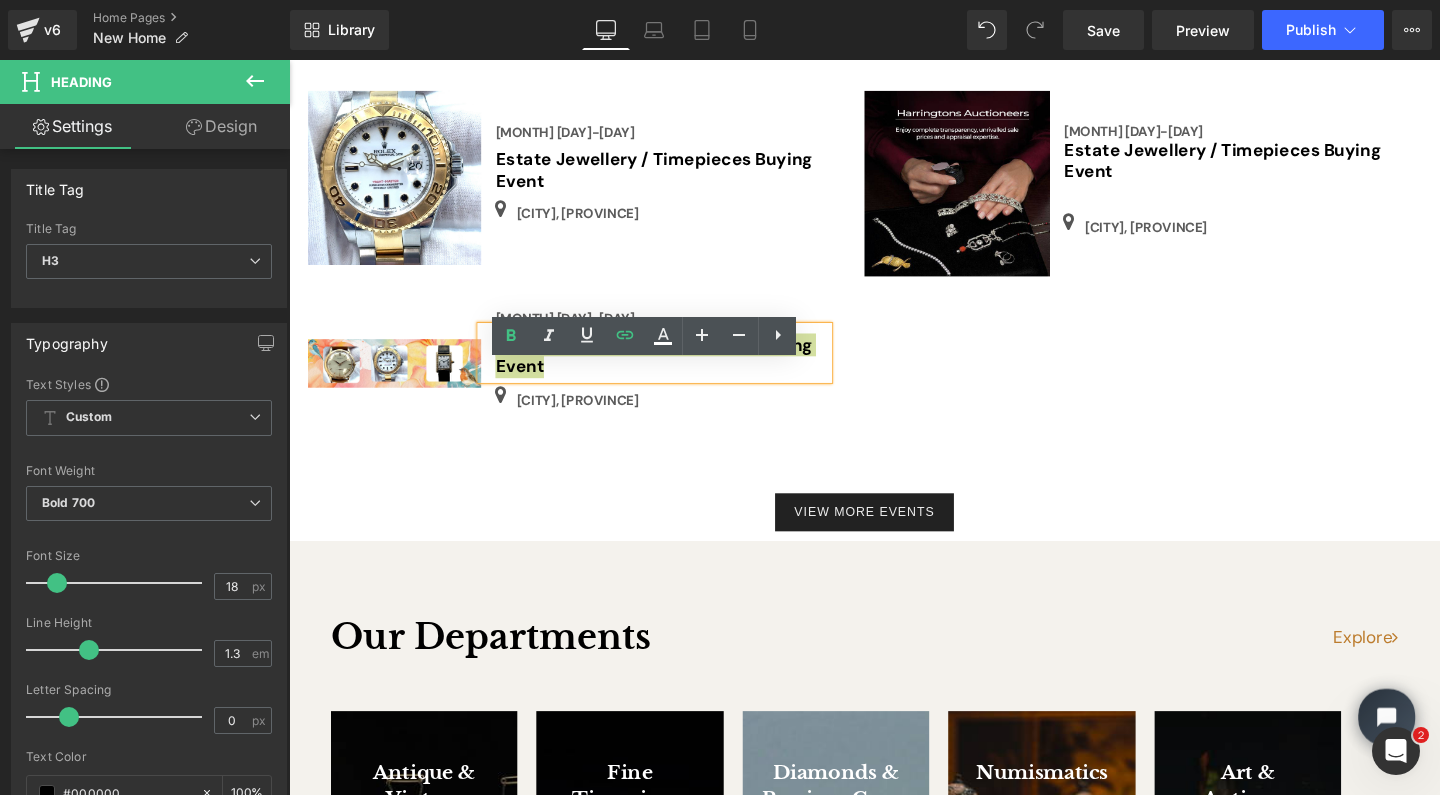 scroll, scrollTop: 2912, scrollLeft: 0, axis: vertical 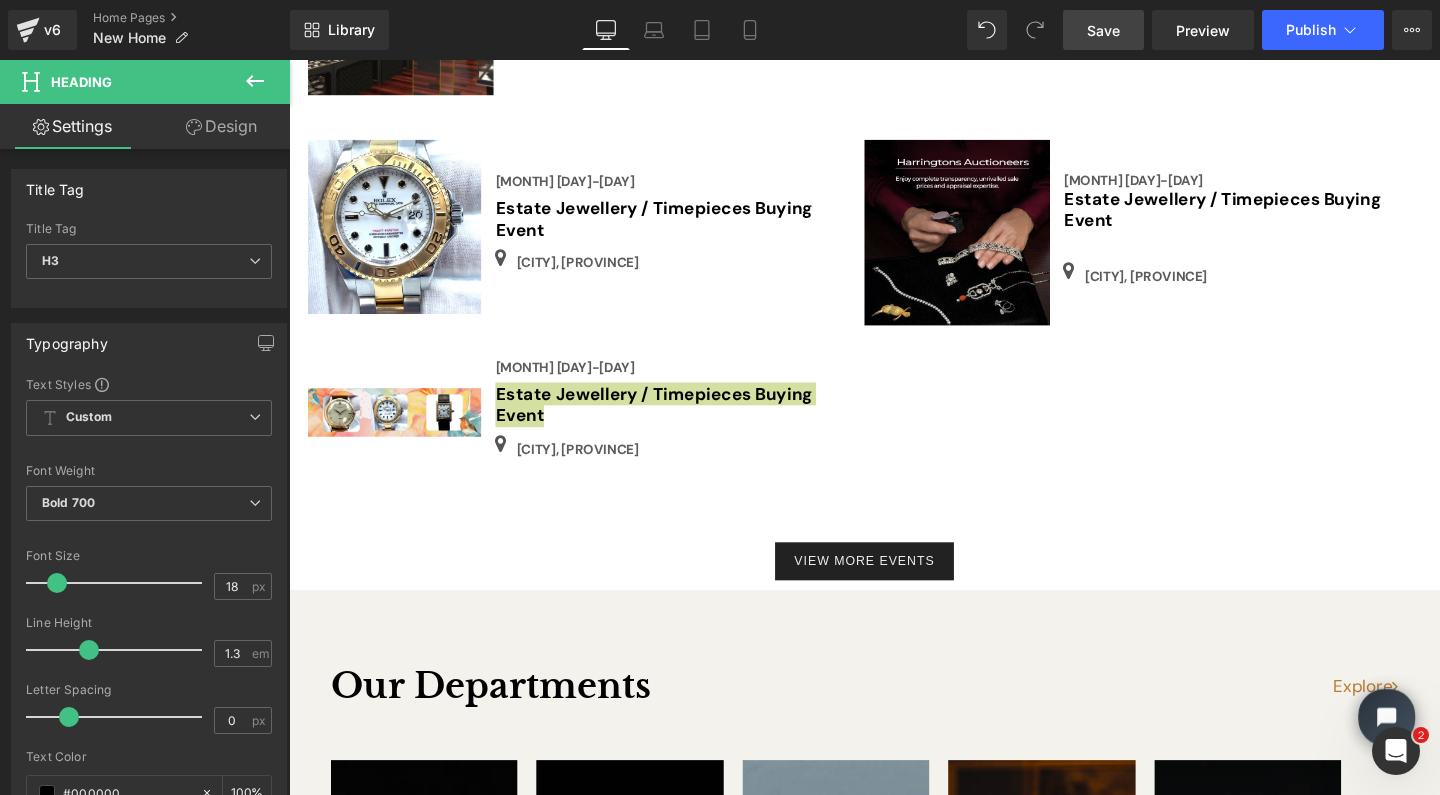 click on "Save" at bounding box center [1103, 30] 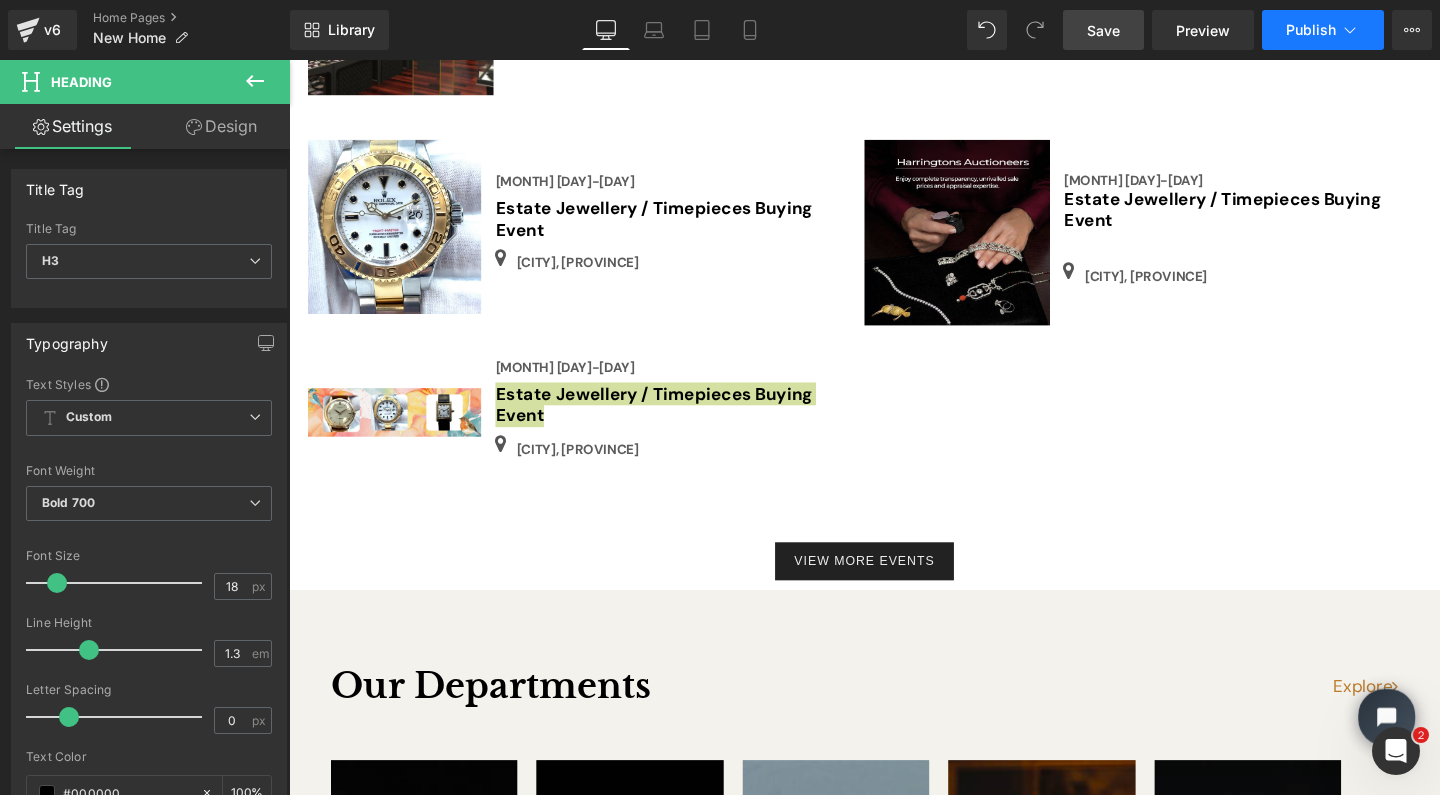 click on "Publish" at bounding box center [1311, 30] 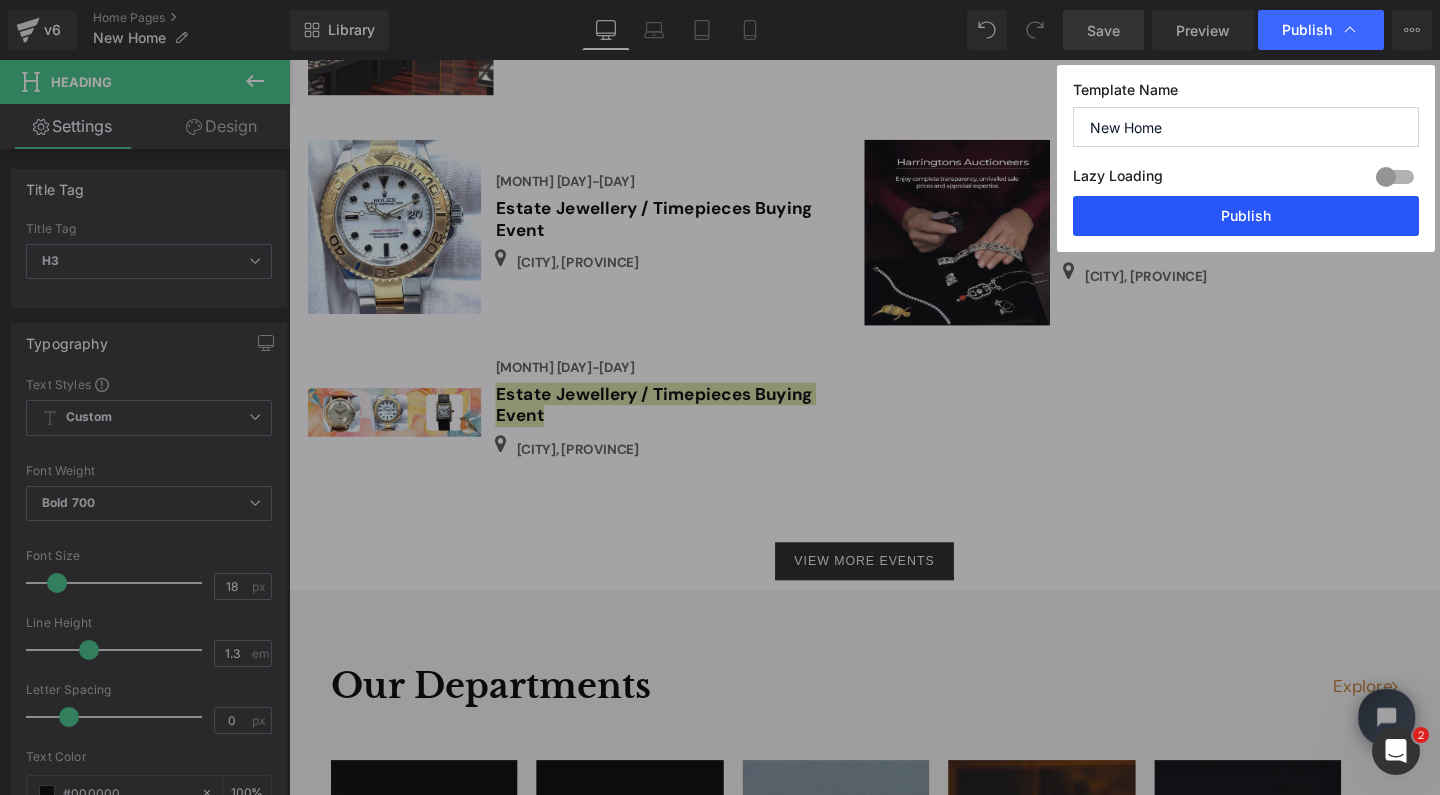 click on "Publish" at bounding box center (1246, 216) 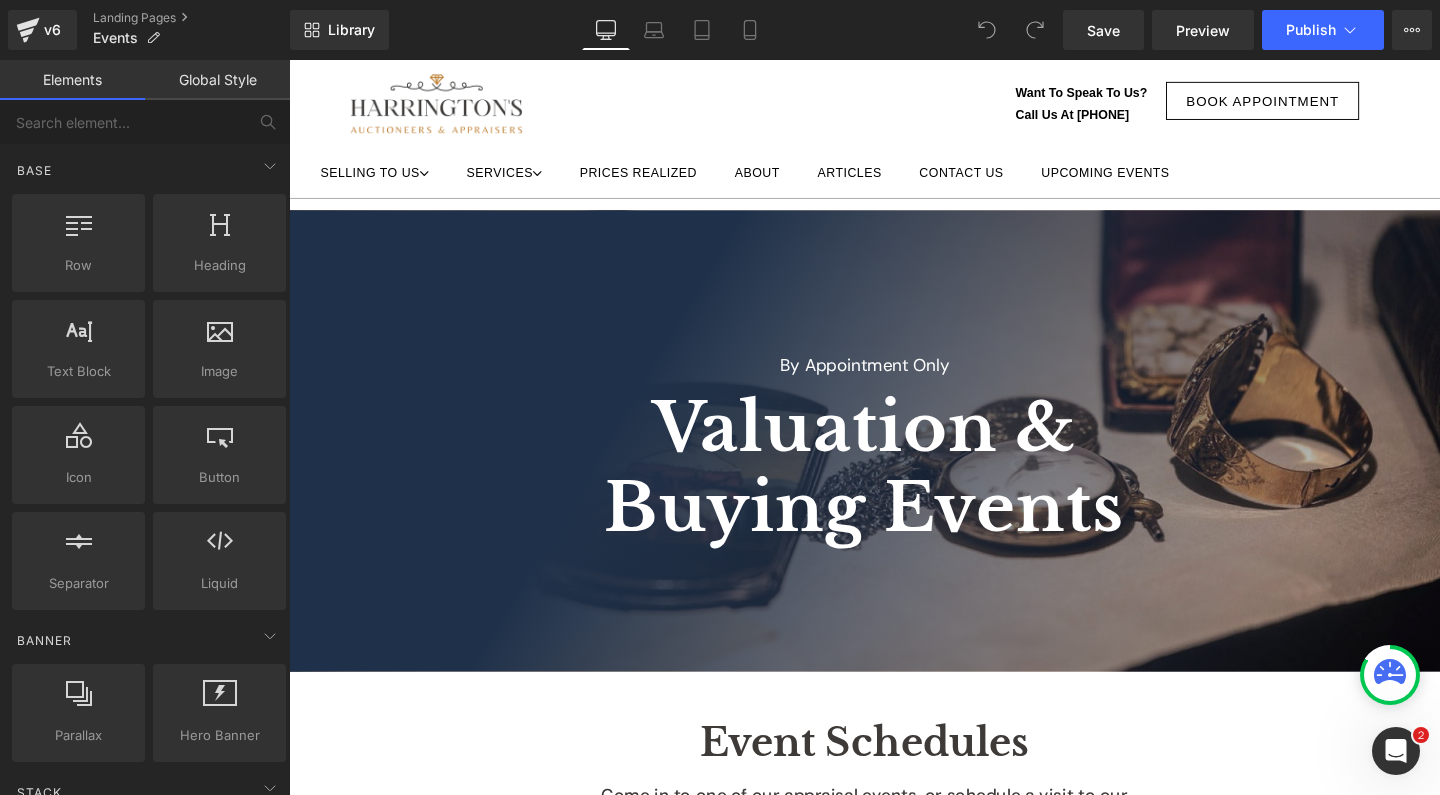 scroll, scrollTop: 0, scrollLeft: 0, axis: both 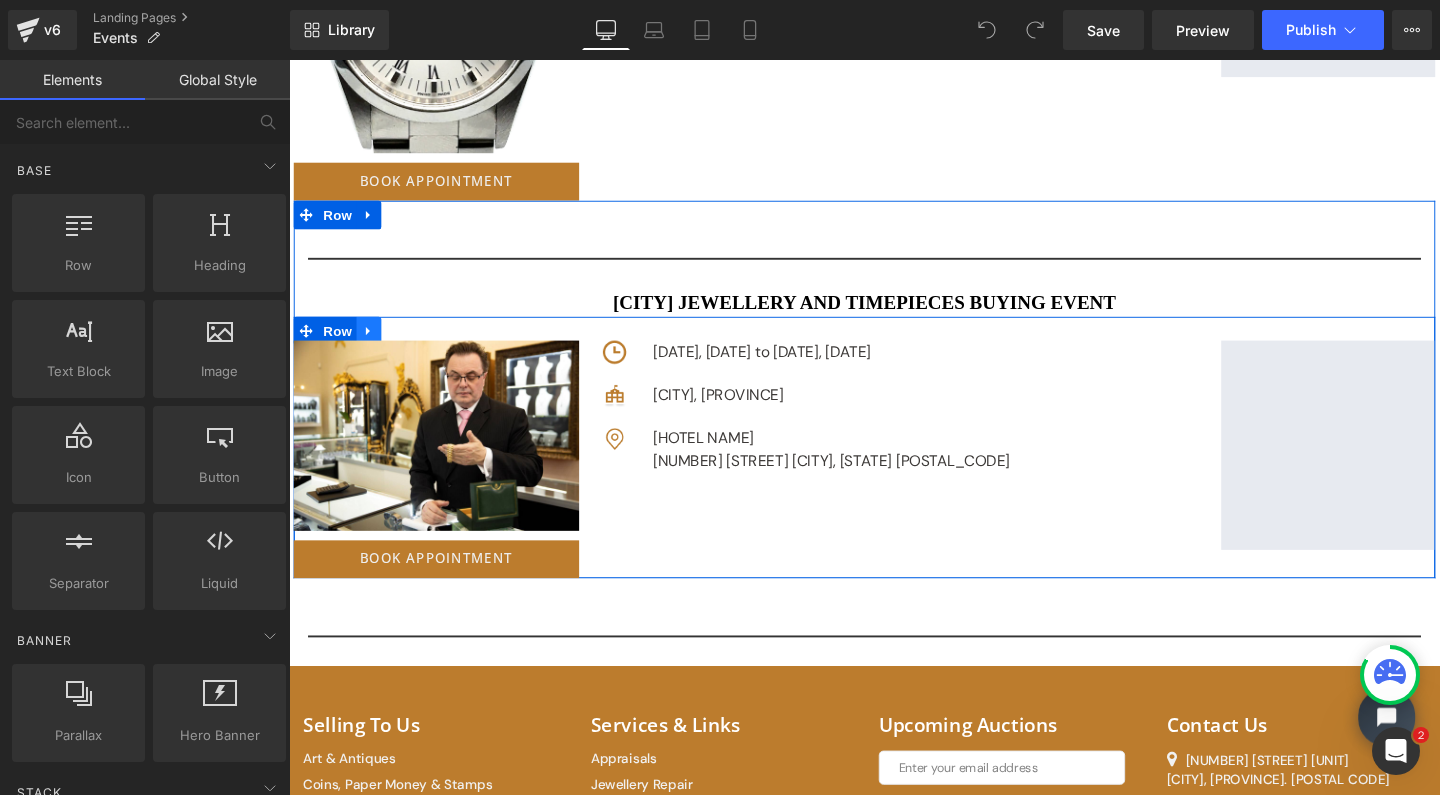 click 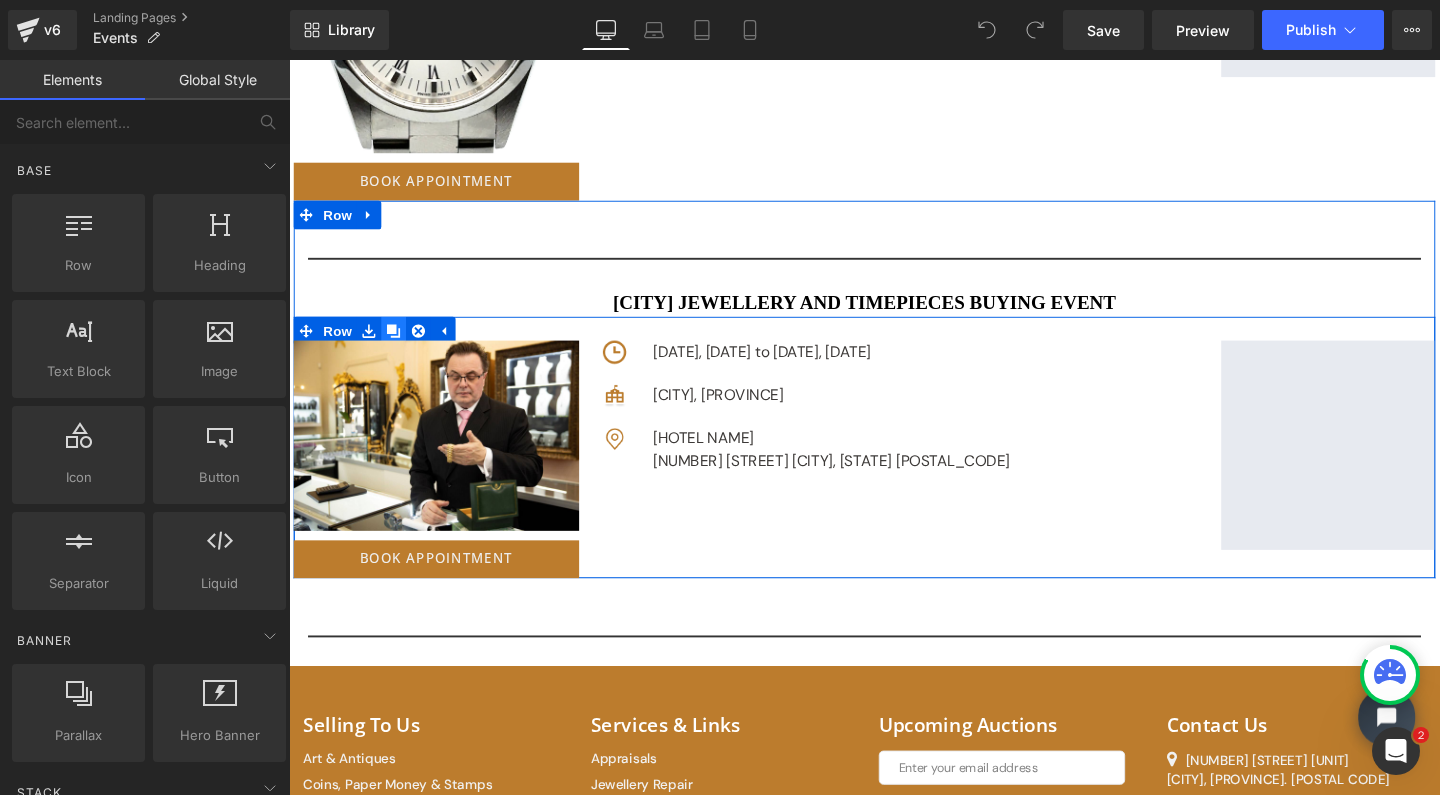 click 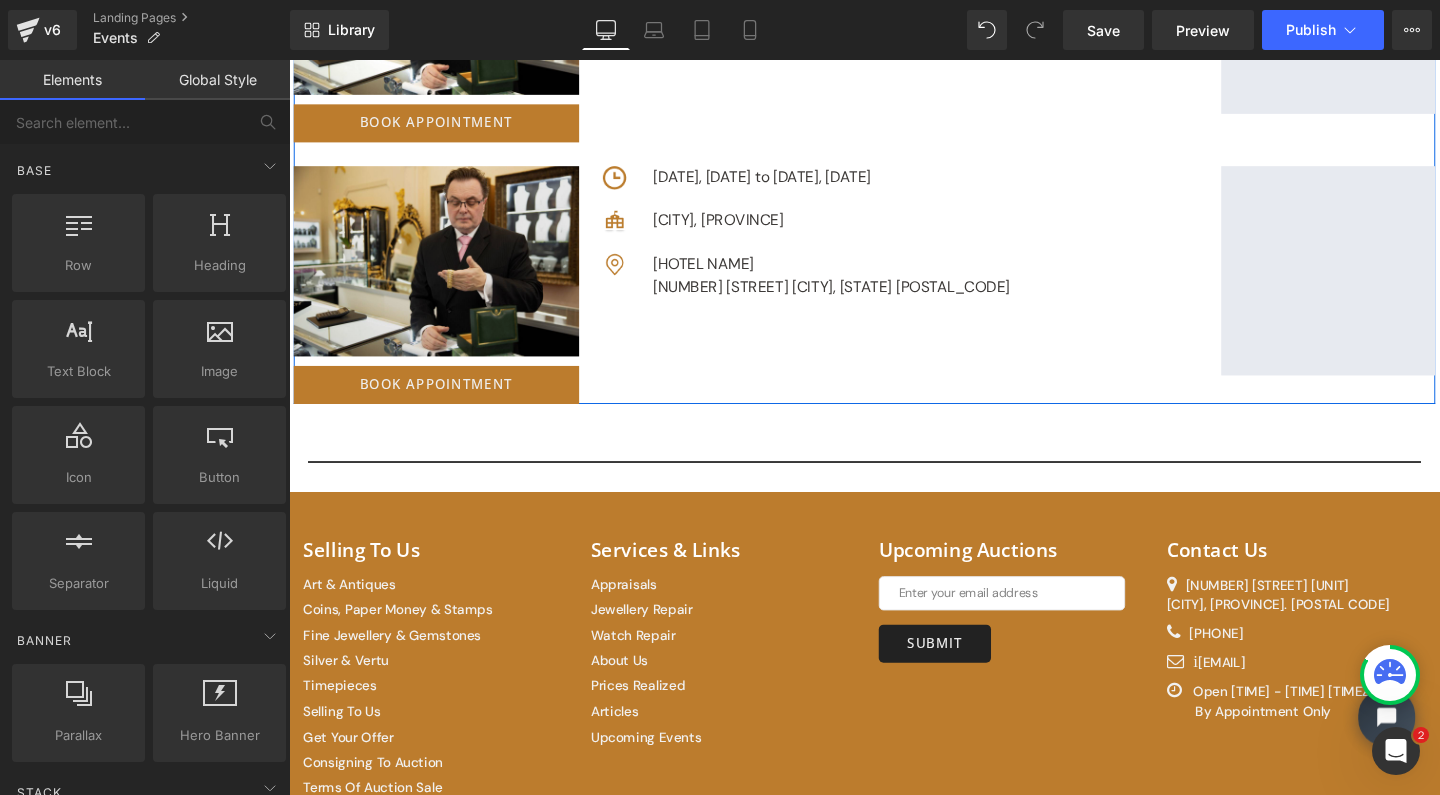 scroll, scrollTop: 6325, scrollLeft: 0, axis: vertical 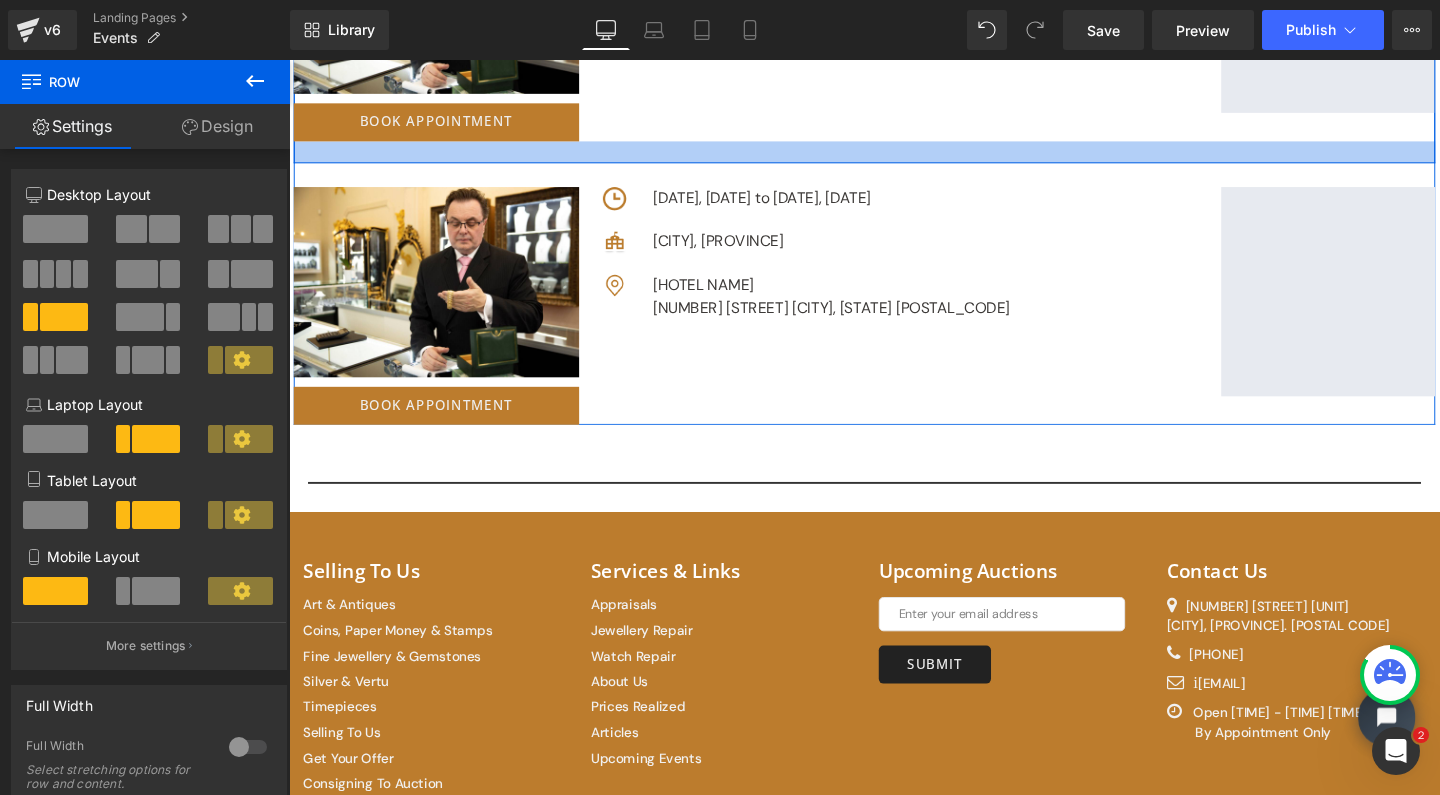 drag, startPoint x: 625, startPoint y: 137, endPoint x: 629, endPoint y: 160, distance: 23.345236 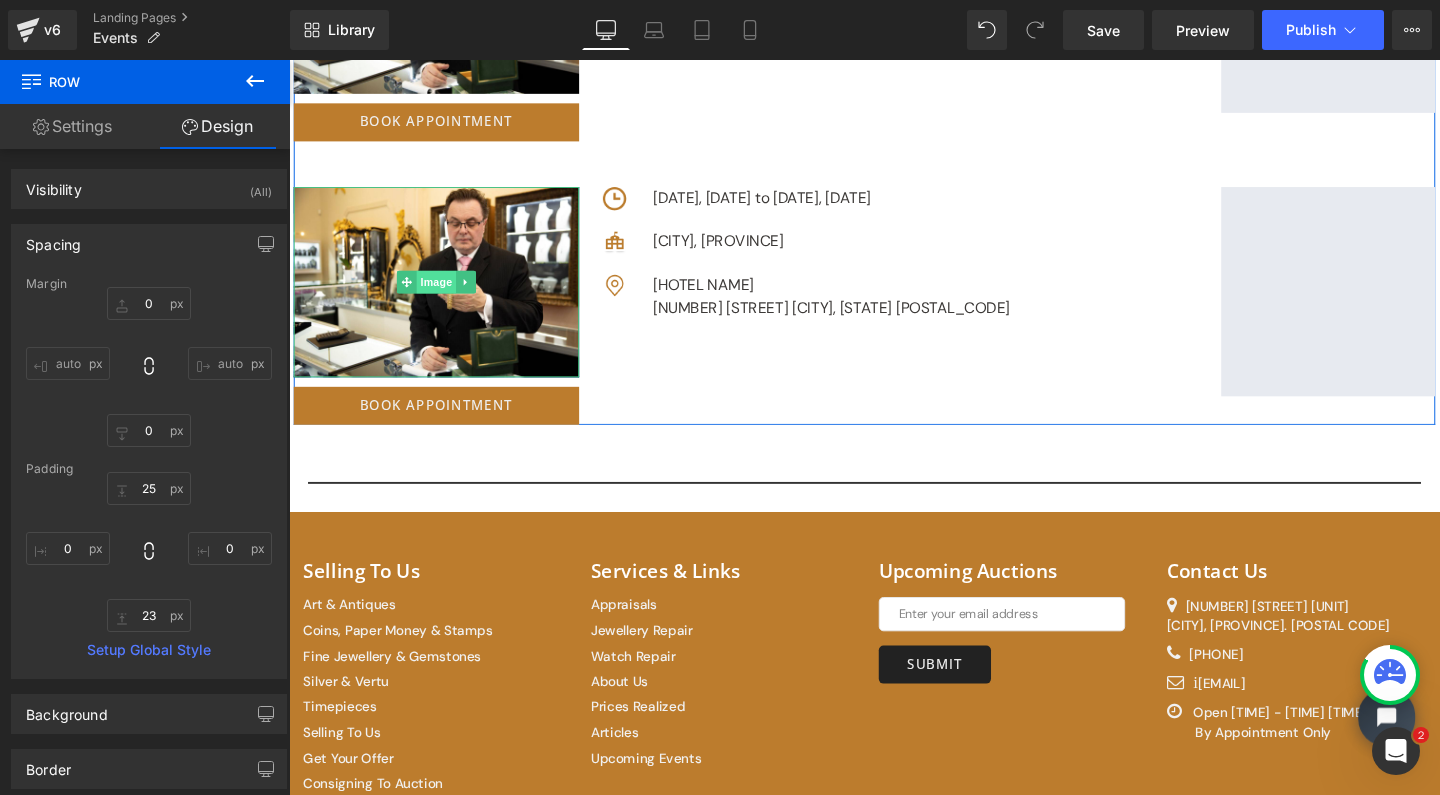 click on "Image" at bounding box center [444, 294] 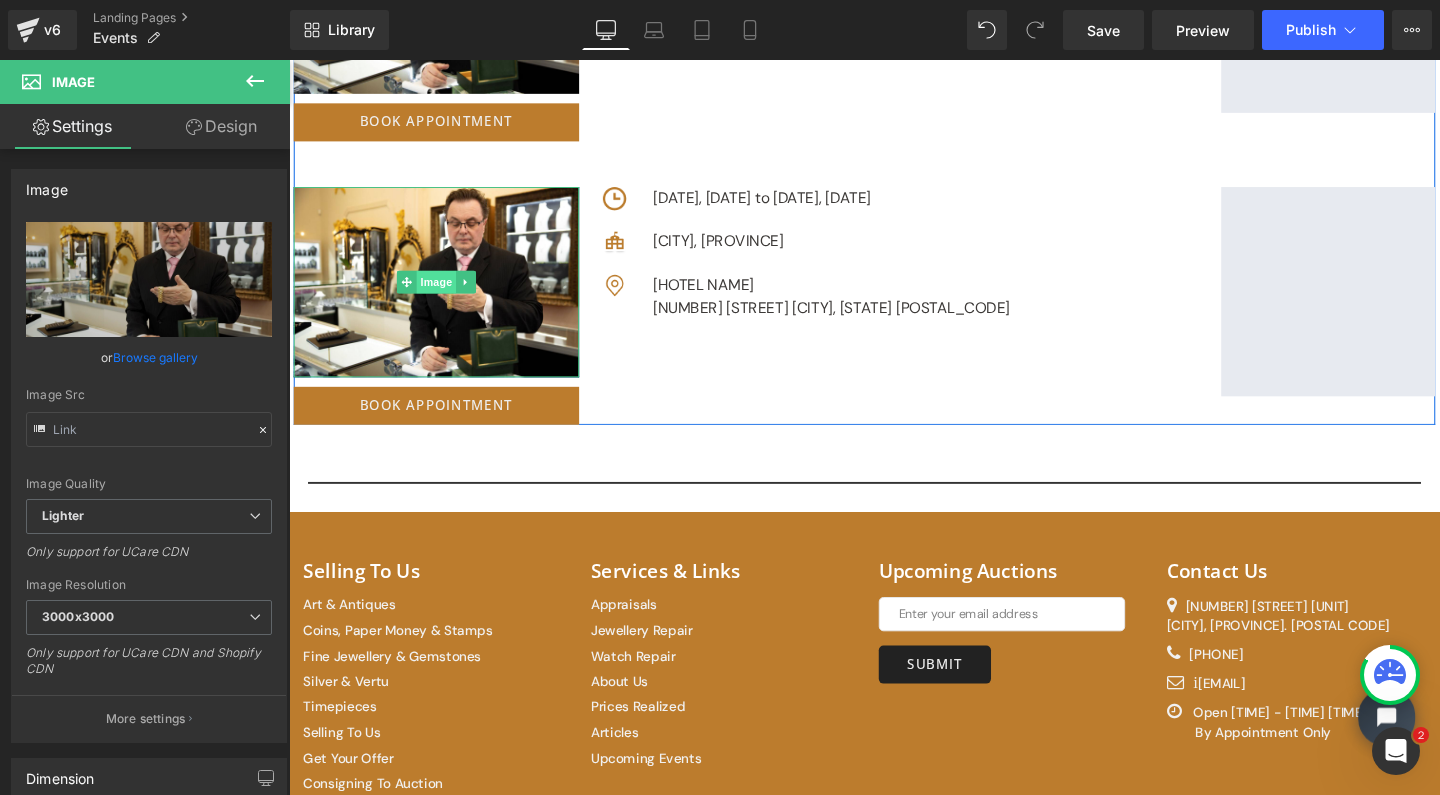 click on "Image" at bounding box center (444, 294) 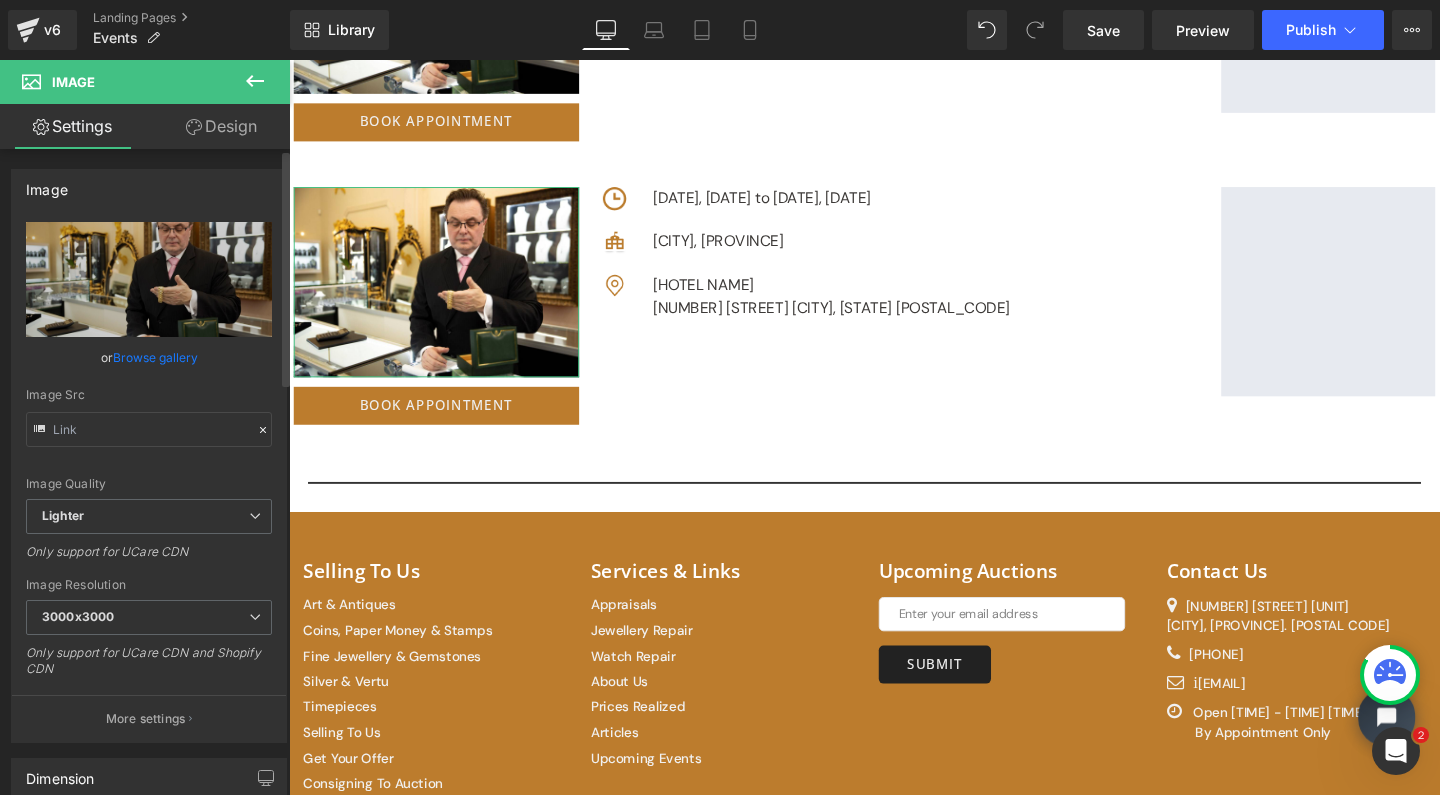 click on "Browse gallery" at bounding box center (155, 357) 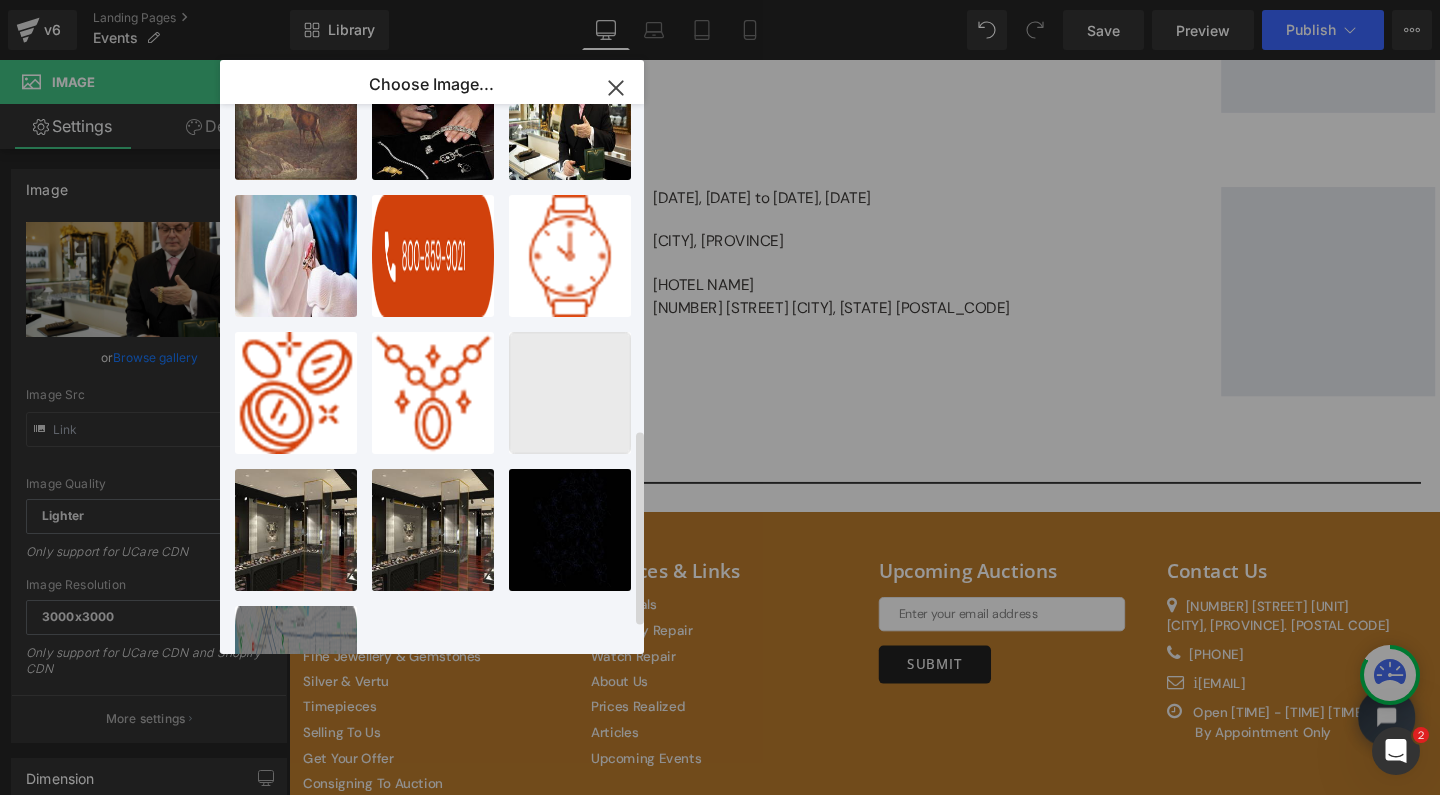 scroll, scrollTop: 988, scrollLeft: 0, axis: vertical 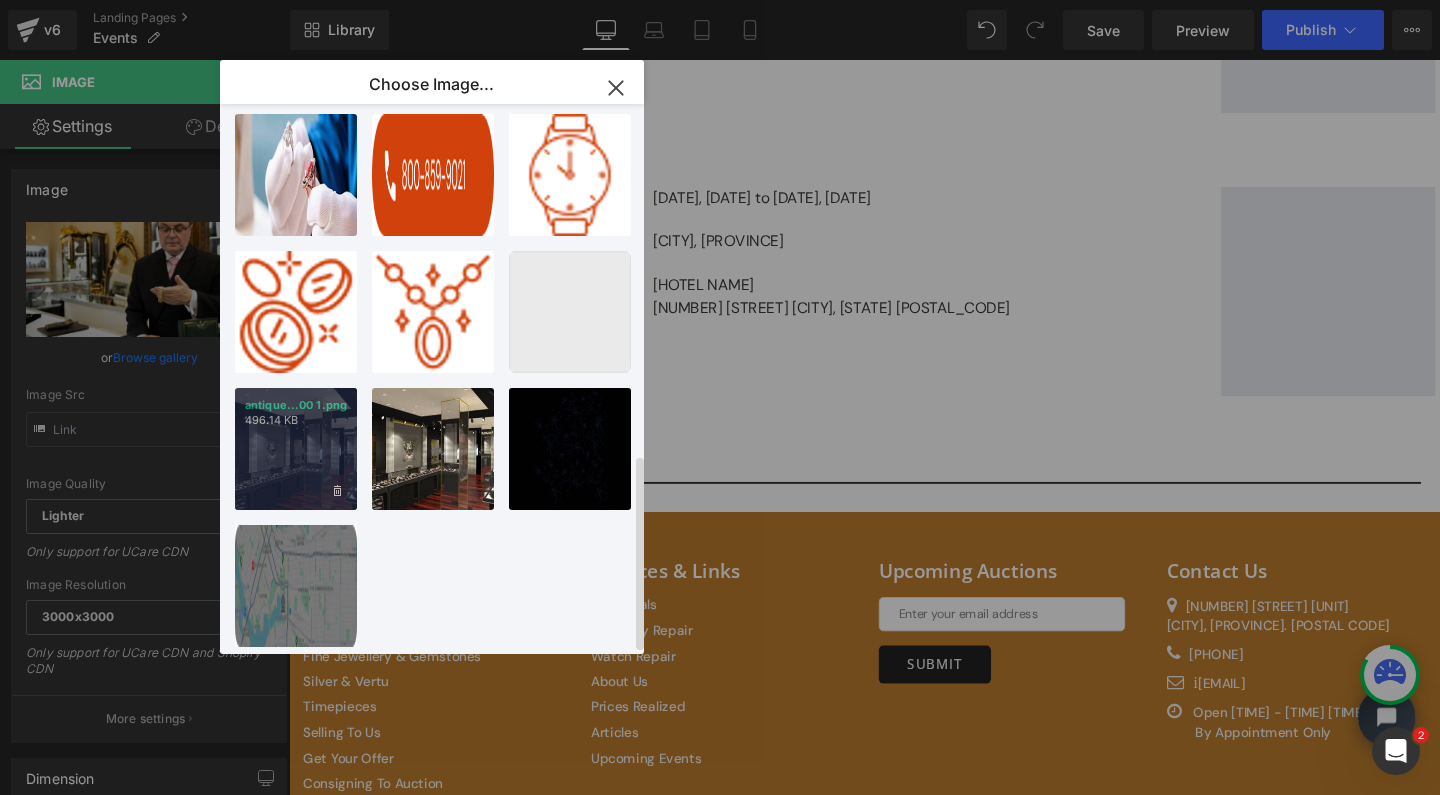 click on "antique...00 1.png 496.14 KB" at bounding box center (296, 449) 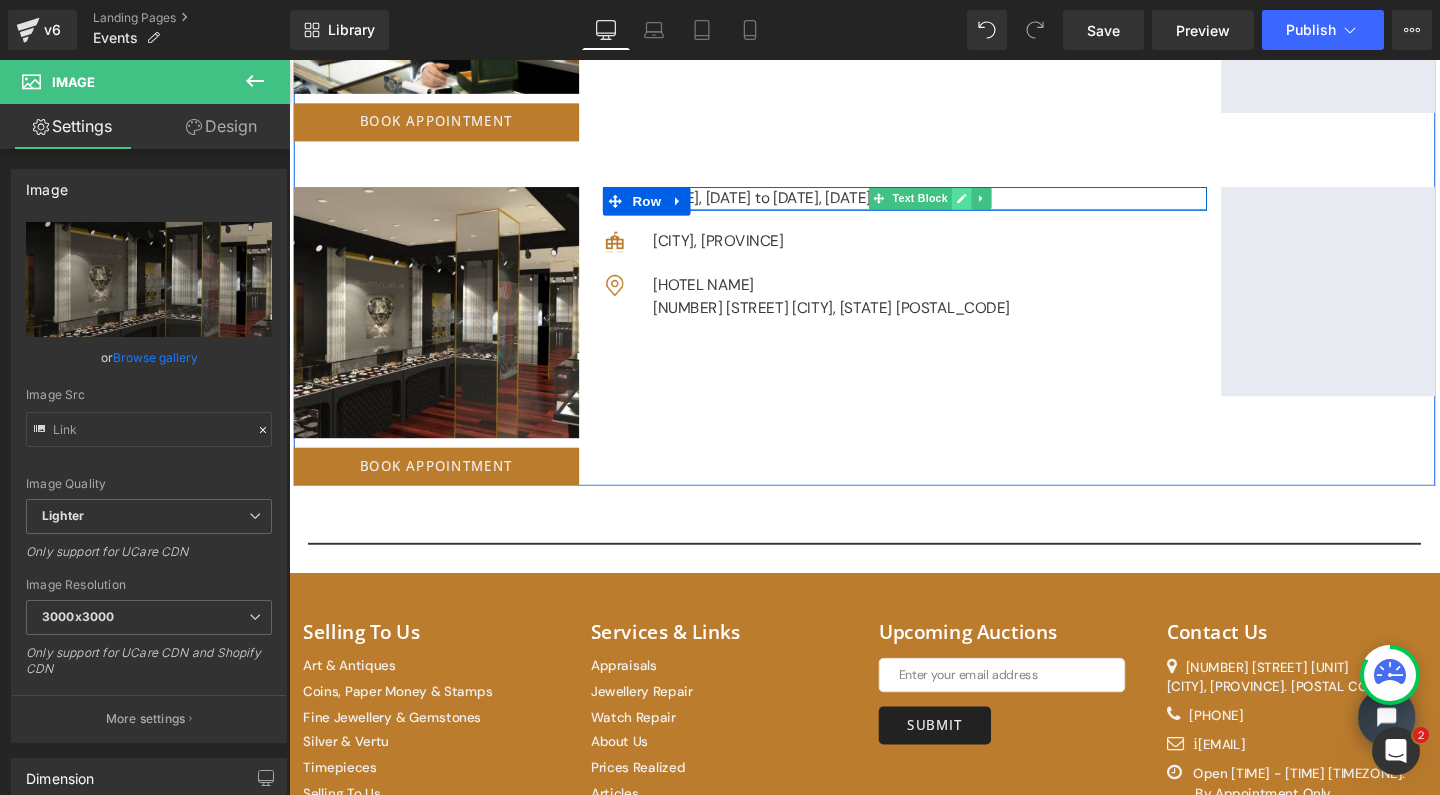 click 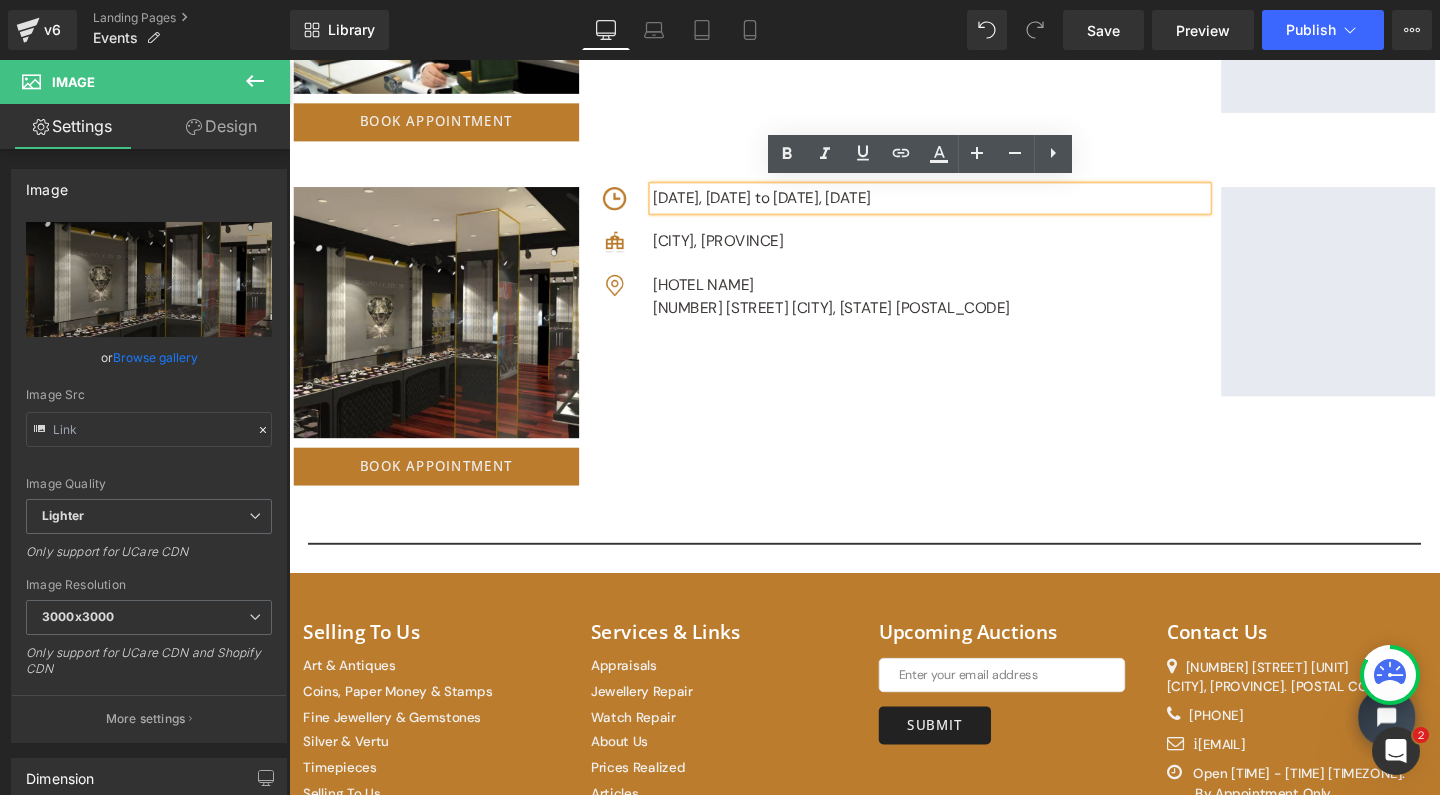 click on "Thursday, August 21, 2025 to Saturday, August 23, 2025" at bounding box center (963, 206) 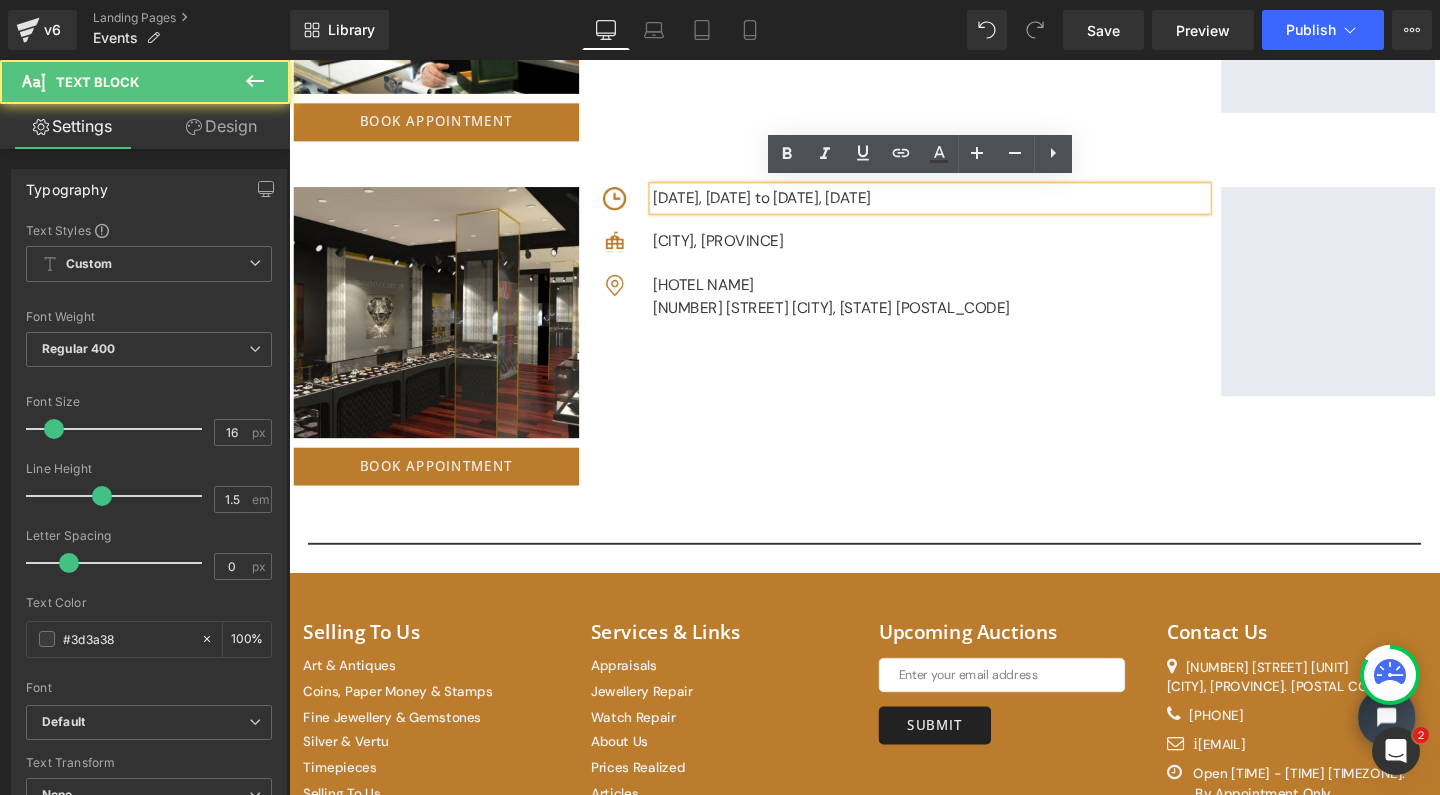 type 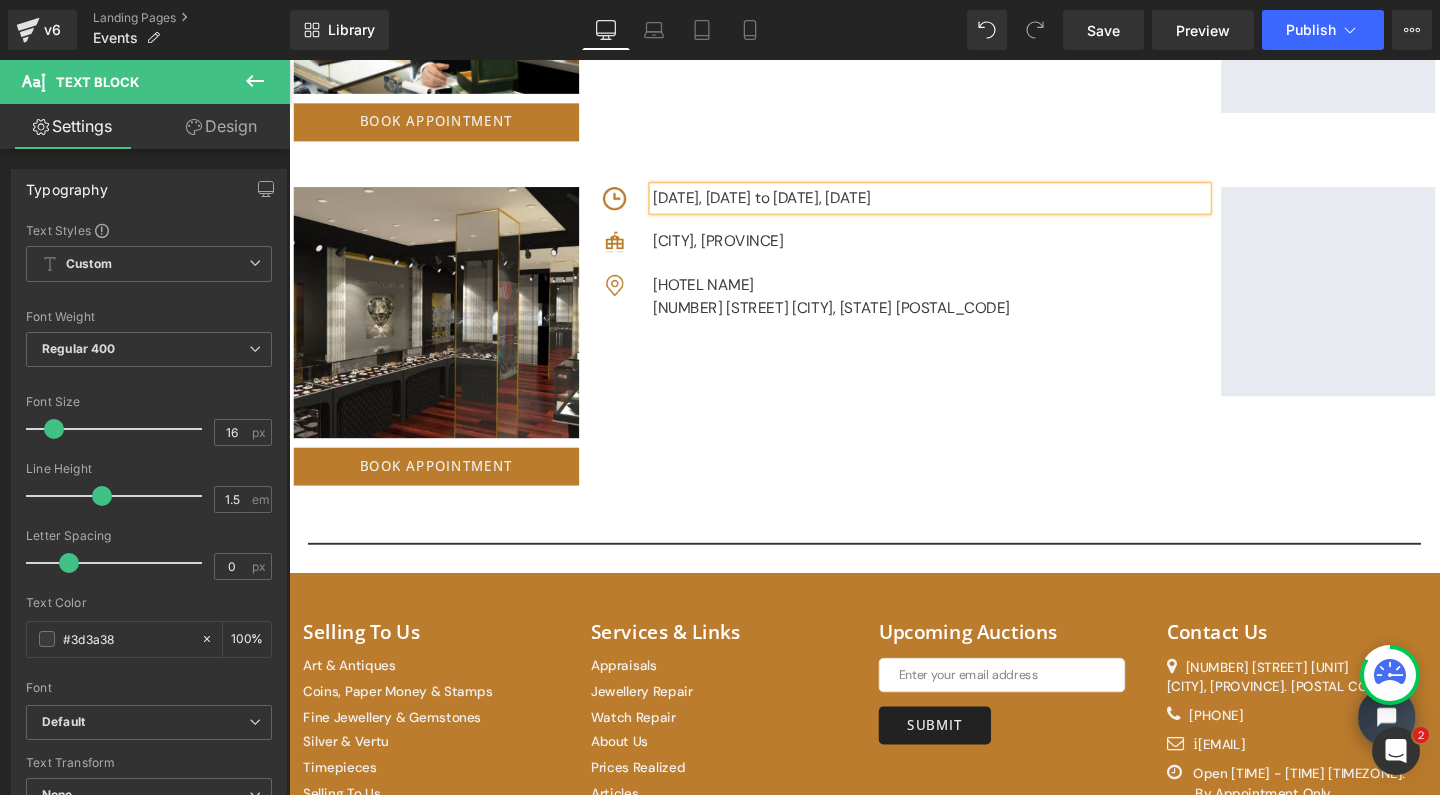 click on "Wednesday, August 21, 2025 to Saturday, August 23, 2025" at bounding box center (963, 206) 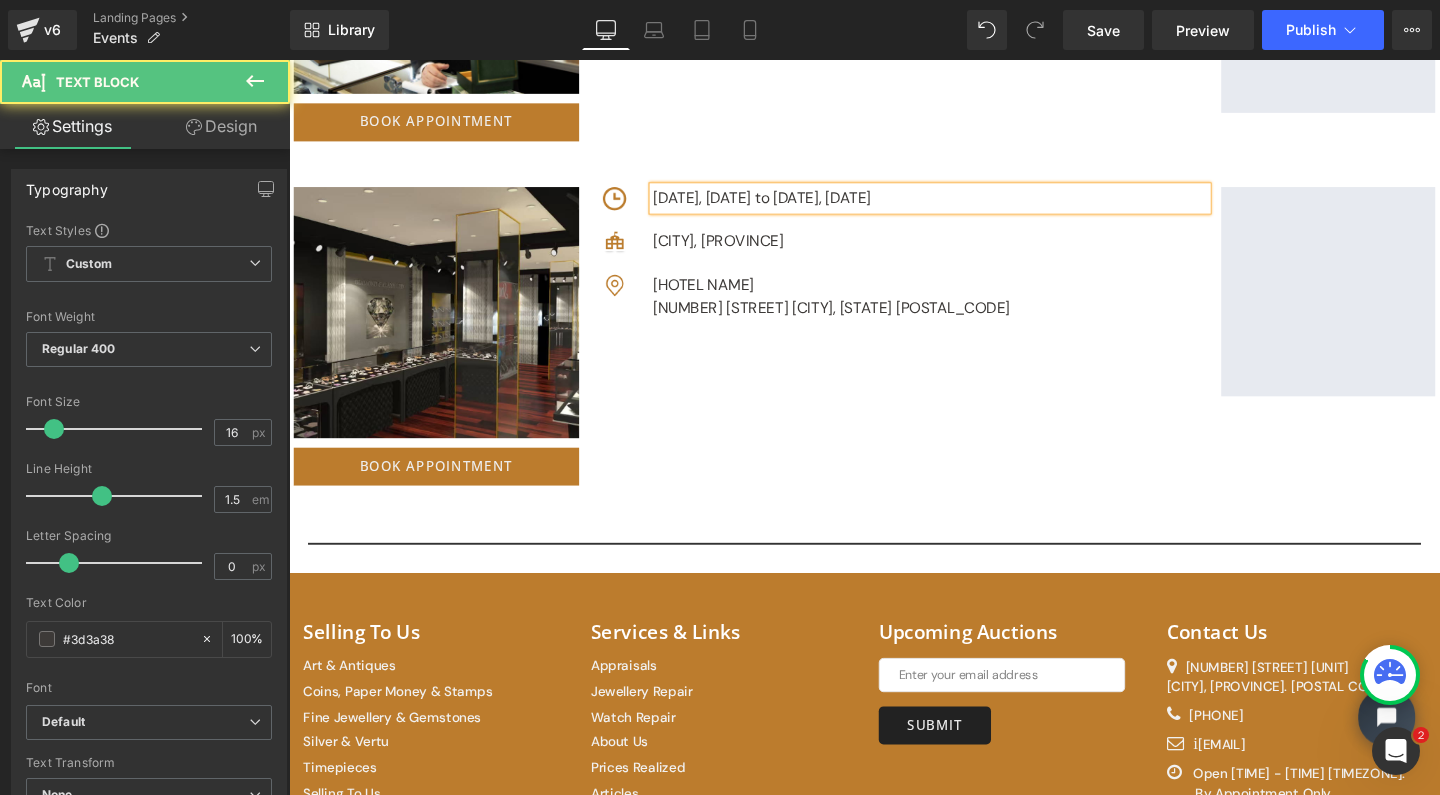 click on "Wednesday, August 27, 2025 to Thursday, August 23, 2025" at bounding box center [963, 206] 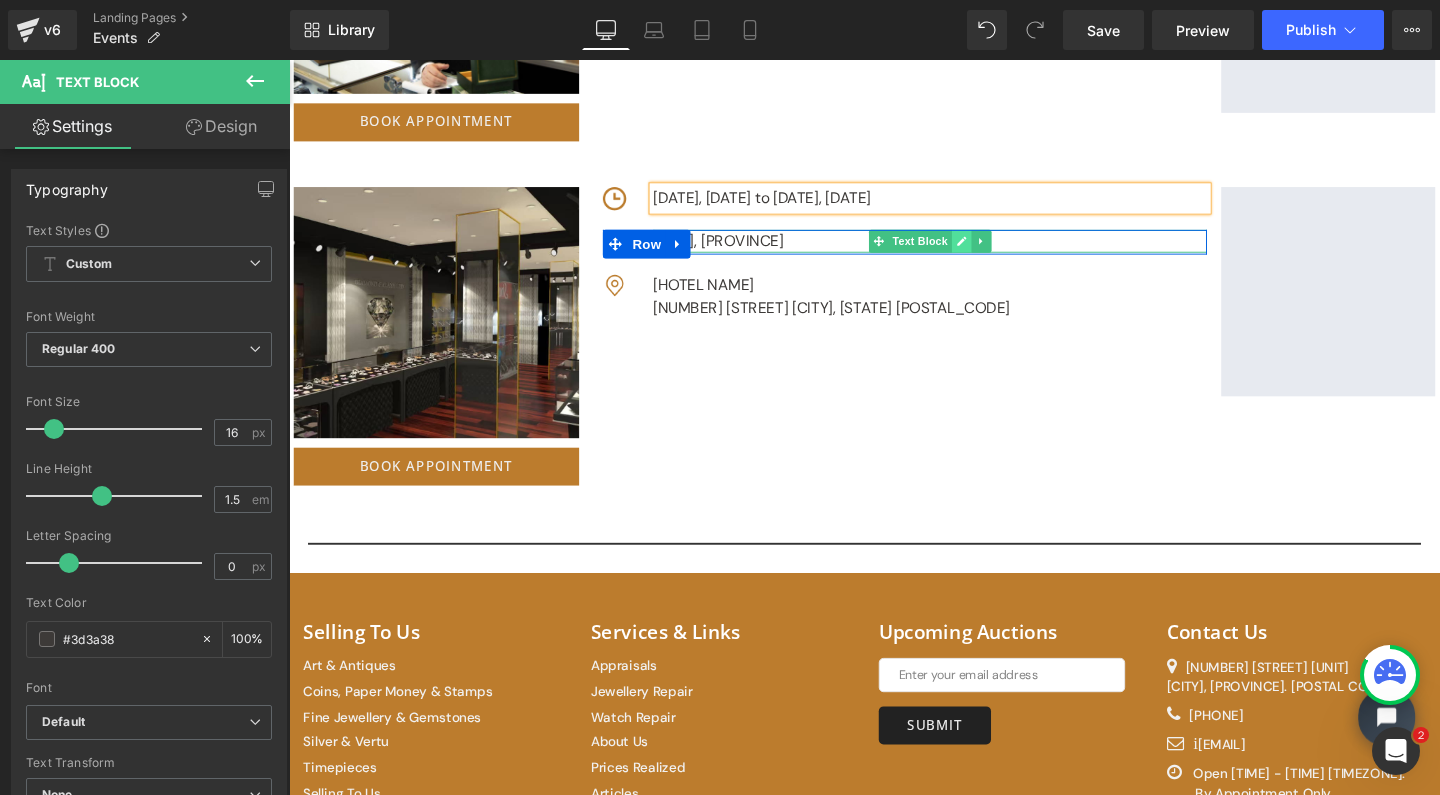 click at bounding box center (996, 251) 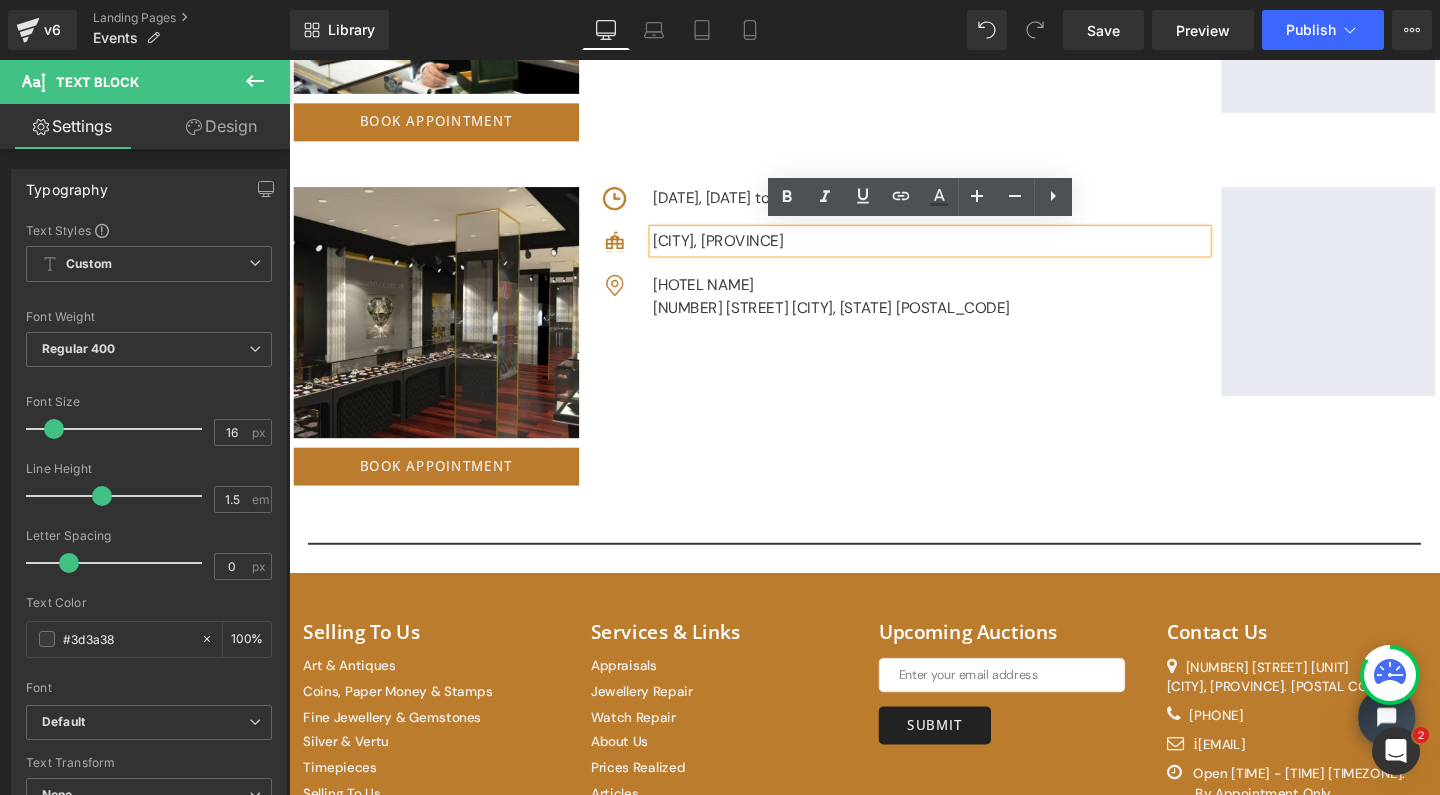click on "[CITY], [STATE]" at bounding box center [963, 251] 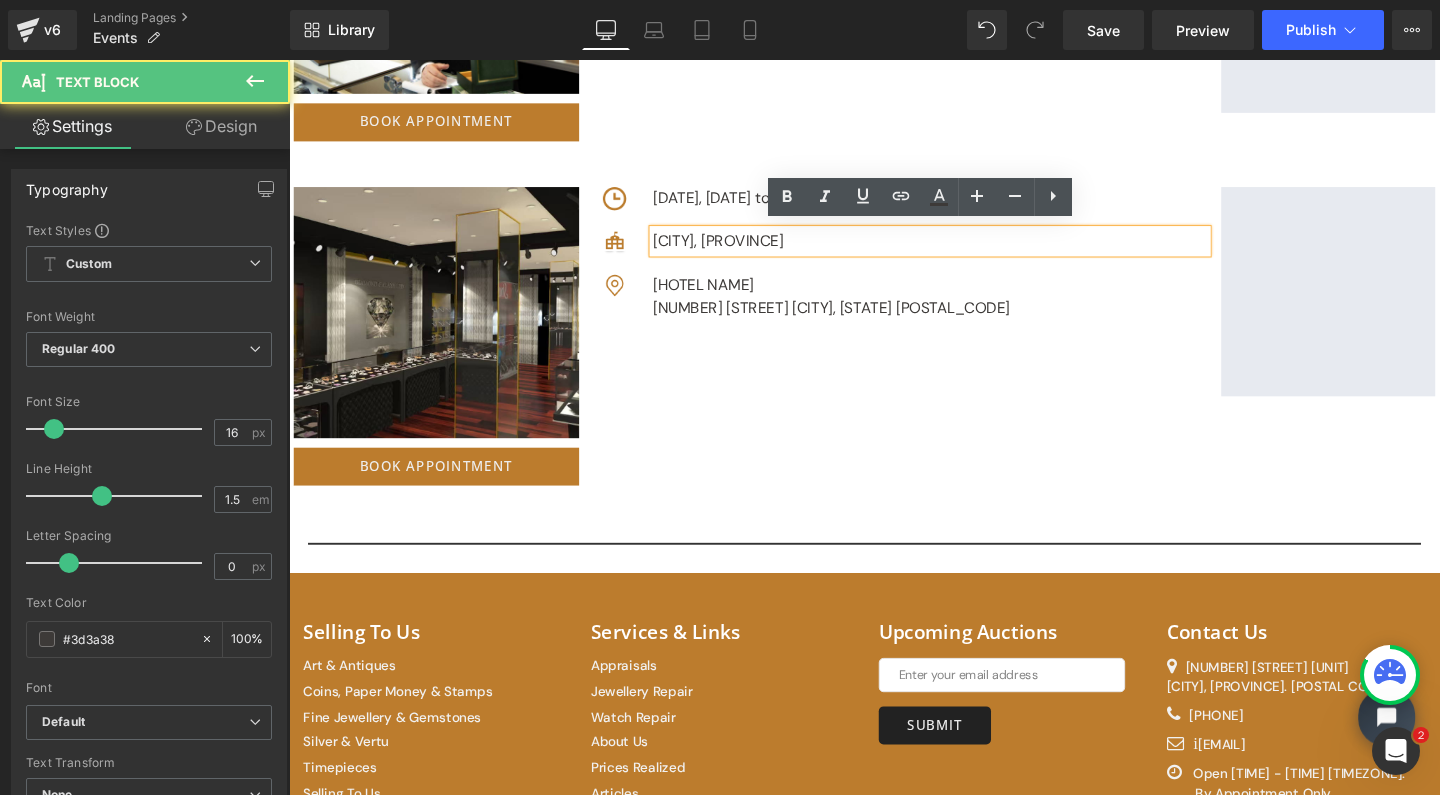 type 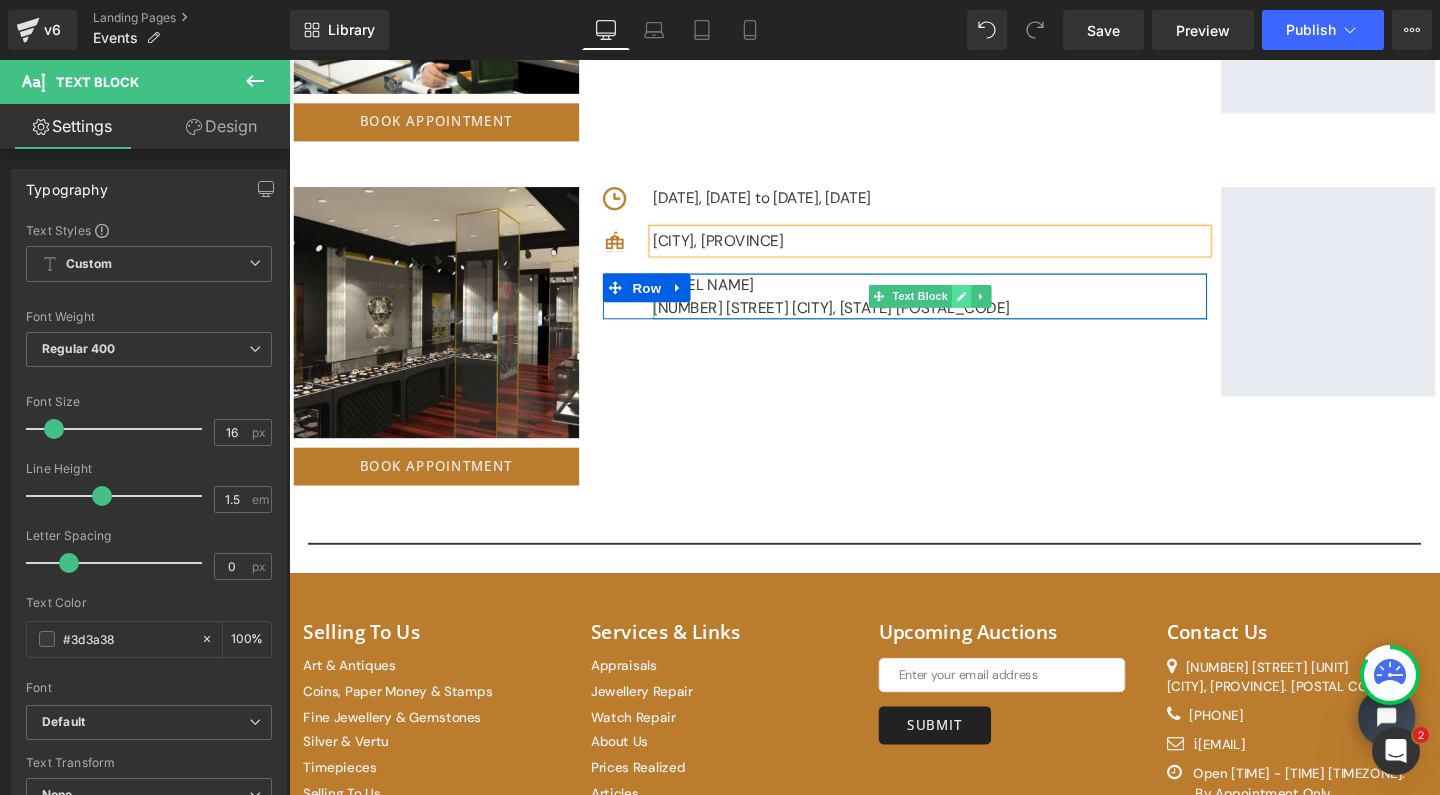 click at bounding box center (996, 309) 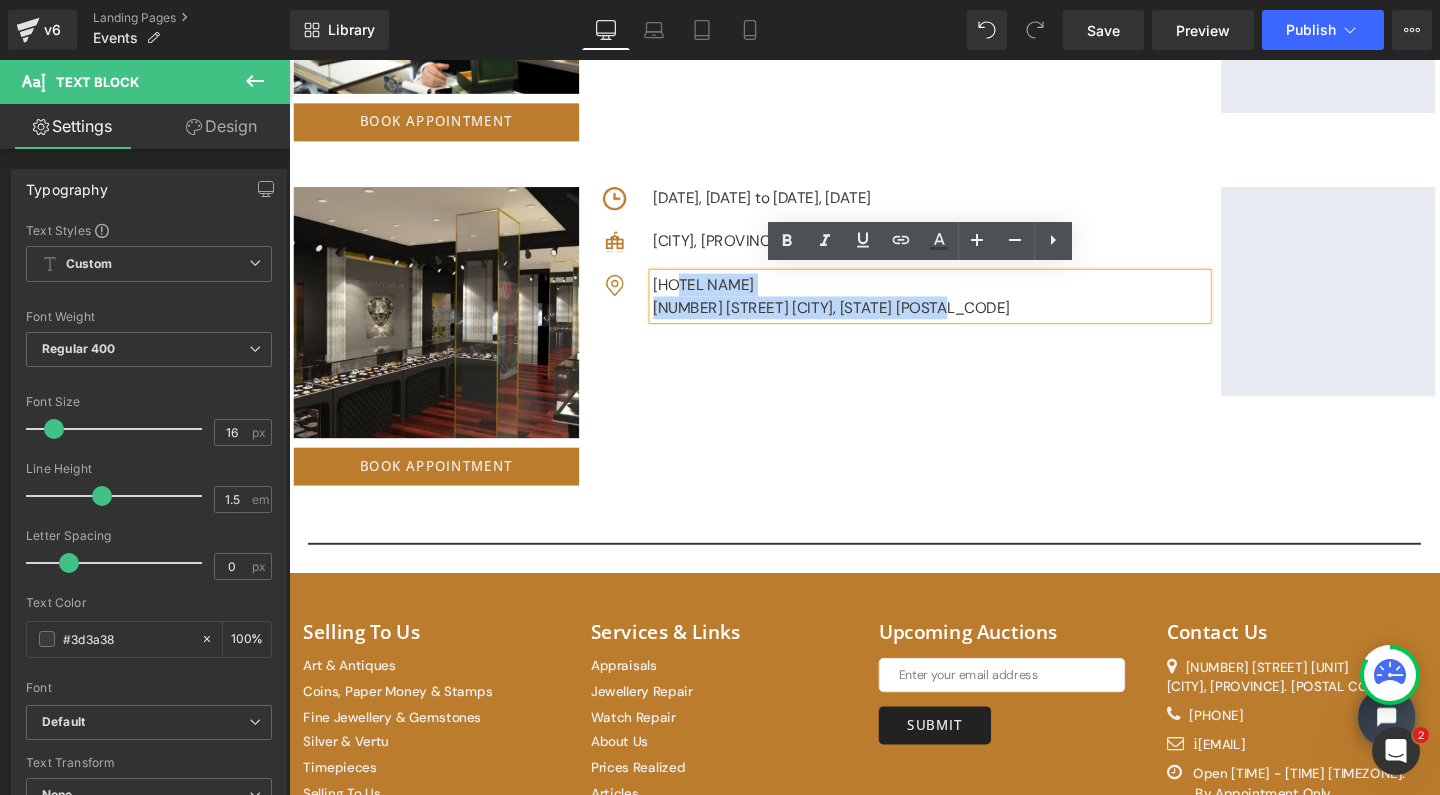 drag, startPoint x: 1001, startPoint y: 311, endPoint x: 690, endPoint y: 286, distance: 312.0032 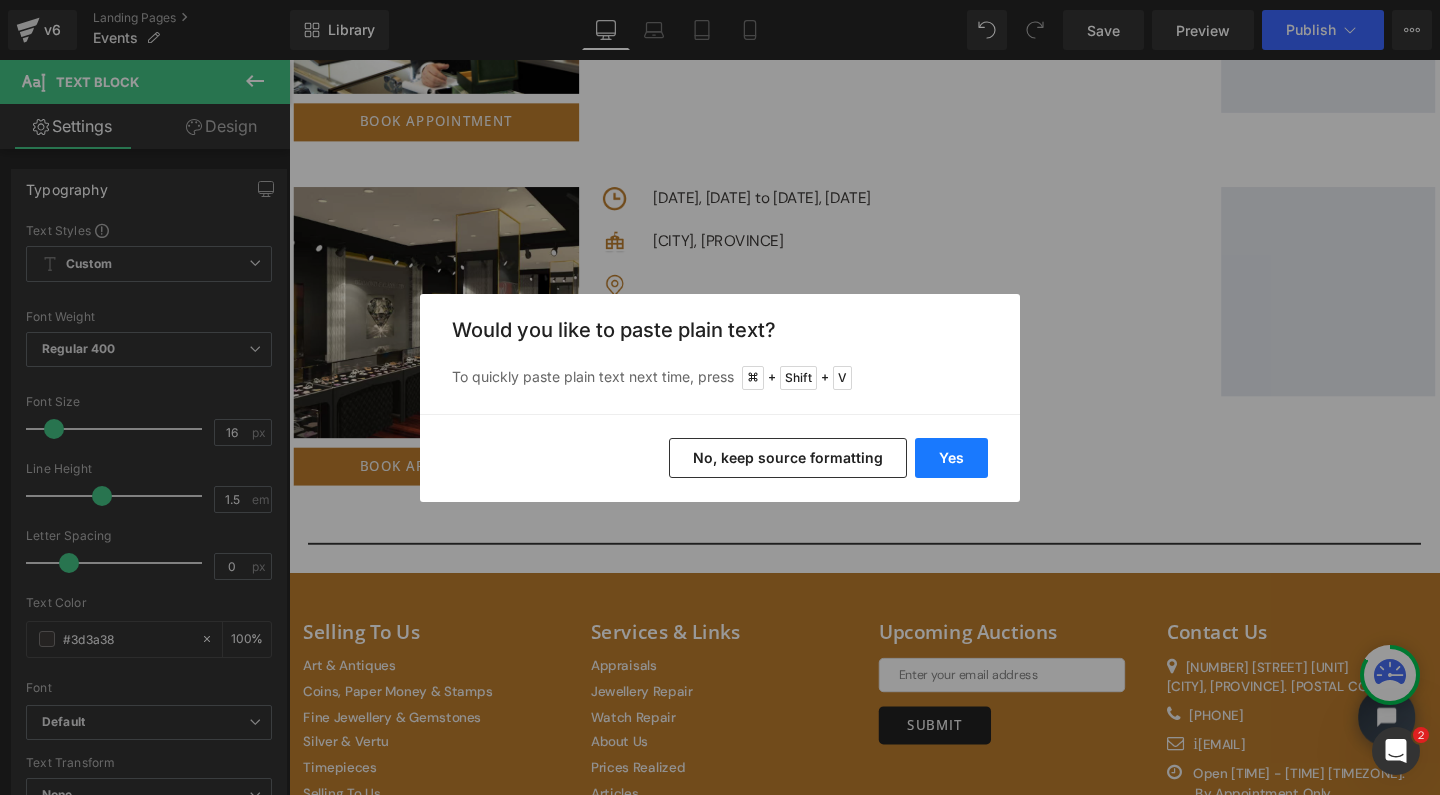 click on "Yes" at bounding box center [951, 458] 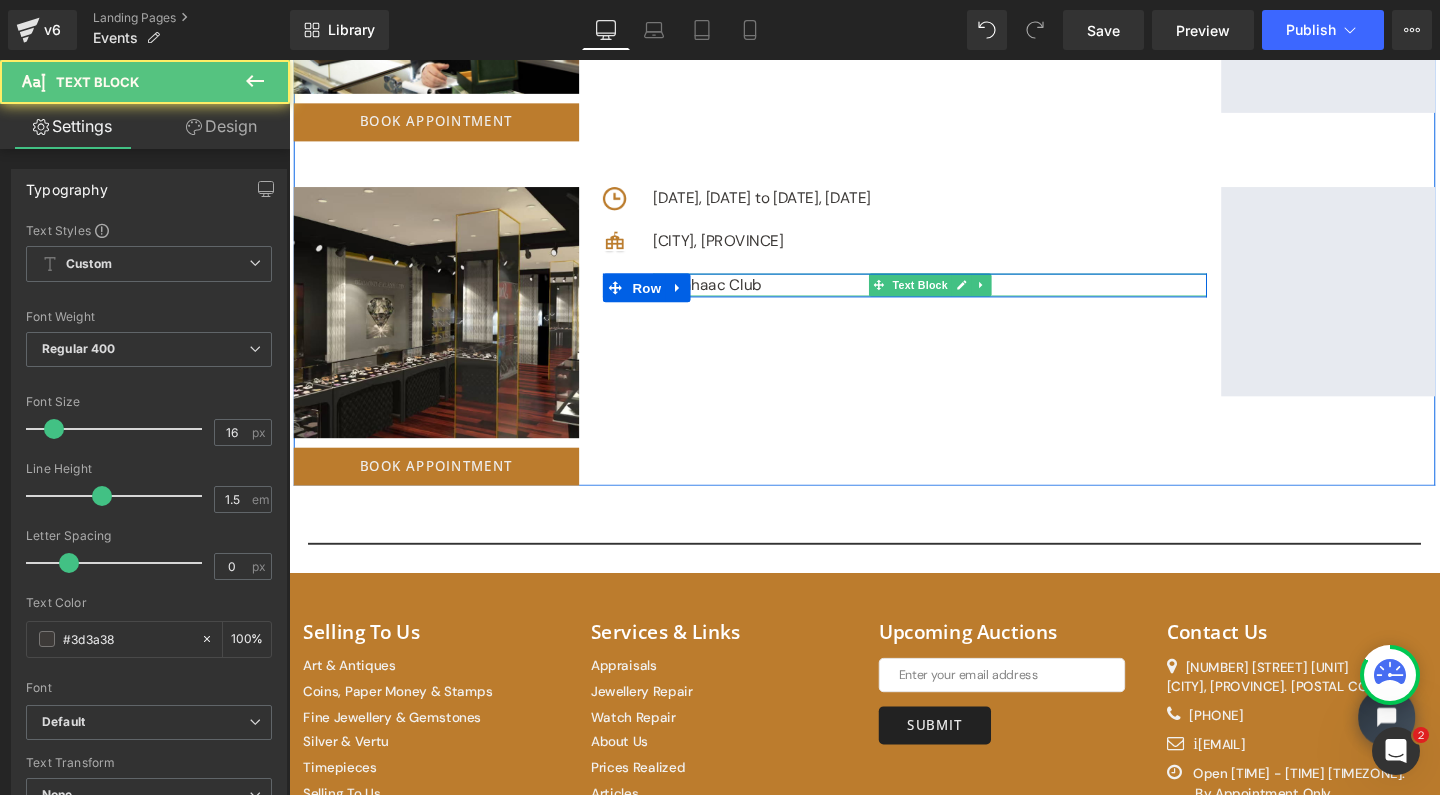 click on "Tamahaac Club" at bounding box center (963, 297) 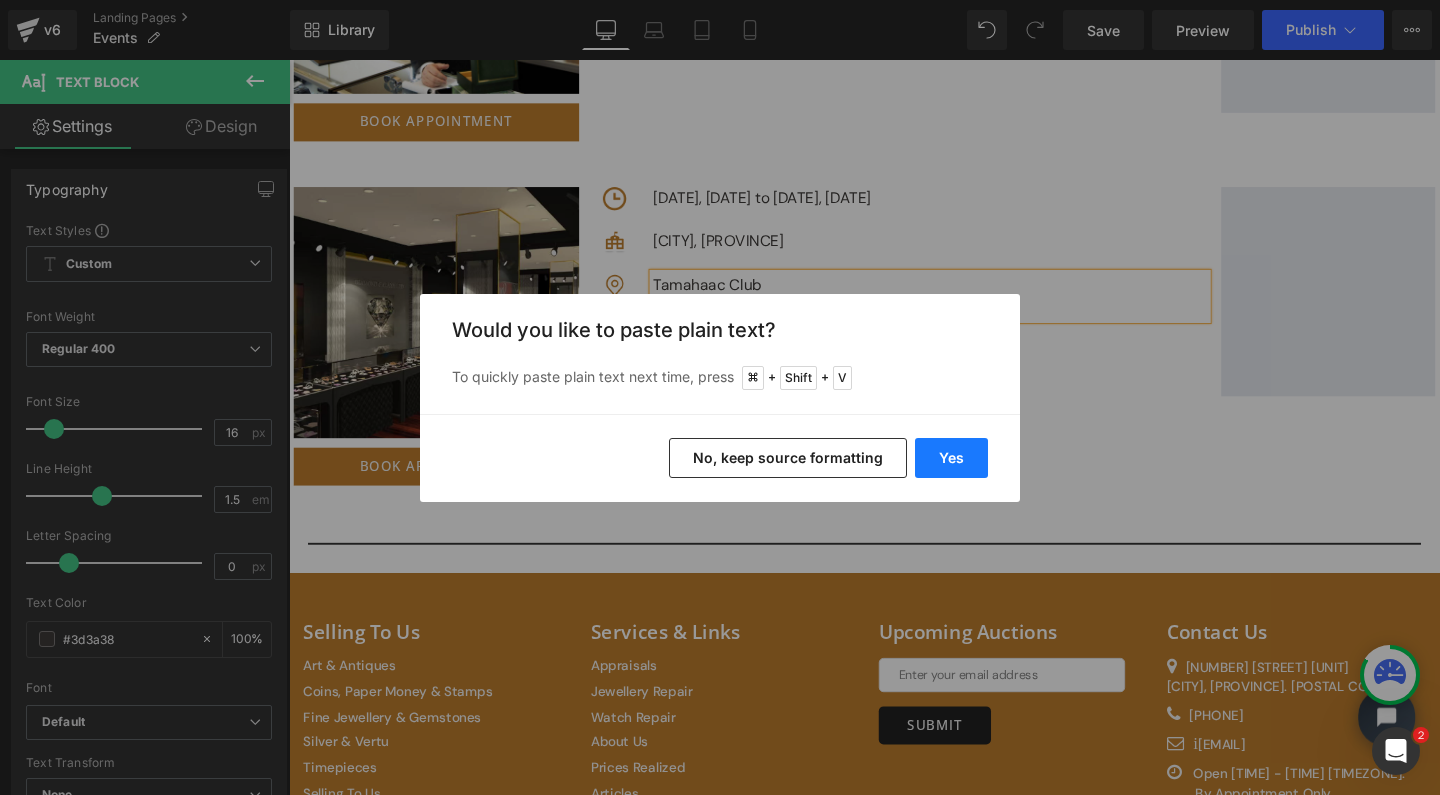 click on "Yes" at bounding box center (951, 458) 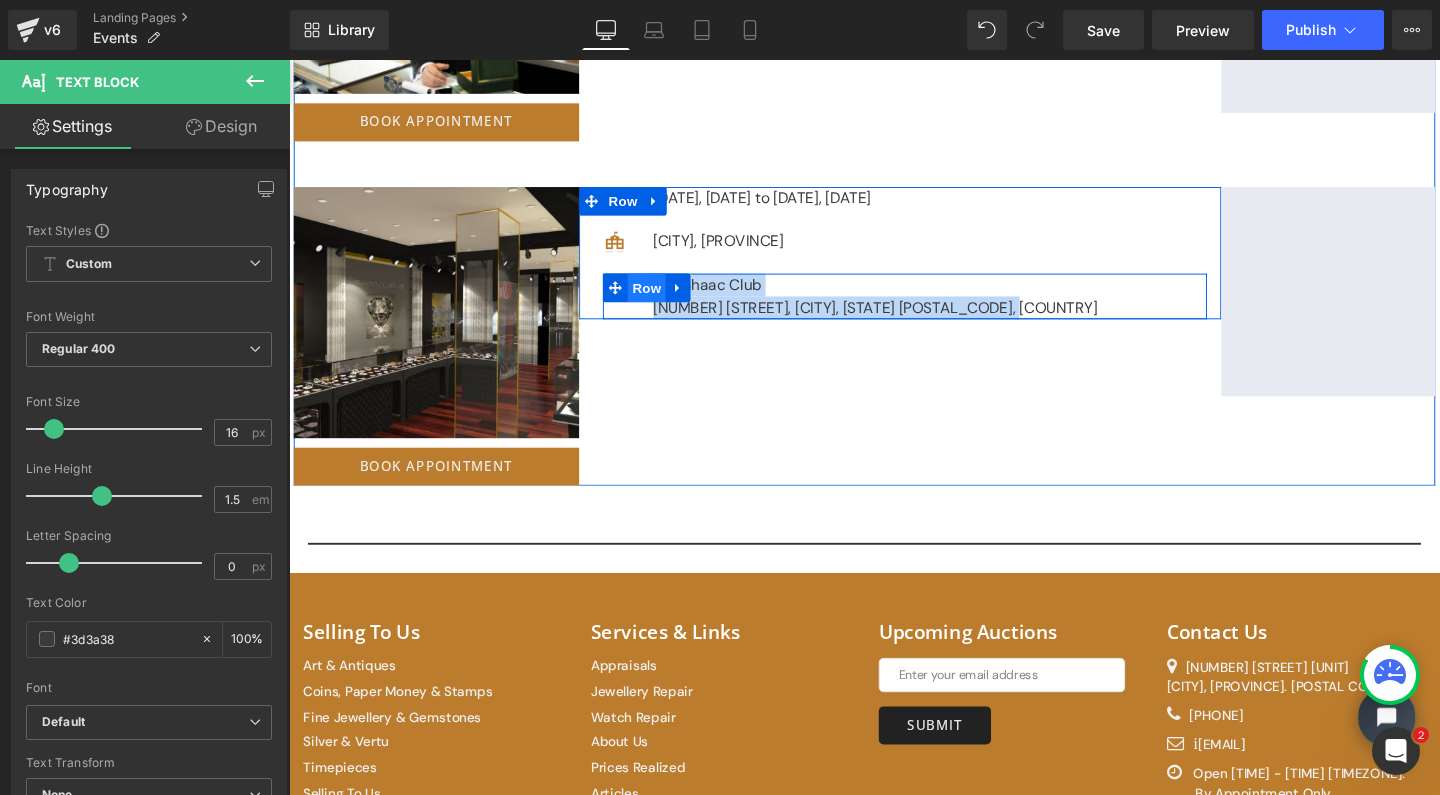 drag, startPoint x: 1064, startPoint y: 317, endPoint x: 661, endPoint y: 285, distance: 404.26846 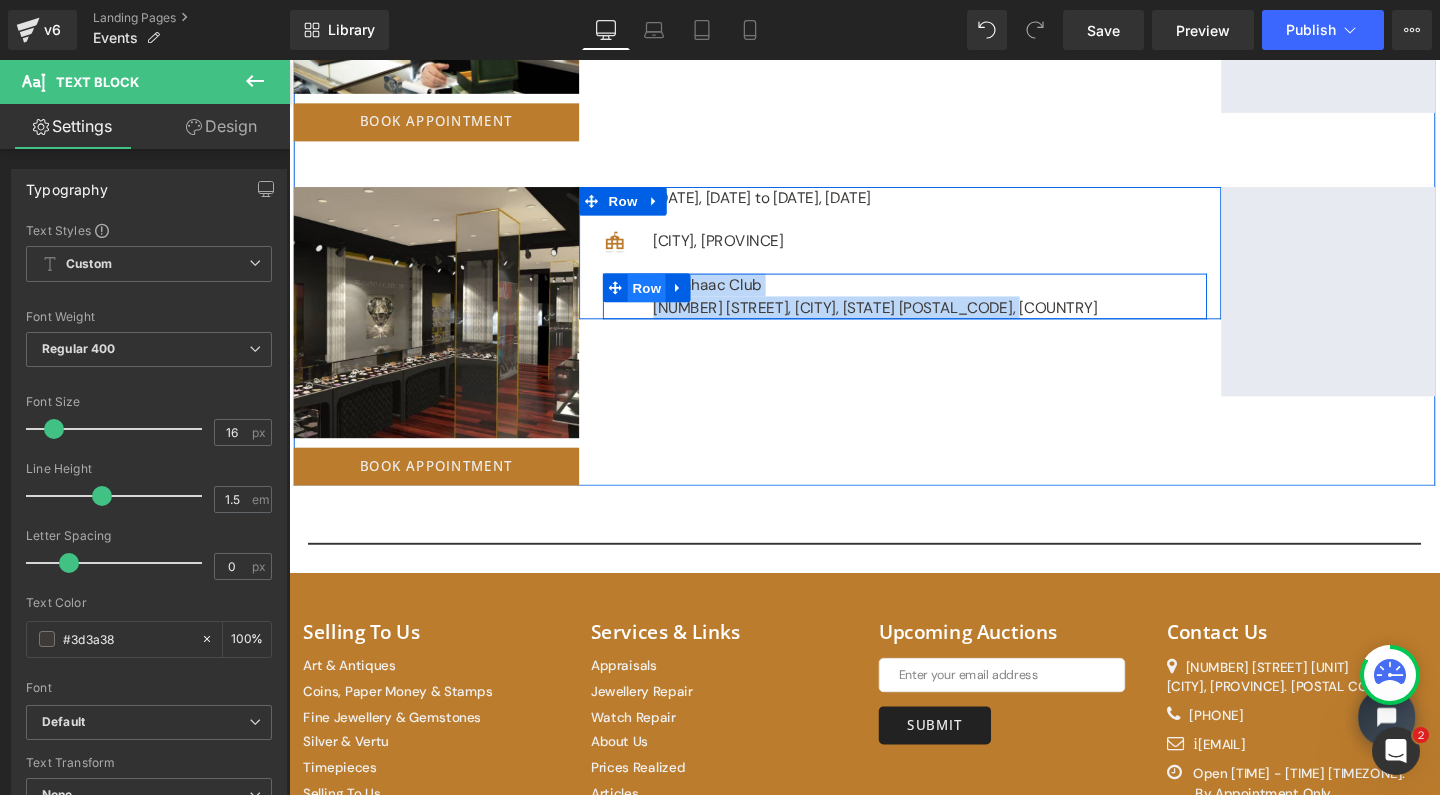 click on "Image         Tamahaac Club 180 Filman Road, Ancaster, Ontario L9G 5A9, Canada Text Block         Row" at bounding box center (936, 309) 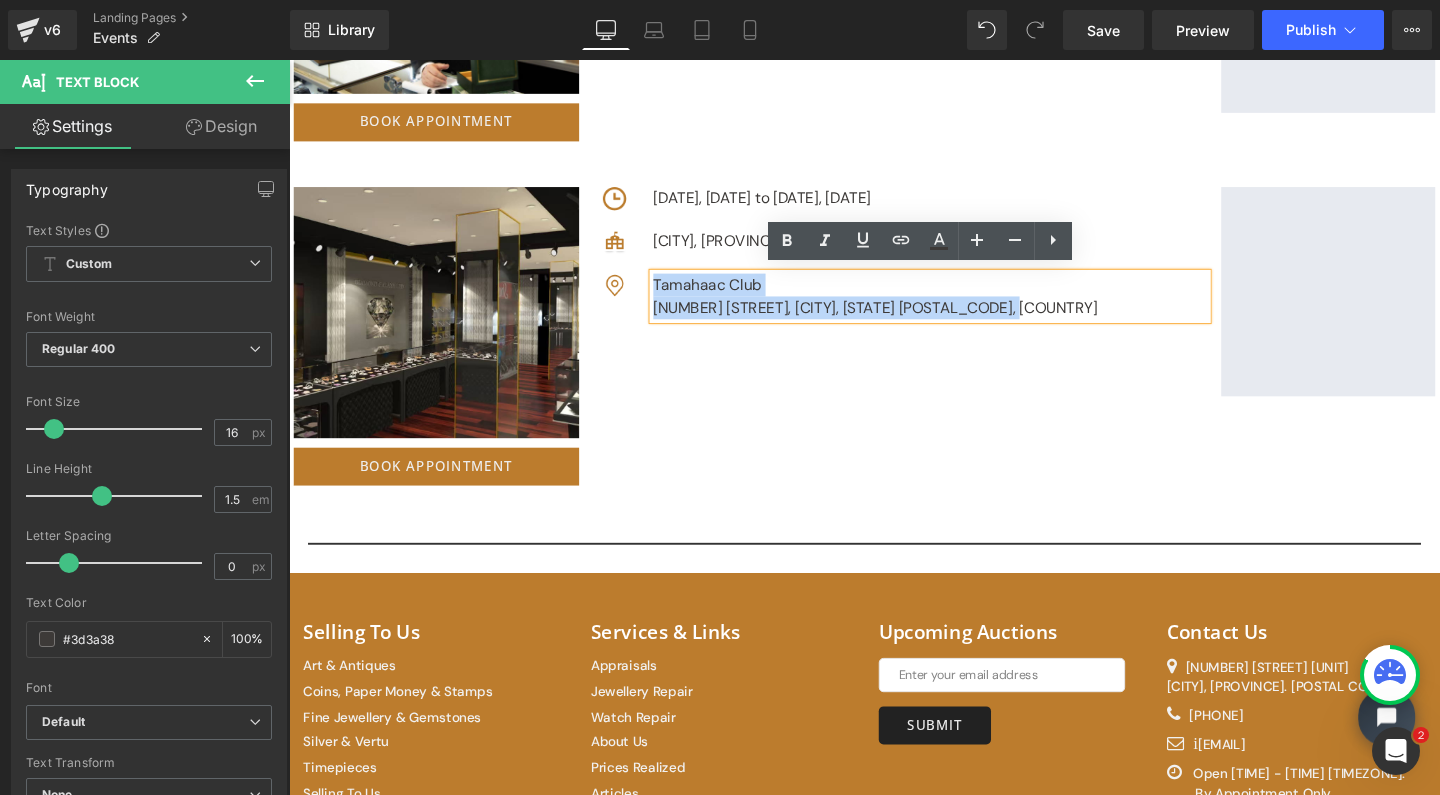 copy on "Tamahaac Club 180 Filman Road, Ancaster, Ontario L9G 5A9, Canada" 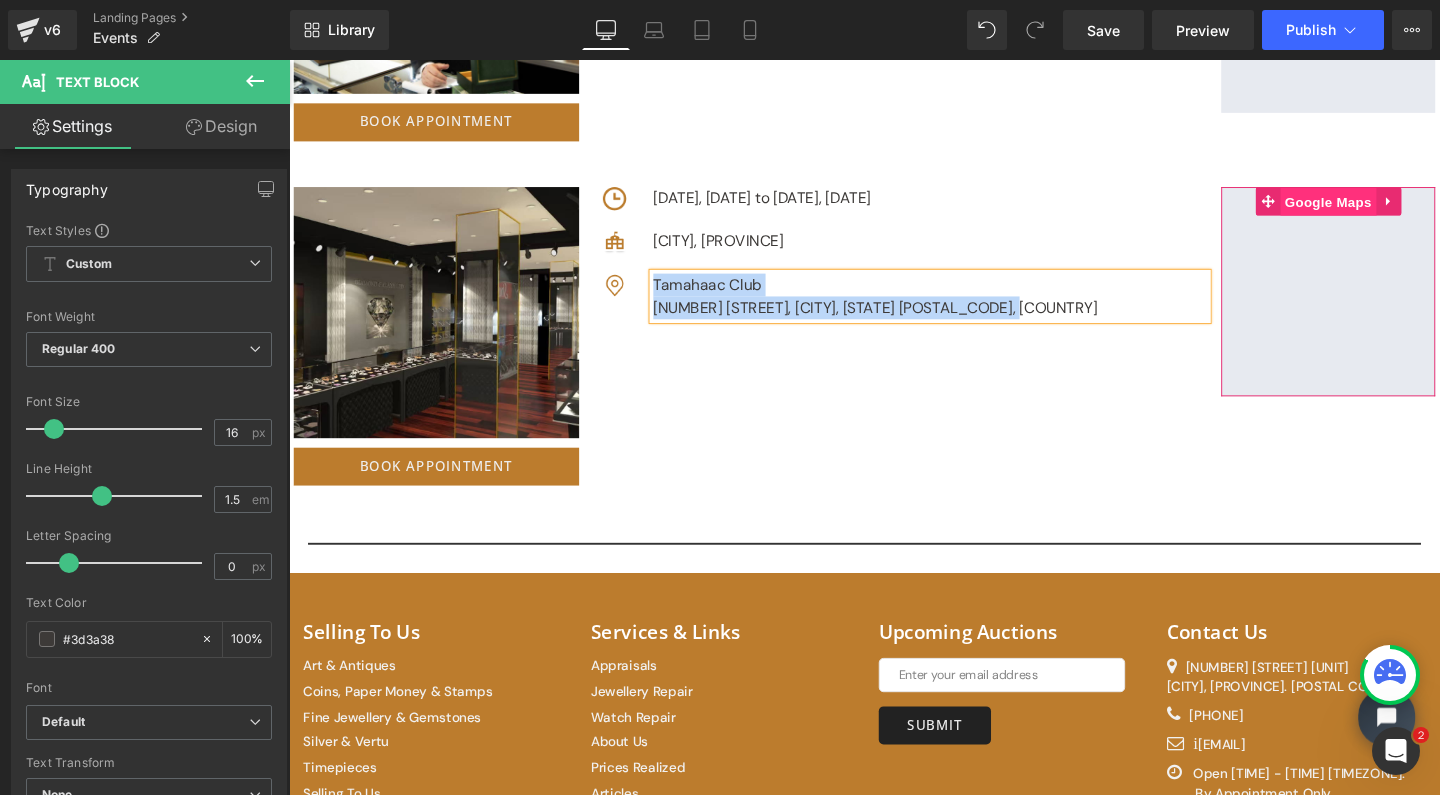 click on "Google Maps" at bounding box center (1381, 210) 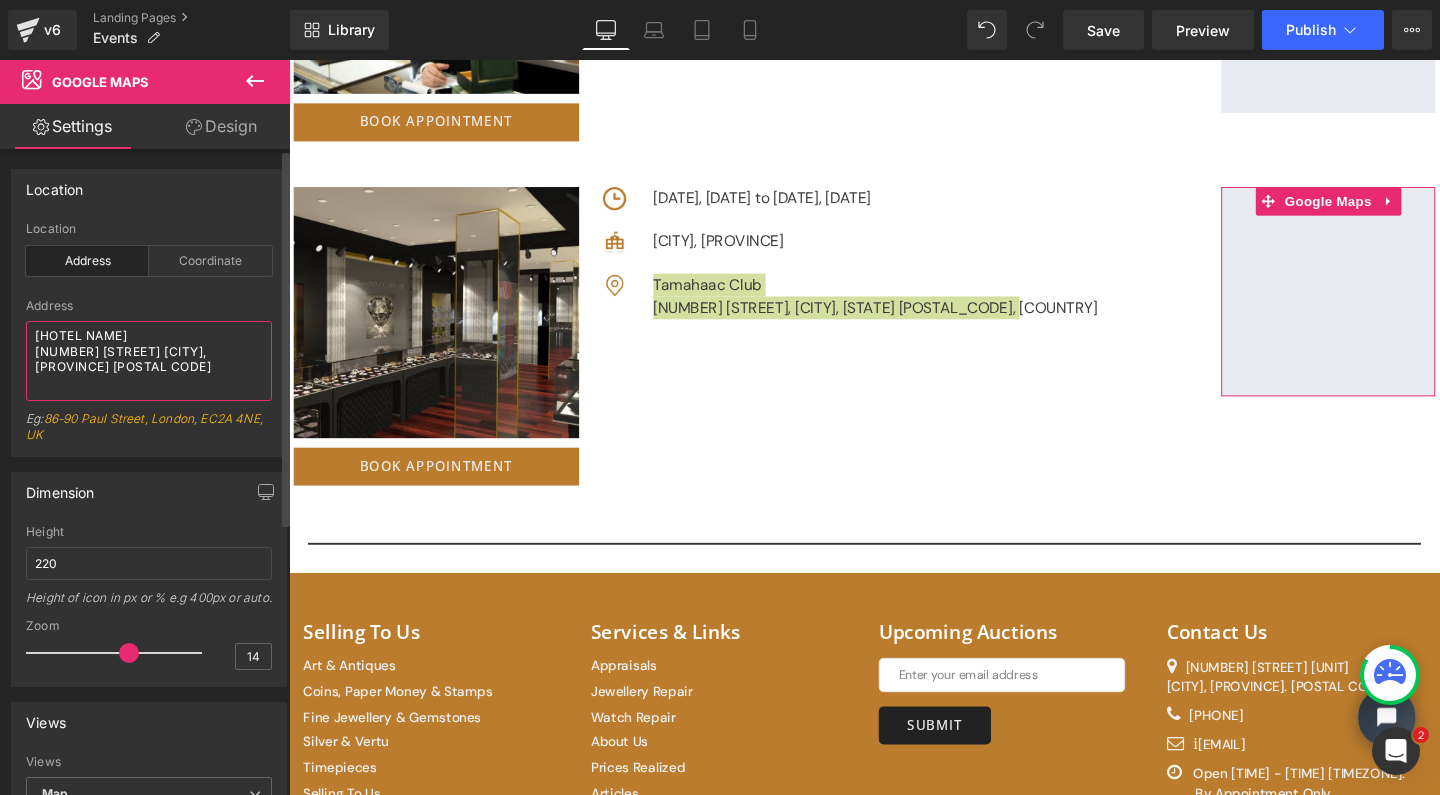 drag, startPoint x: 34, startPoint y: 336, endPoint x: 194, endPoint y: 393, distance: 169.84993 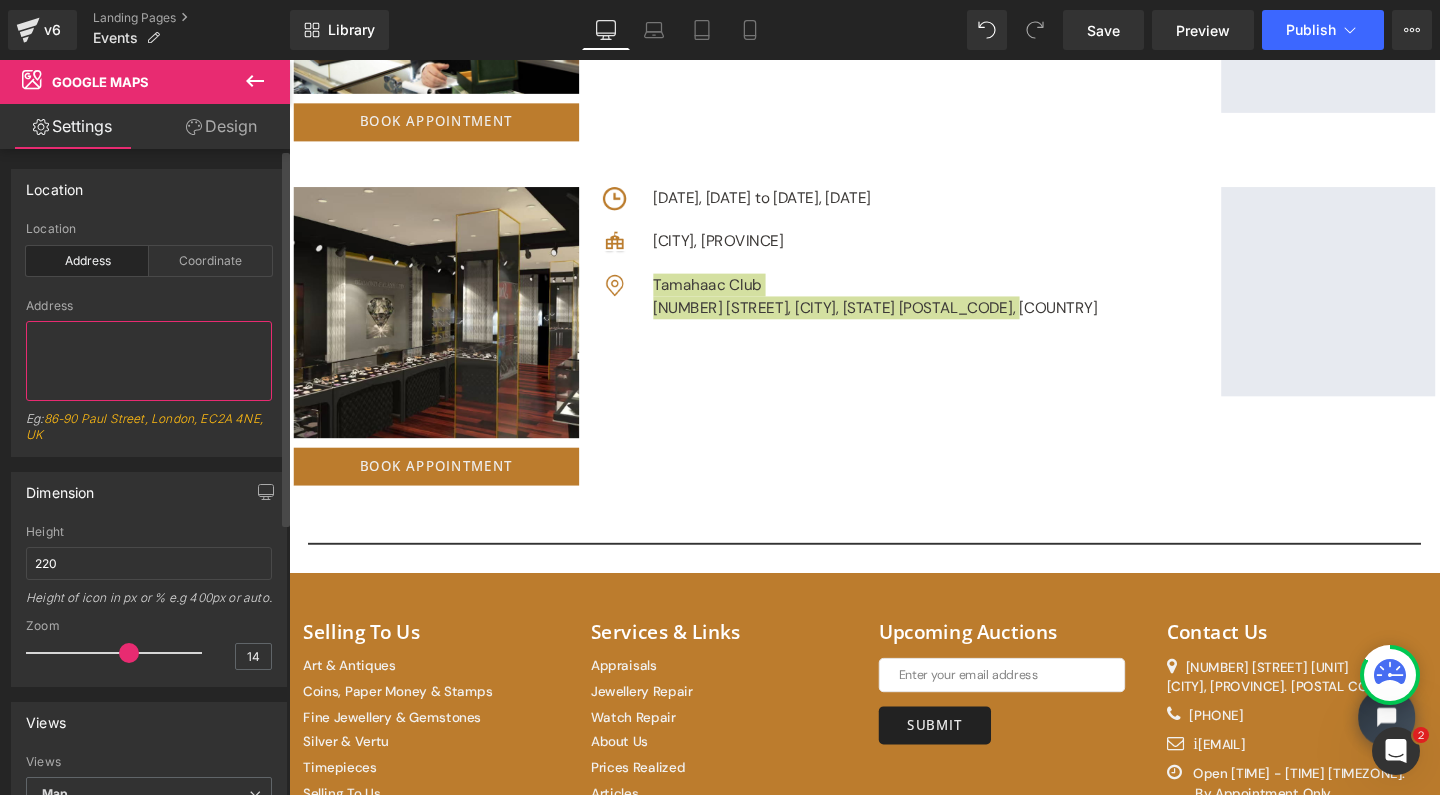 type on "Tamahaac Club
180 Filman Road, Ancaster, Ontario L9G 5A9, Canada" 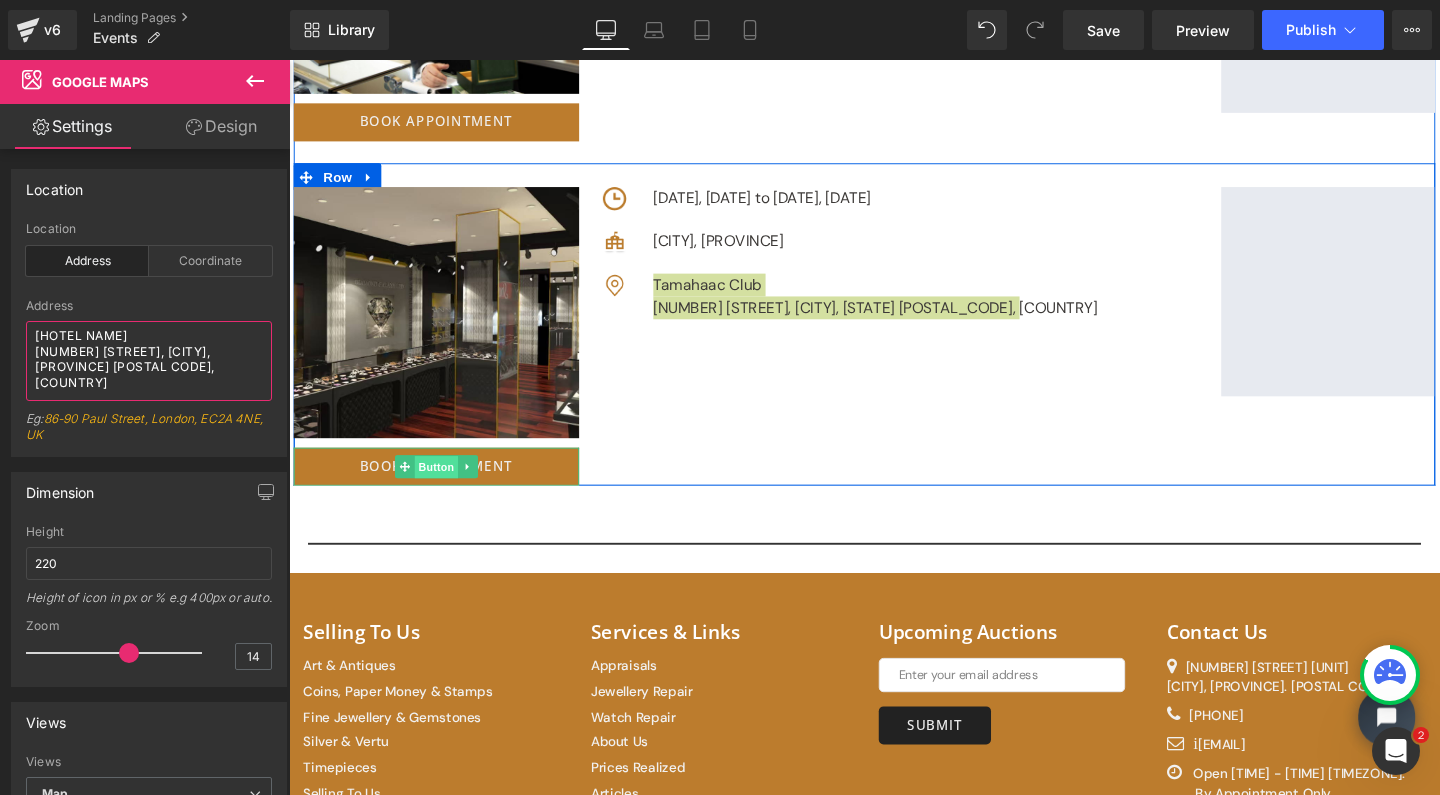 click on "Button" at bounding box center [444, 489] 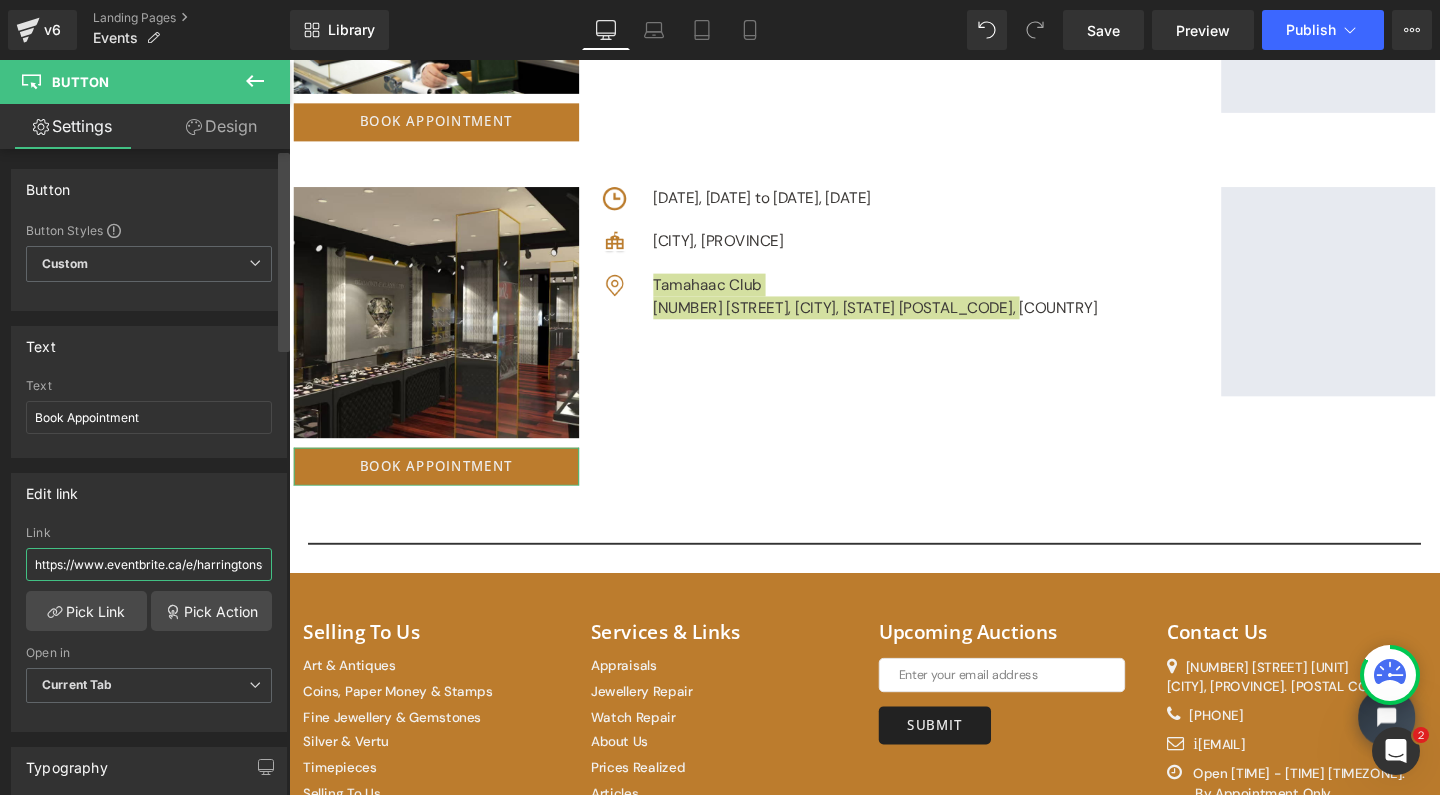 drag, startPoint x: 35, startPoint y: 563, endPoint x: 286, endPoint y: 563, distance: 251 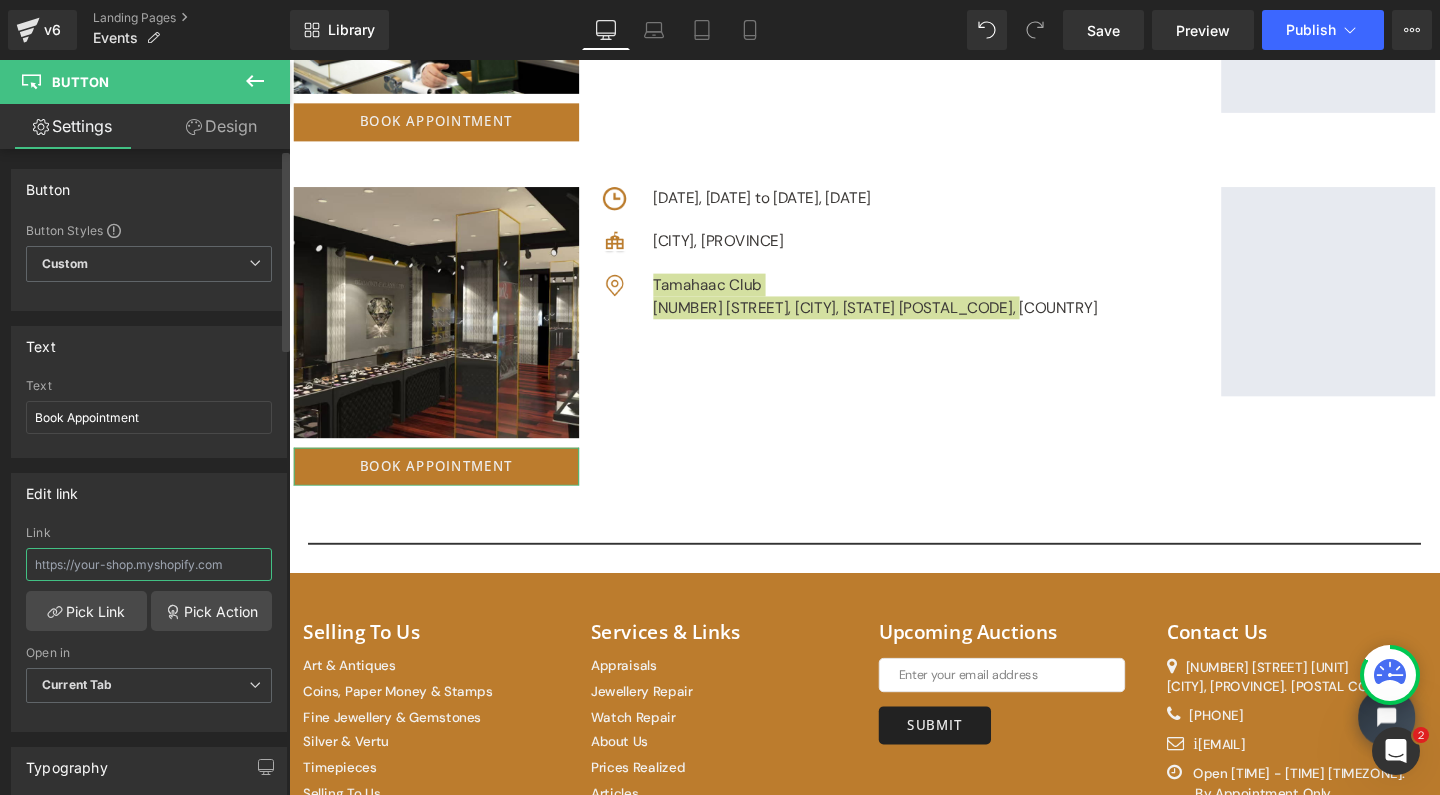 paste on "https://www.eventbrite.ca/e/harringtons-jewellery-and-timepieces-buying-event-by-appointment-only-registration-1542935404329?aff=oddtdtcreator" 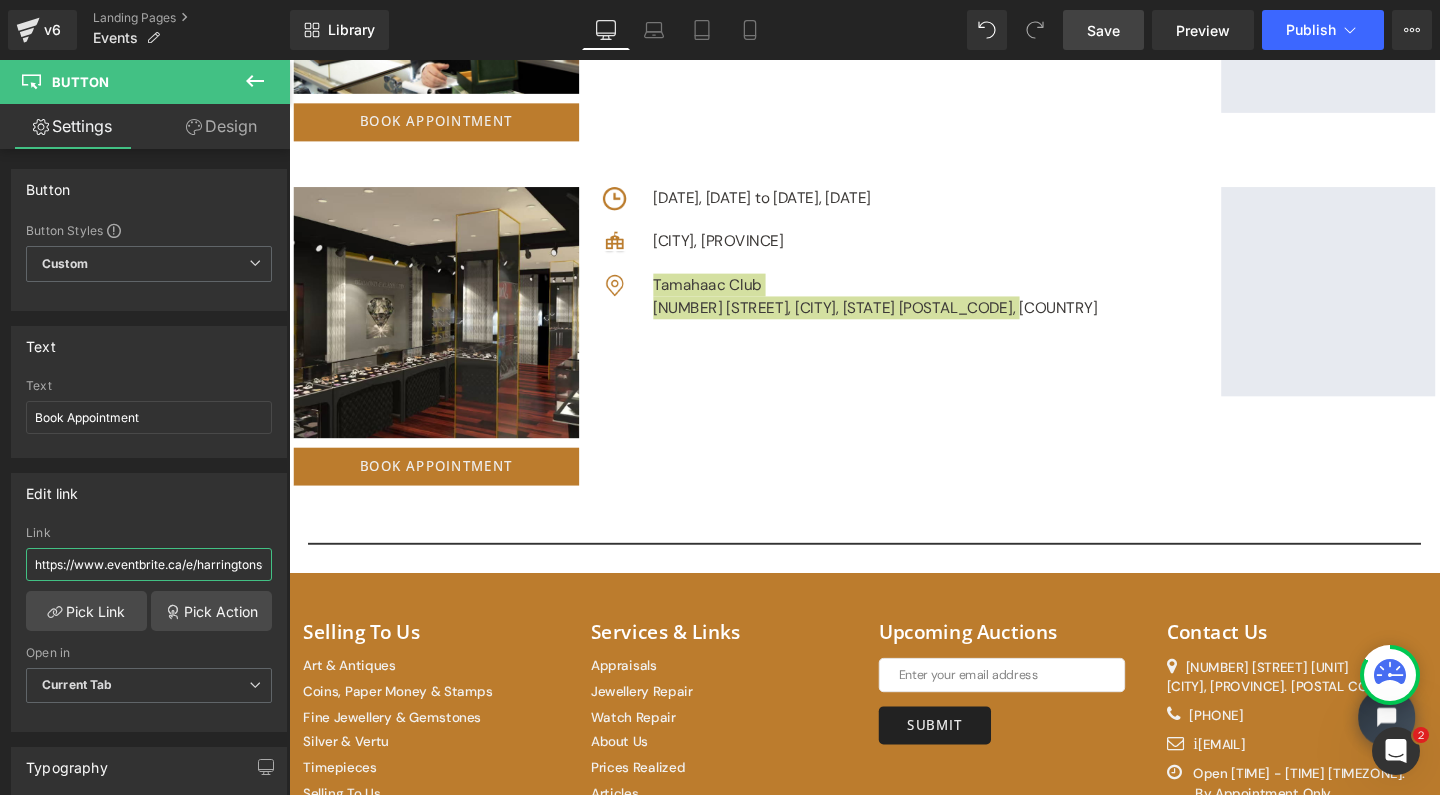 type on "https://www.eventbrite.ca/e/harringtons-jewellery-and-timepieces-buying-event-by-appointment-only-registration-1542935404329?aff=oddtdtcreator" 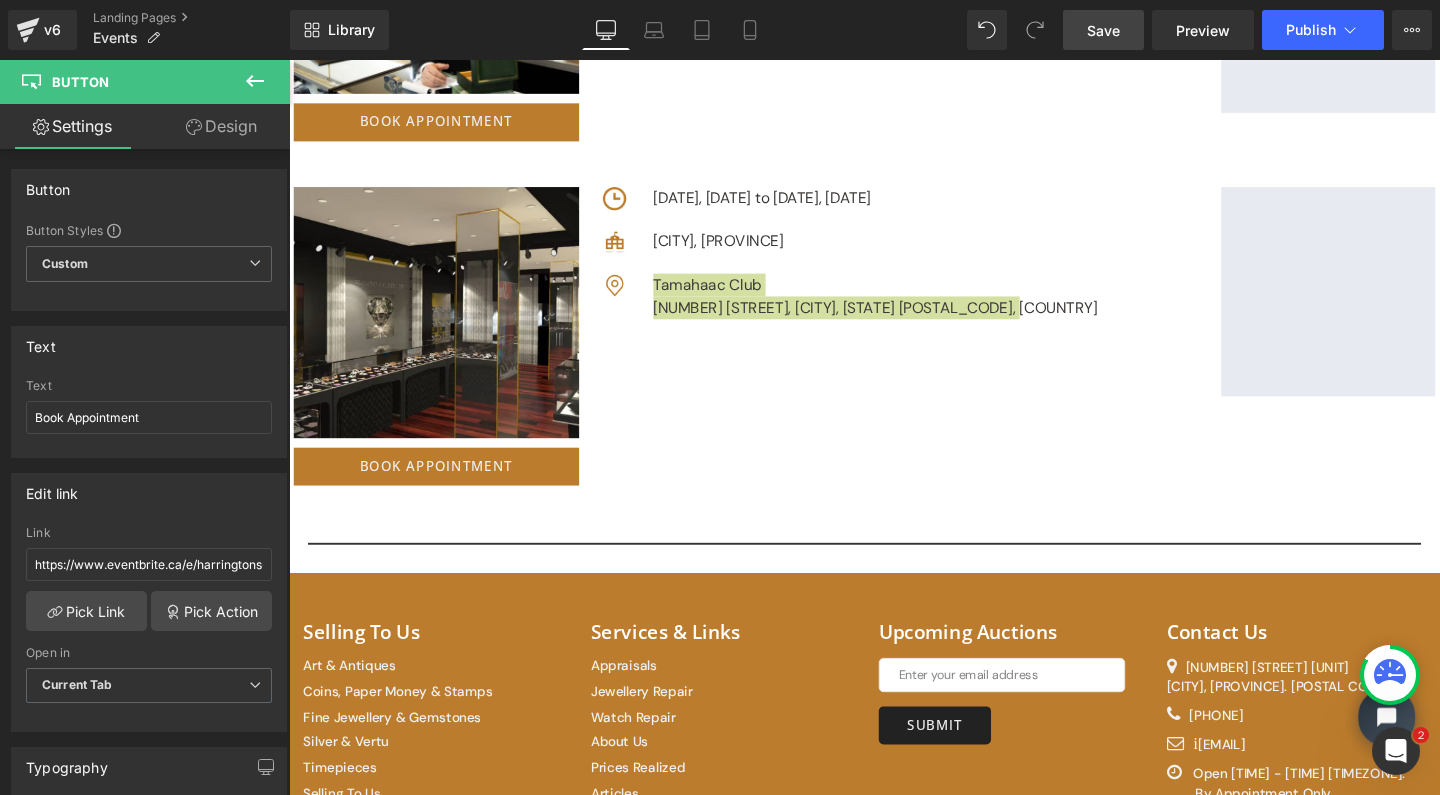 click on "Save" at bounding box center (1103, 30) 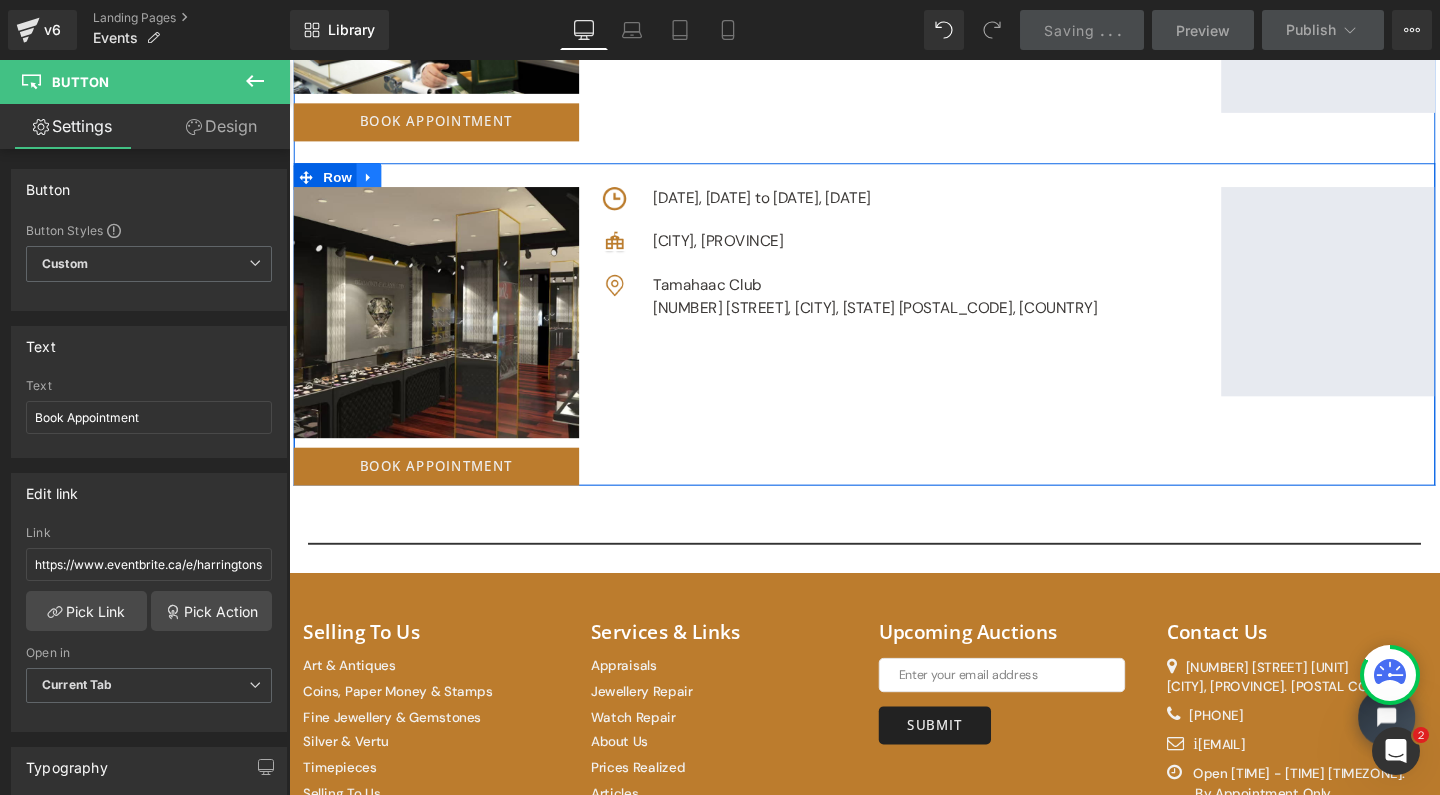 click 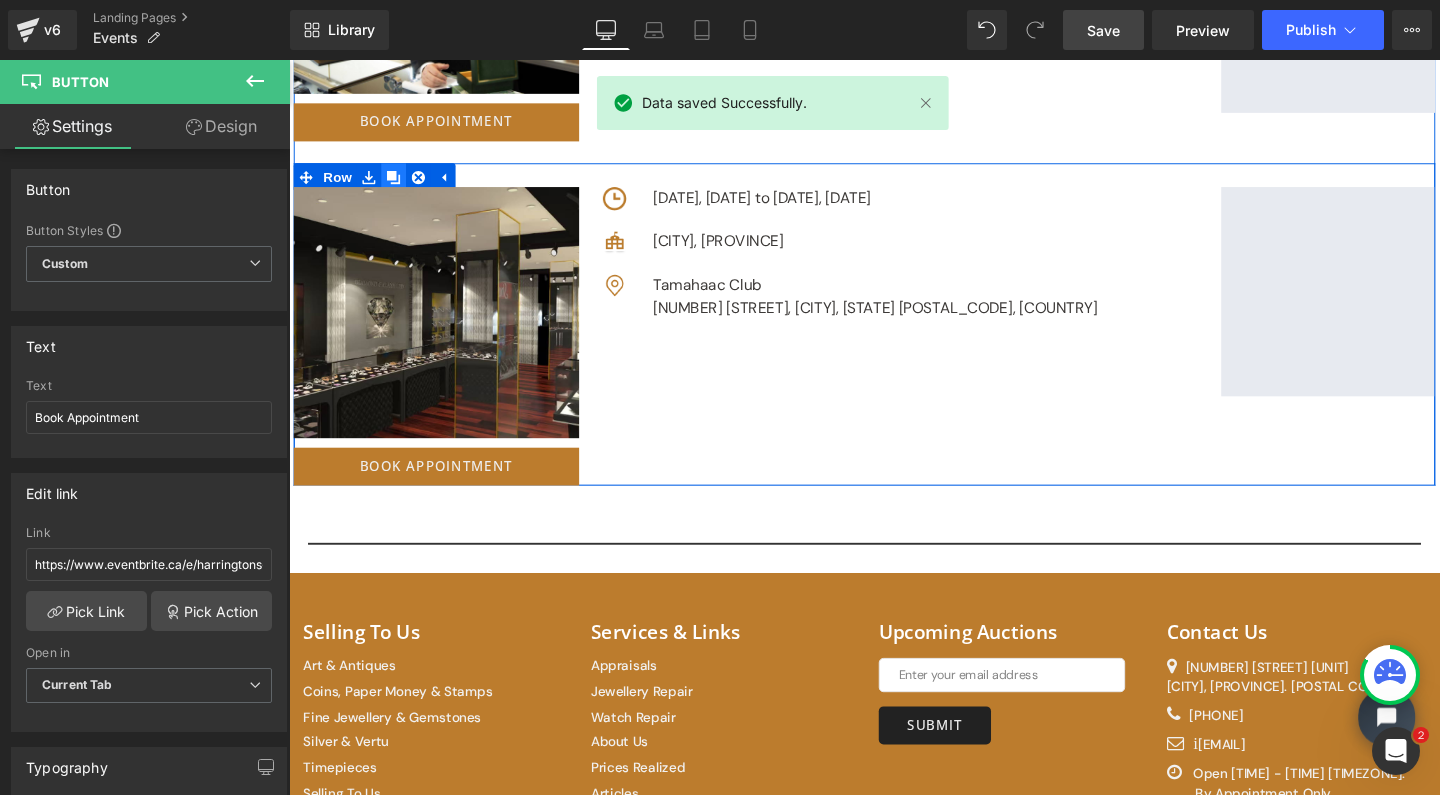 click 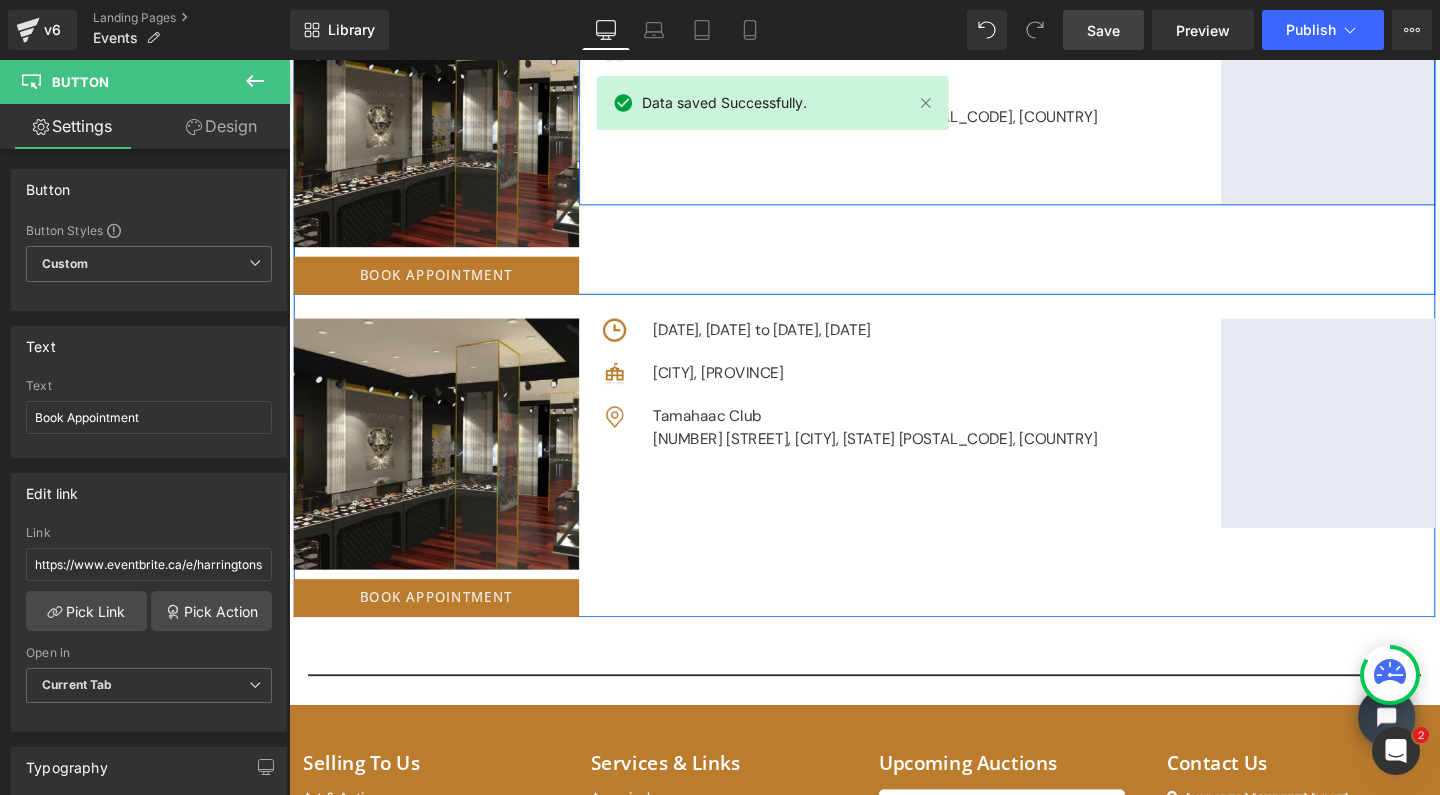 scroll, scrollTop: 6542, scrollLeft: 0, axis: vertical 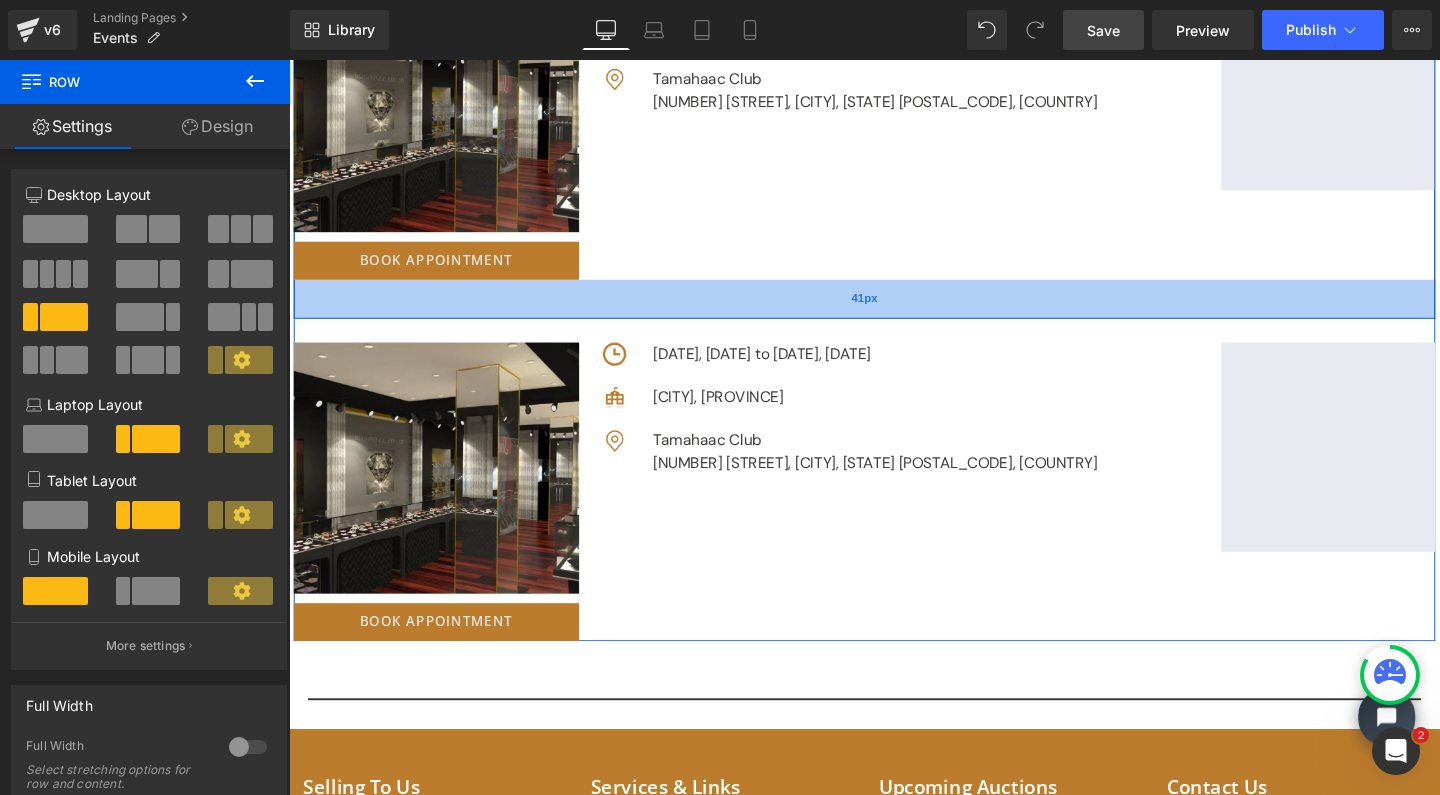 drag, startPoint x: 683, startPoint y: 283, endPoint x: 682, endPoint y: 324, distance: 41.01219 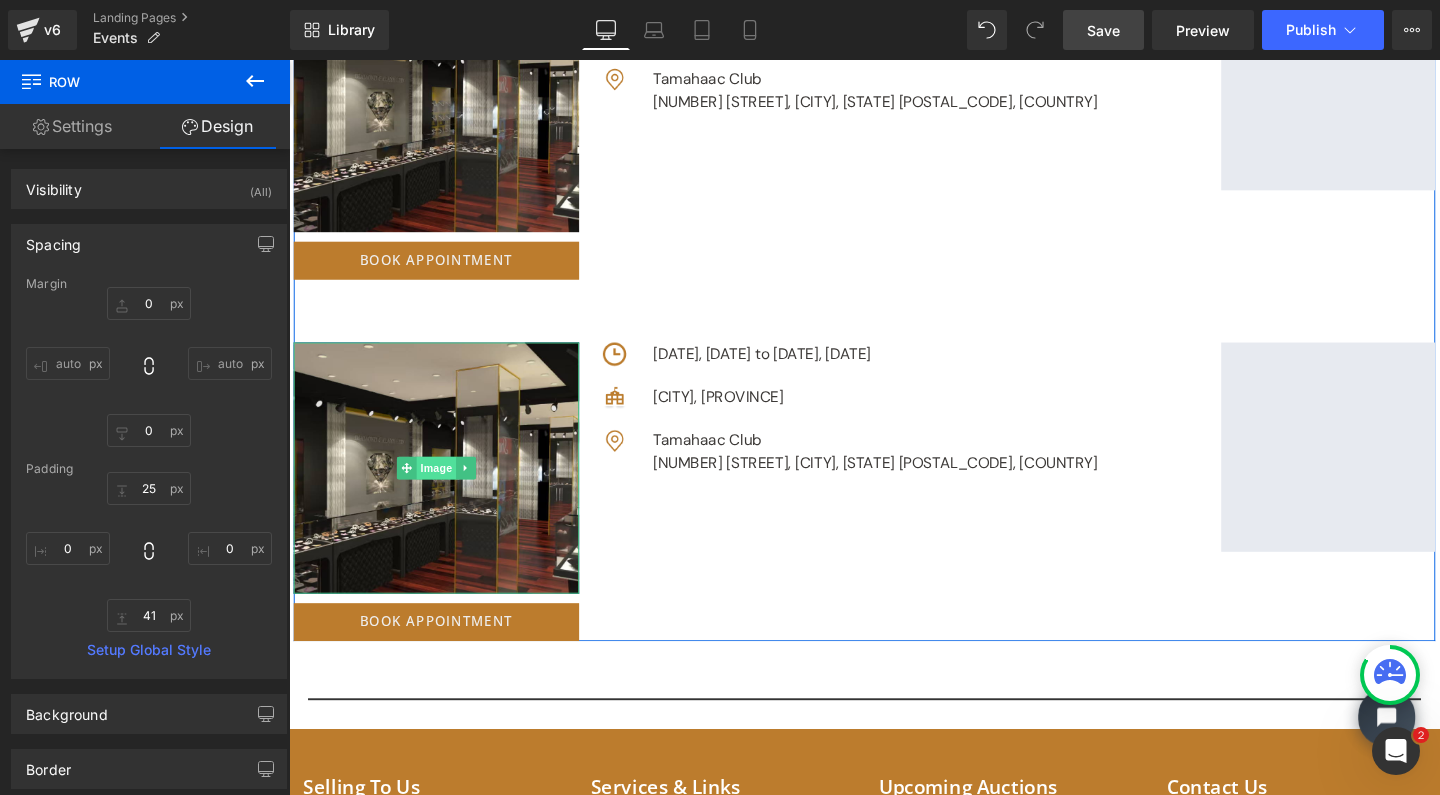 click on "Image" at bounding box center [444, 489] 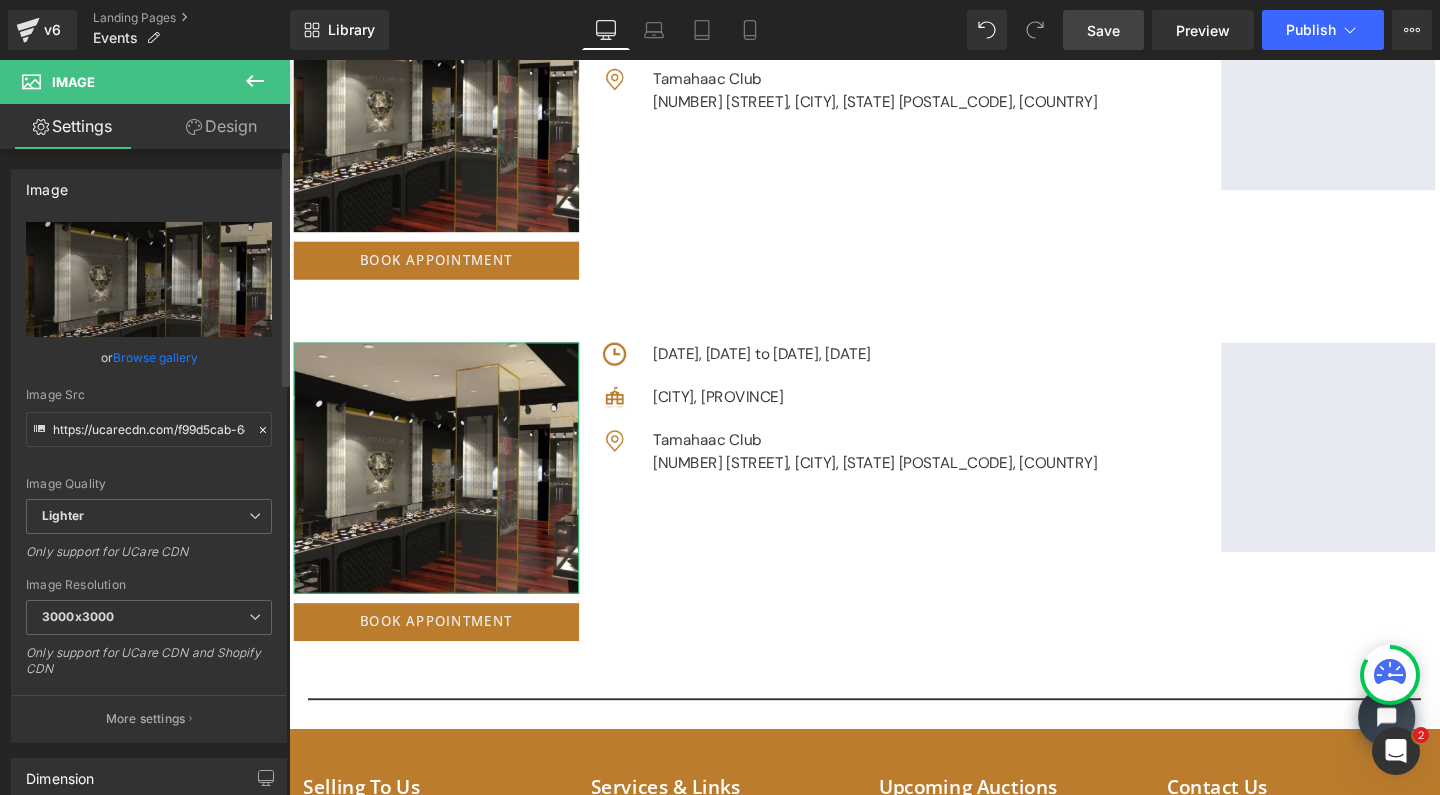 click on "Browse gallery" at bounding box center [155, 357] 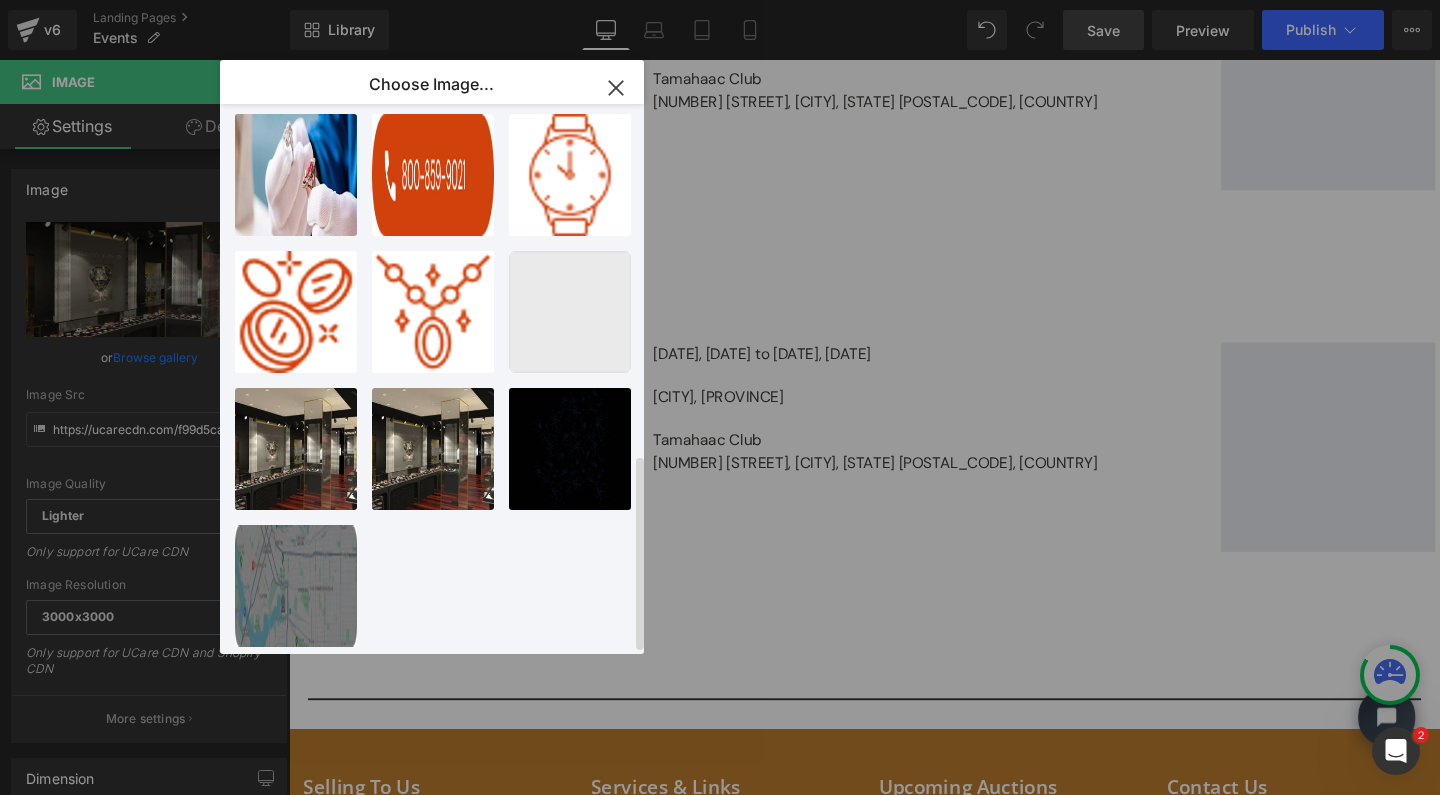 scroll, scrollTop: 988, scrollLeft: 0, axis: vertical 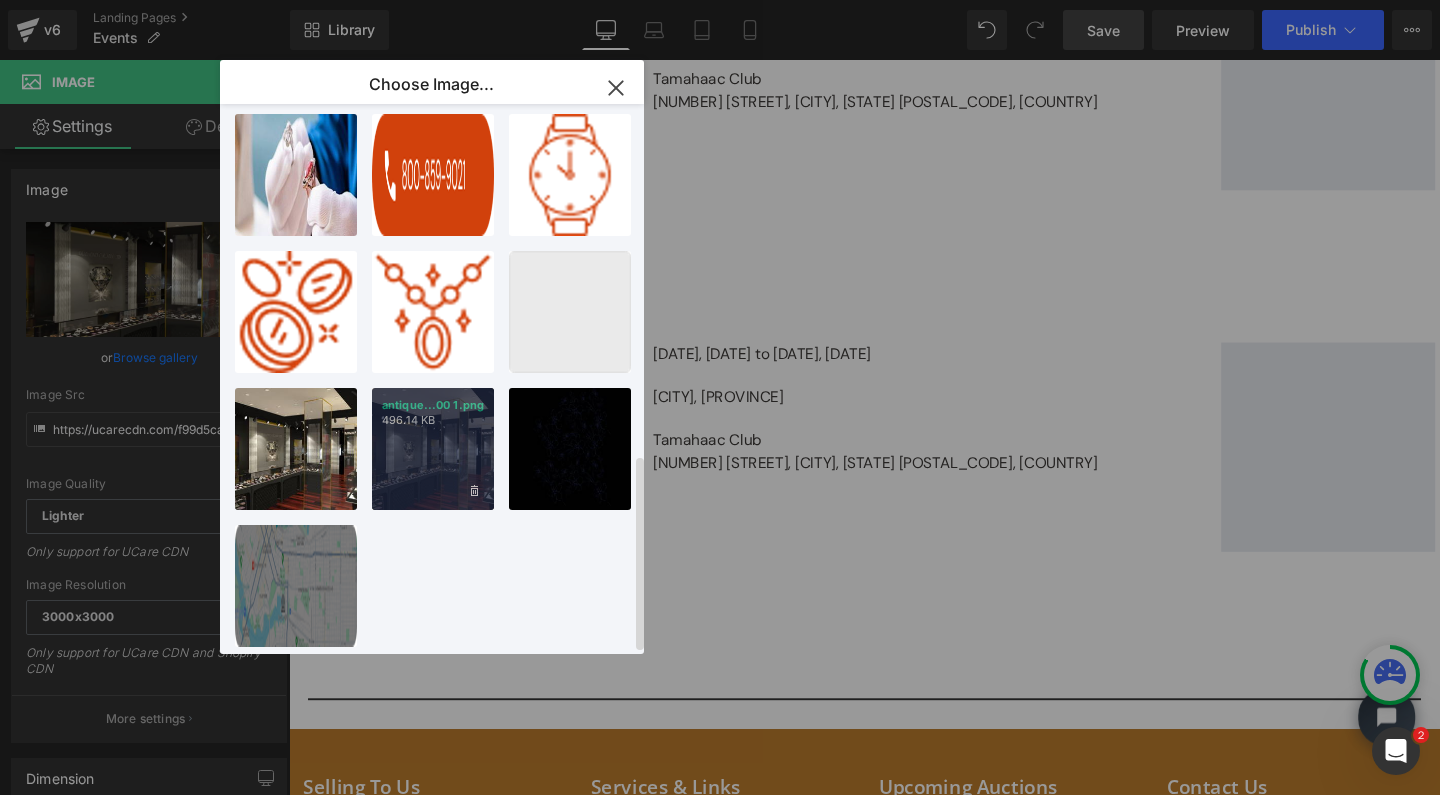 click on "antique...00 1.png 496.14 KB" at bounding box center (433, 449) 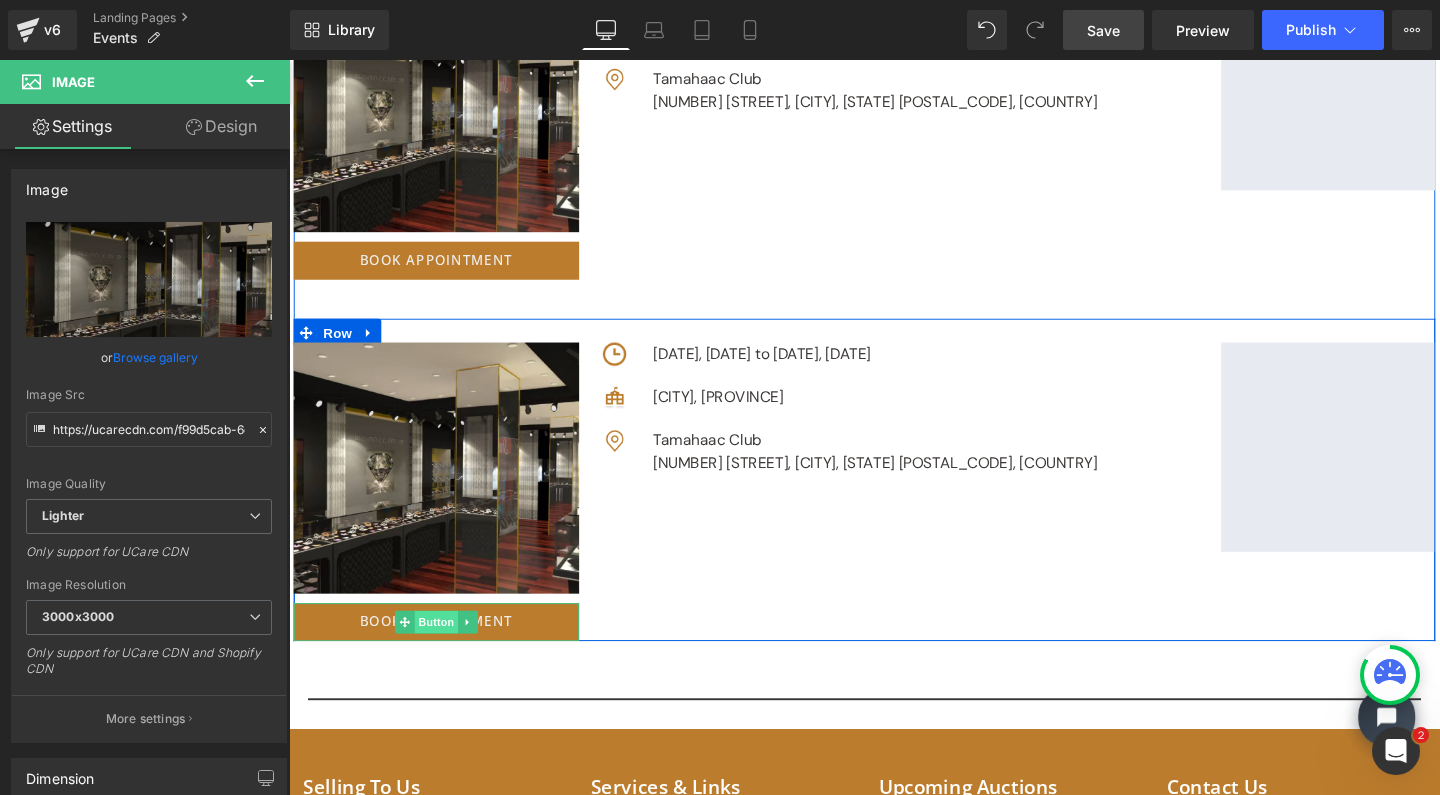 click on "Button" at bounding box center (444, 651) 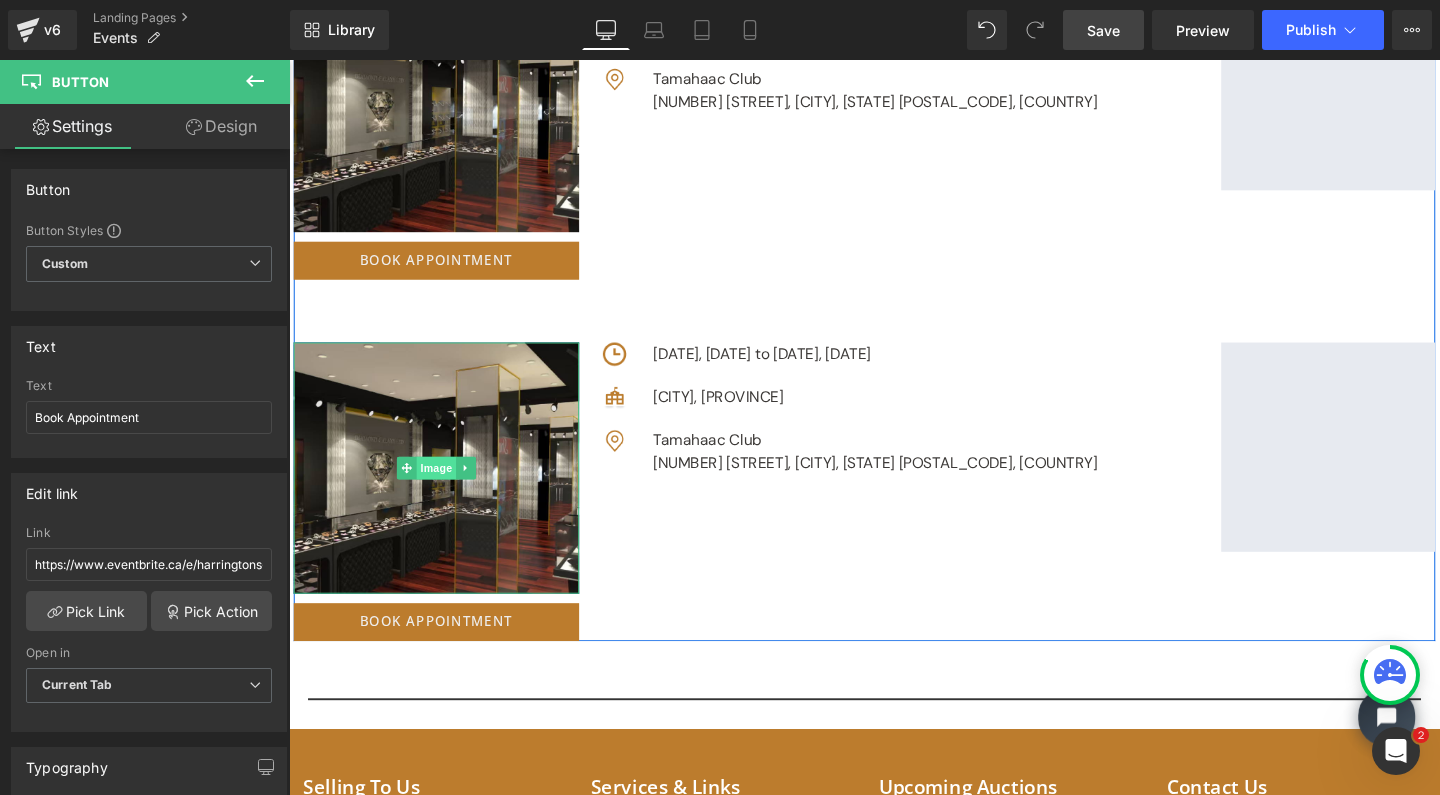 click on "Image" at bounding box center (444, 489) 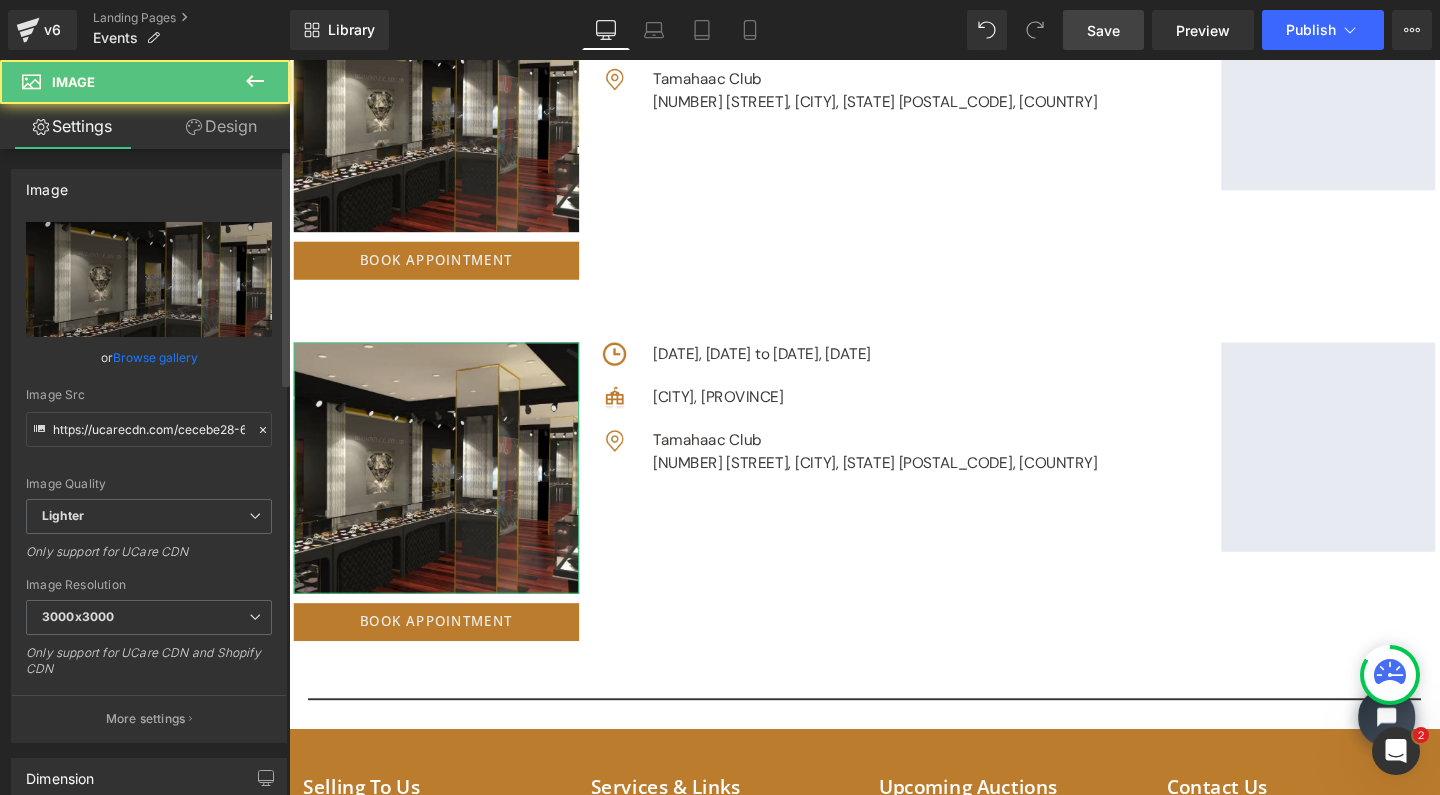click on "Browse gallery" at bounding box center [155, 357] 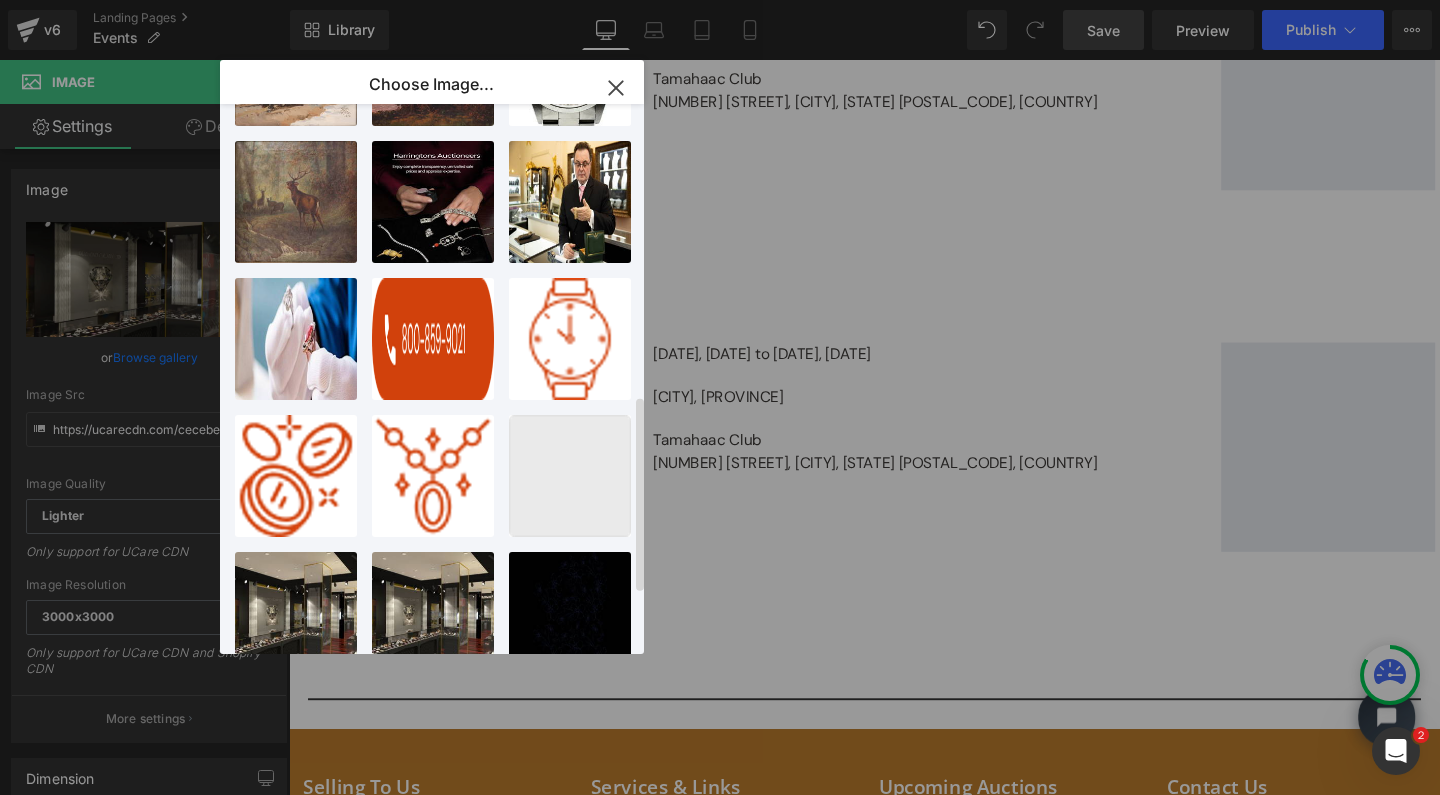scroll, scrollTop: 796, scrollLeft: 0, axis: vertical 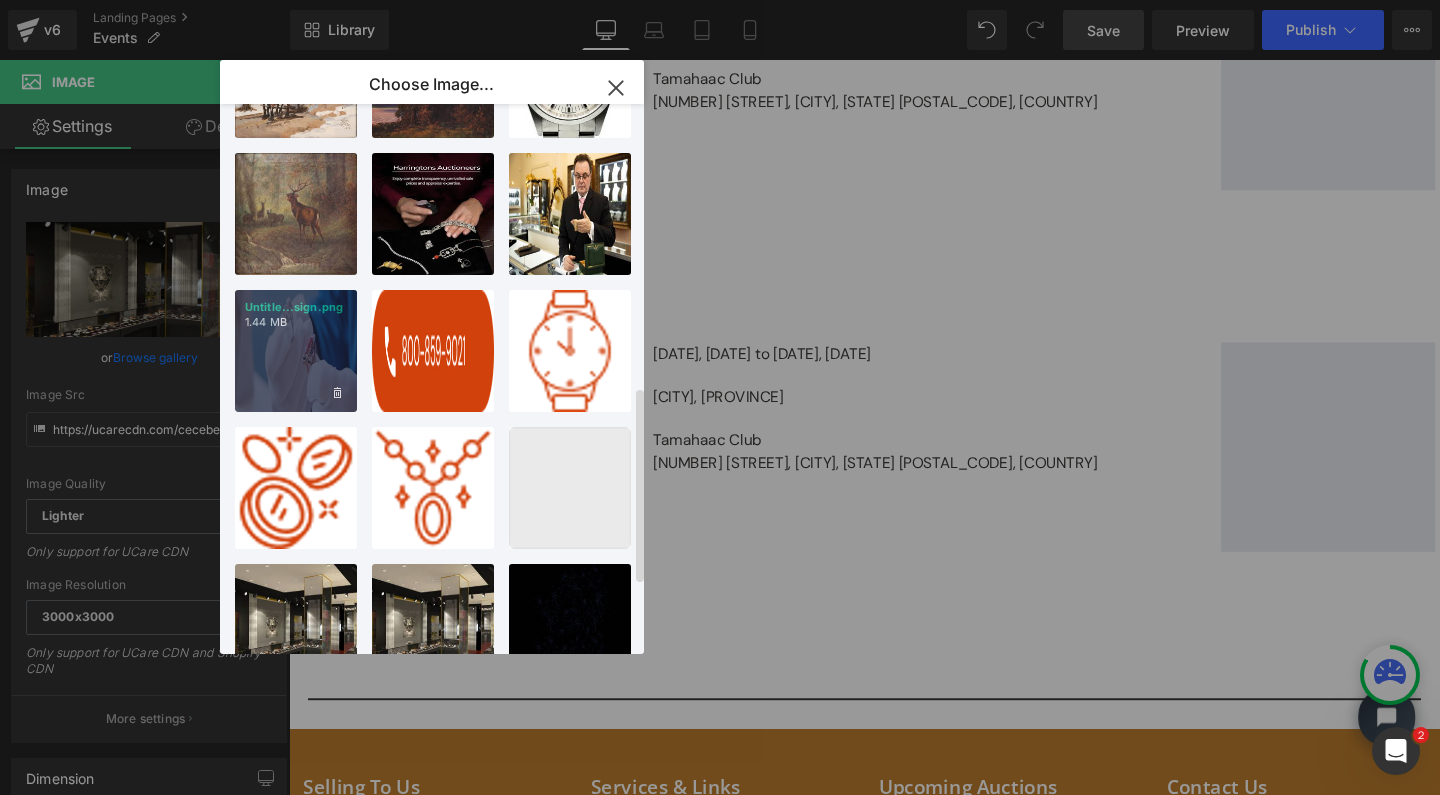 click on "Untitle...sign.png 1.44 MB" at bounding box center (296, 351) 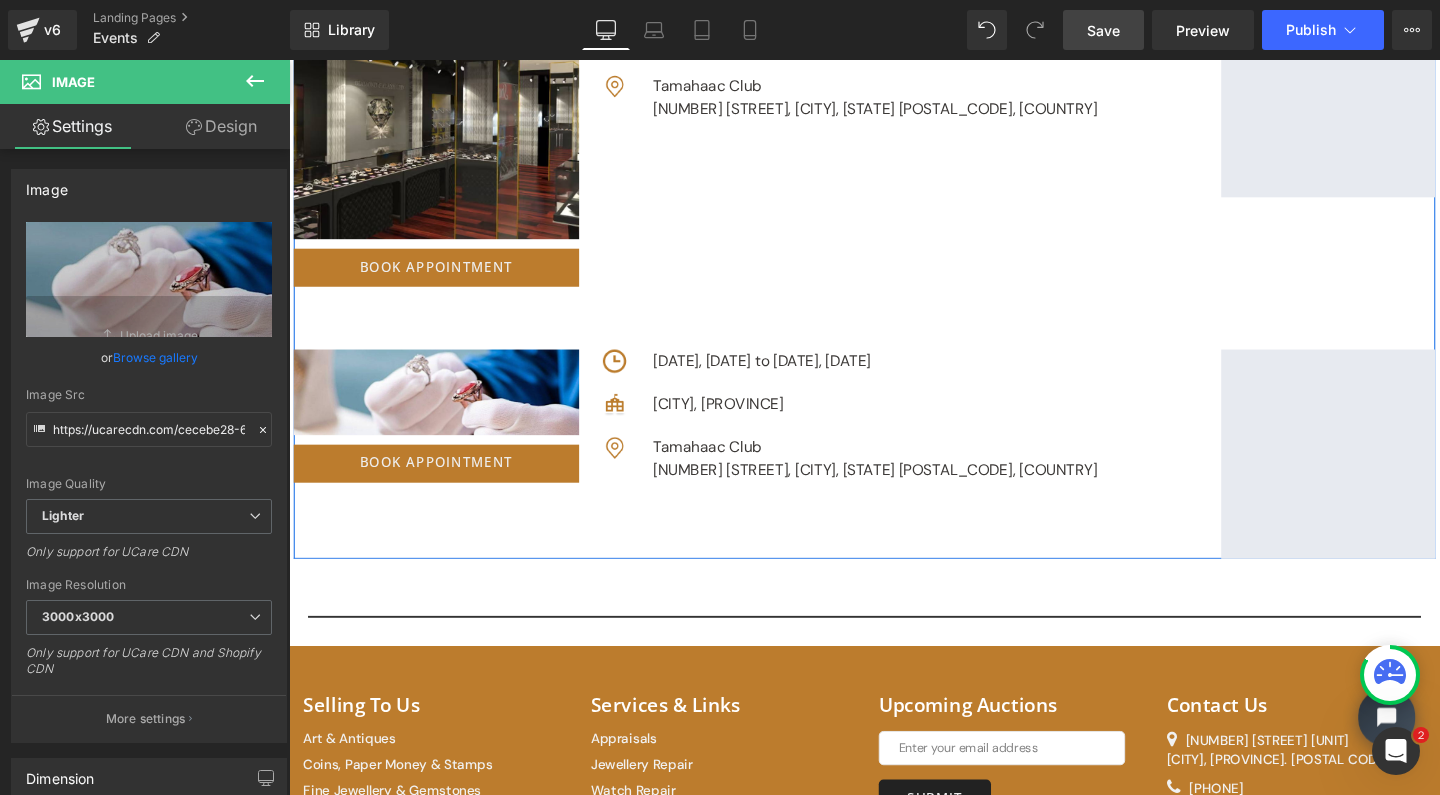 scroll, scrollTop: 6536, scrollLeft: 0, axis: vertical 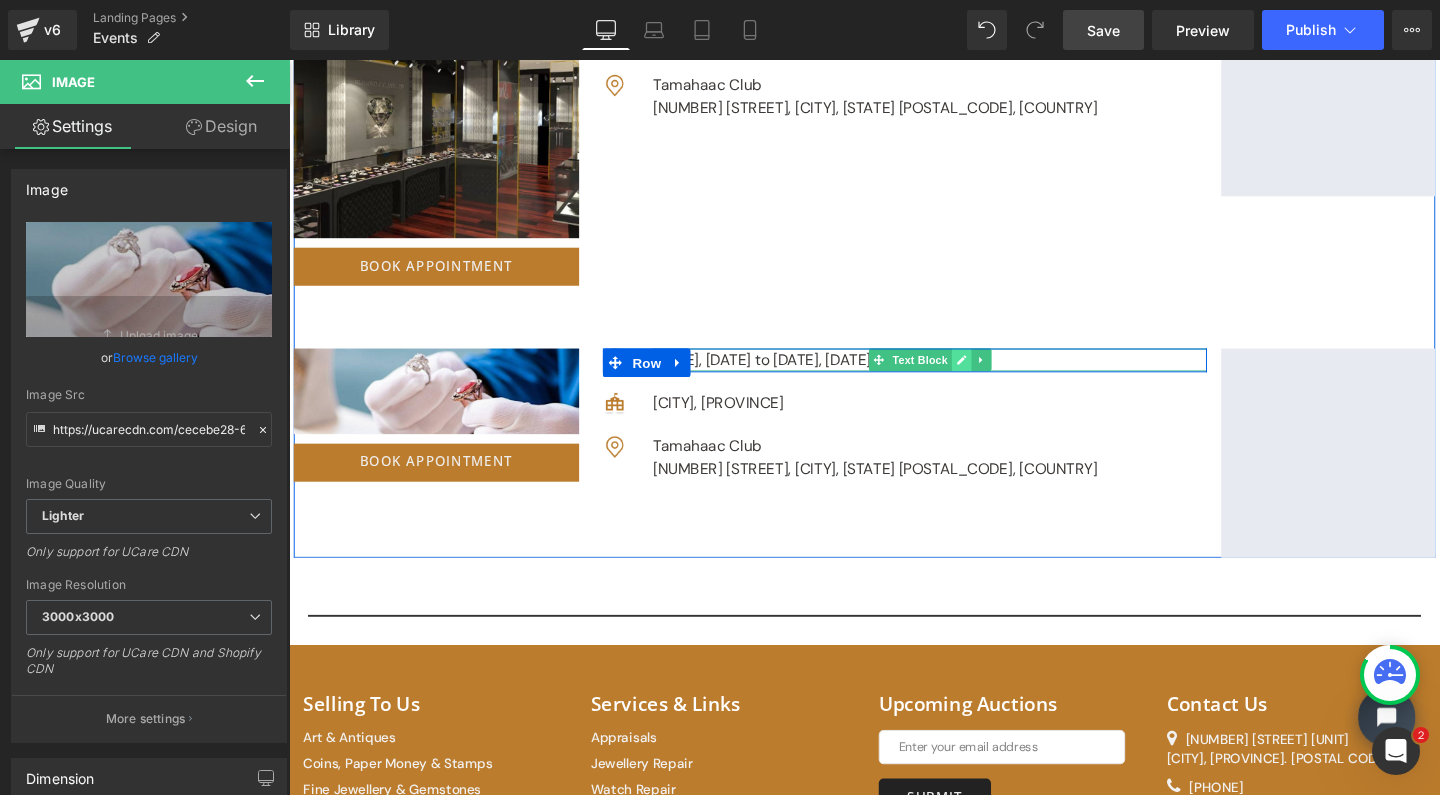 click 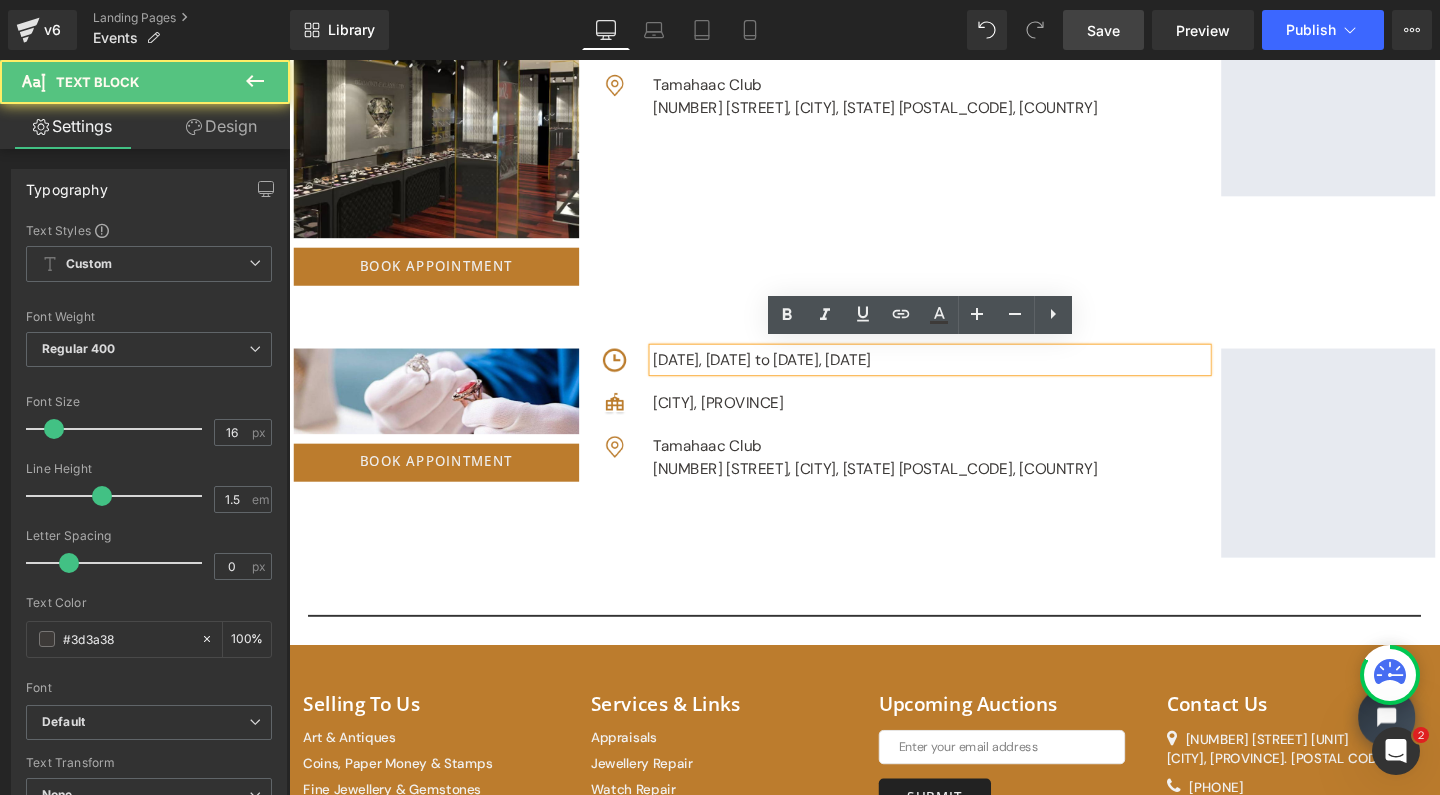 click on "Wednesday, August 27, 2025 to Thursday, August 28, 2025" at bounding box center [963, 375] 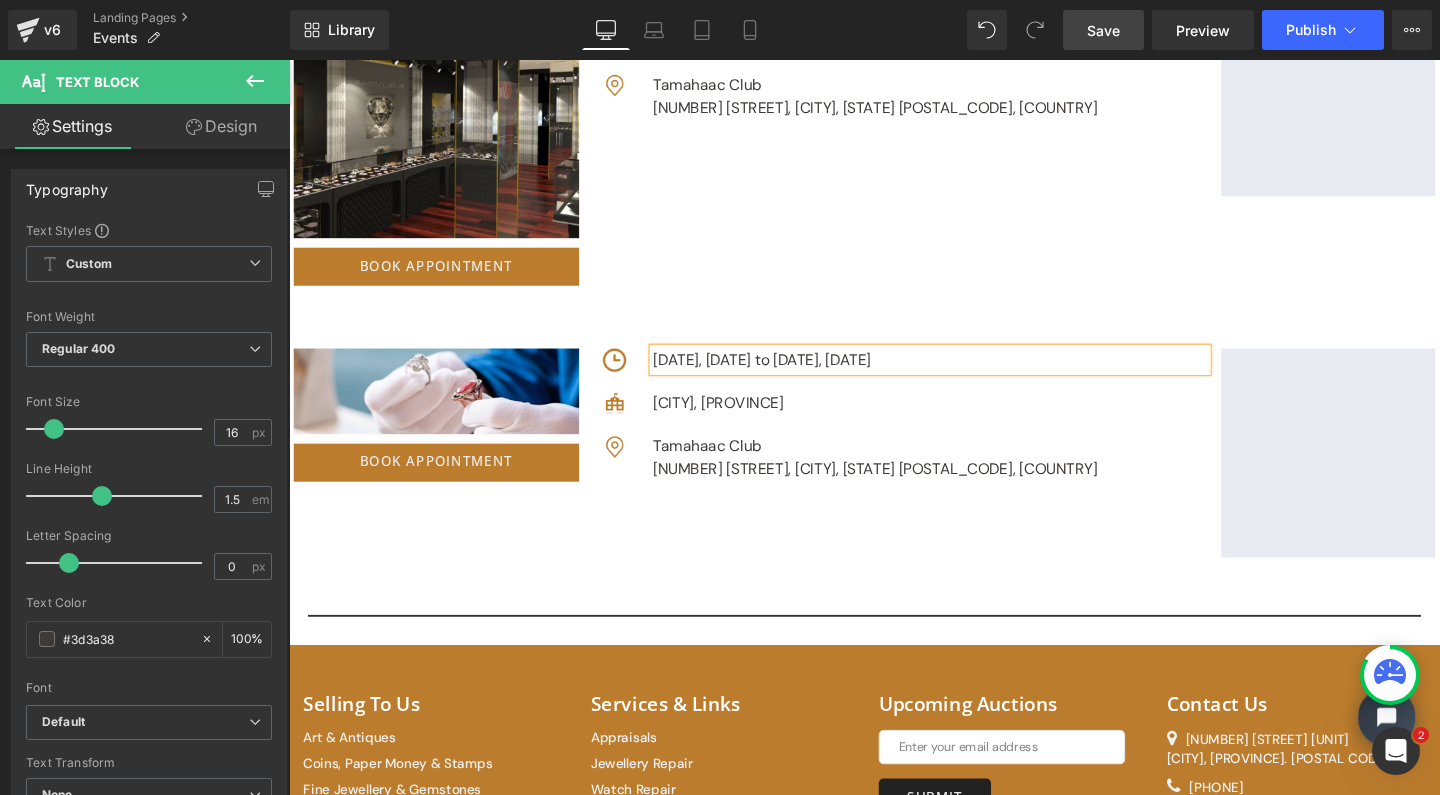 click on "Friday, August 27, 2025 to Thursday, August 28, 2025" at bounding box center (963, 375) 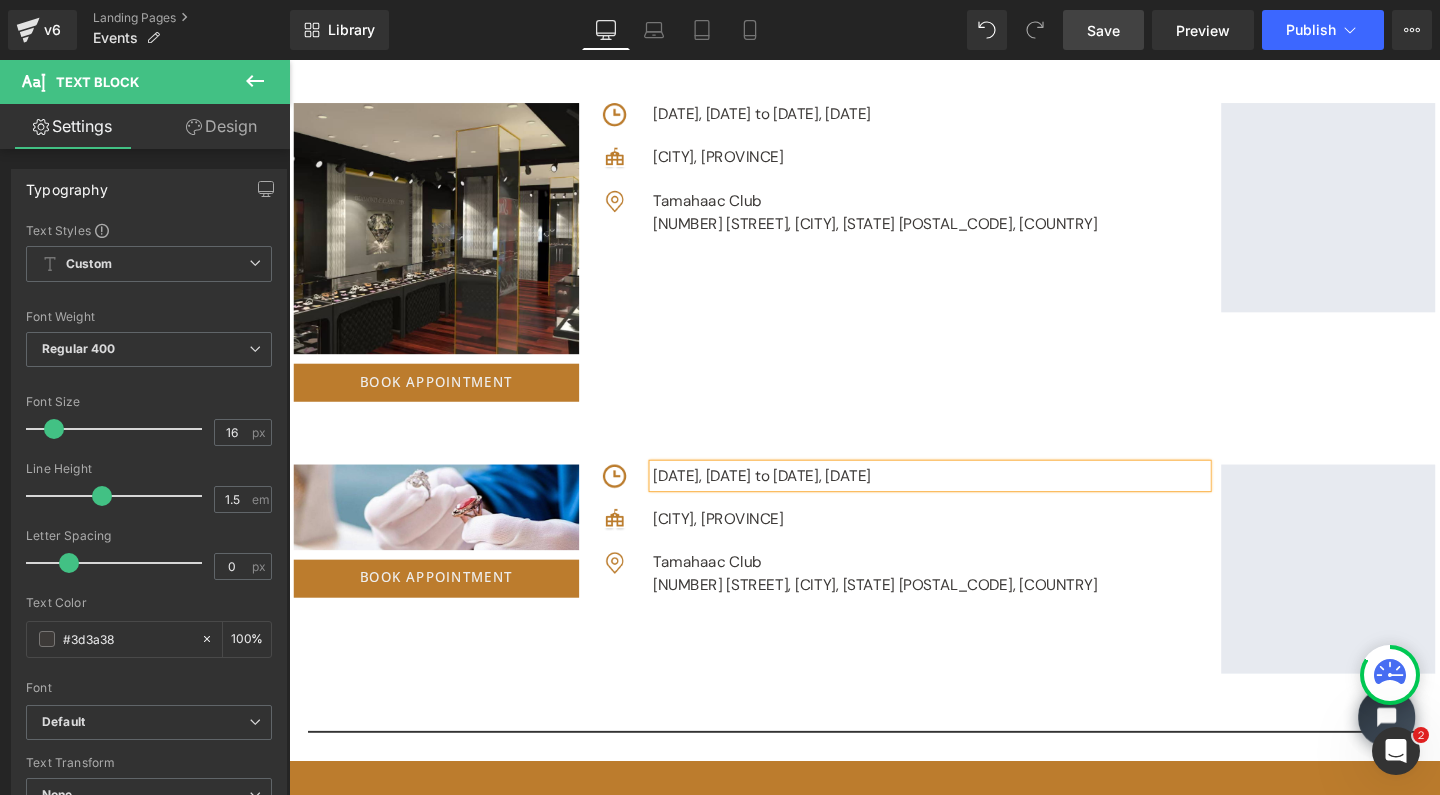 scroll, scrollTop: 6408, scrollLeft: 0, axis: vertical 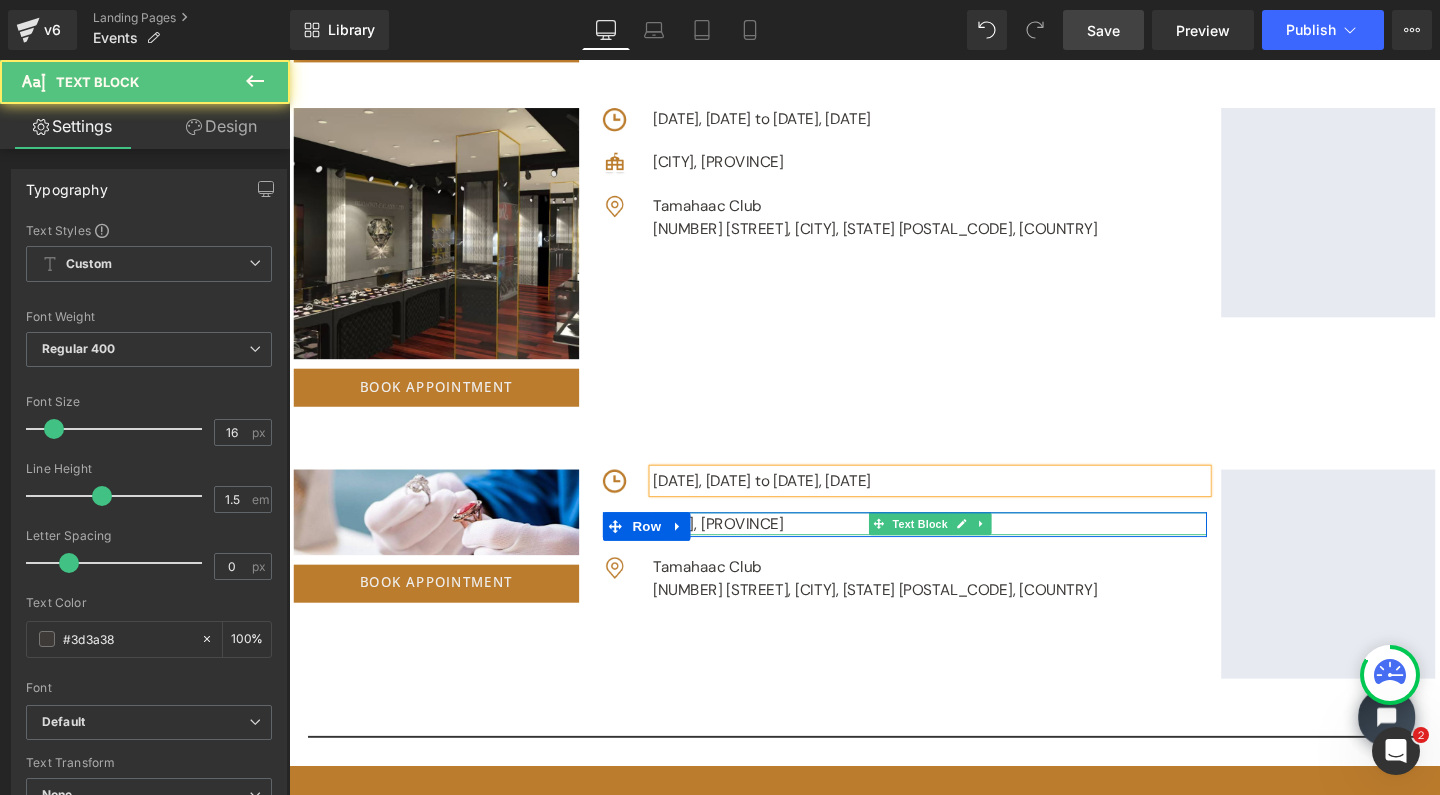 click on "[CITY], [PROVINCE]" at bounding box center (963, 548) 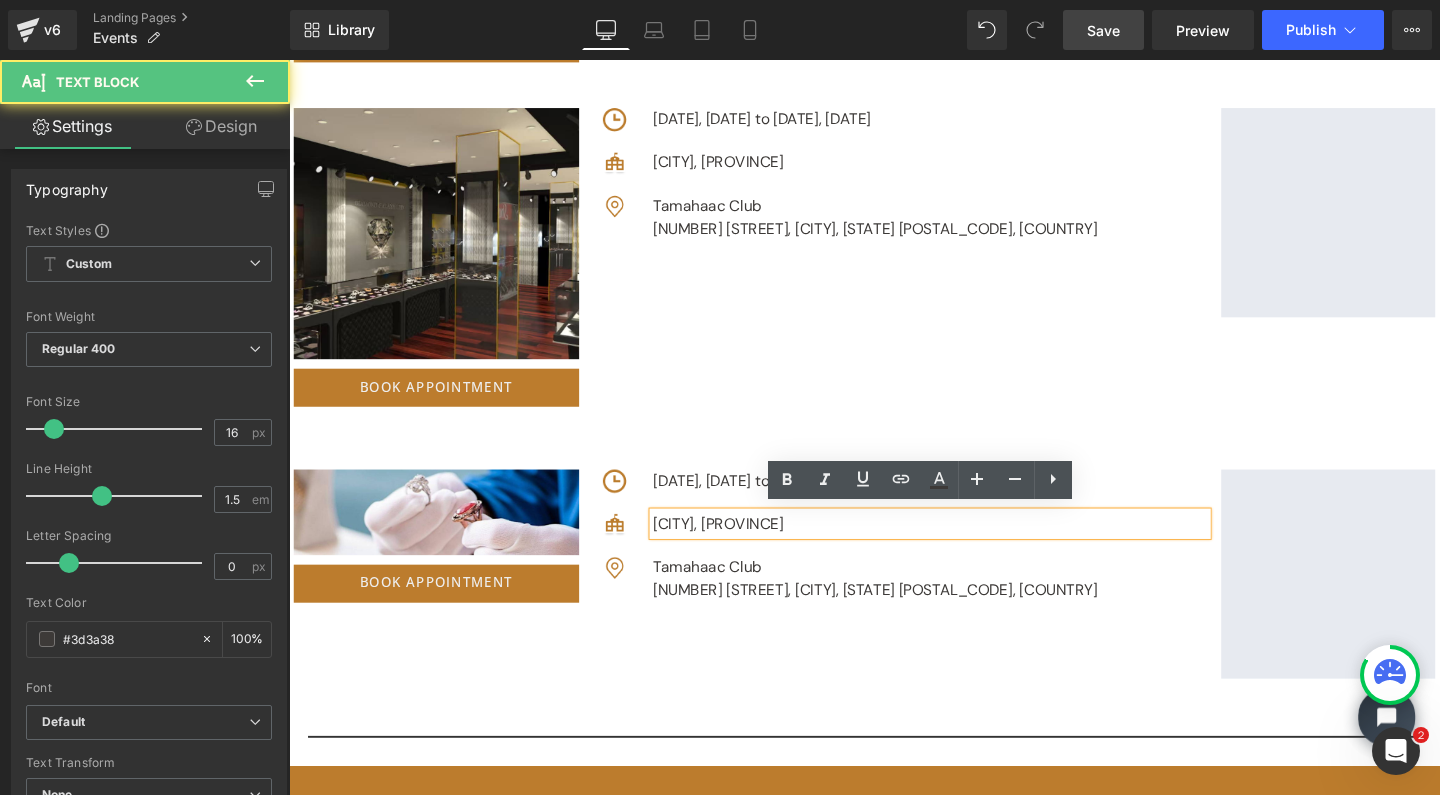 type 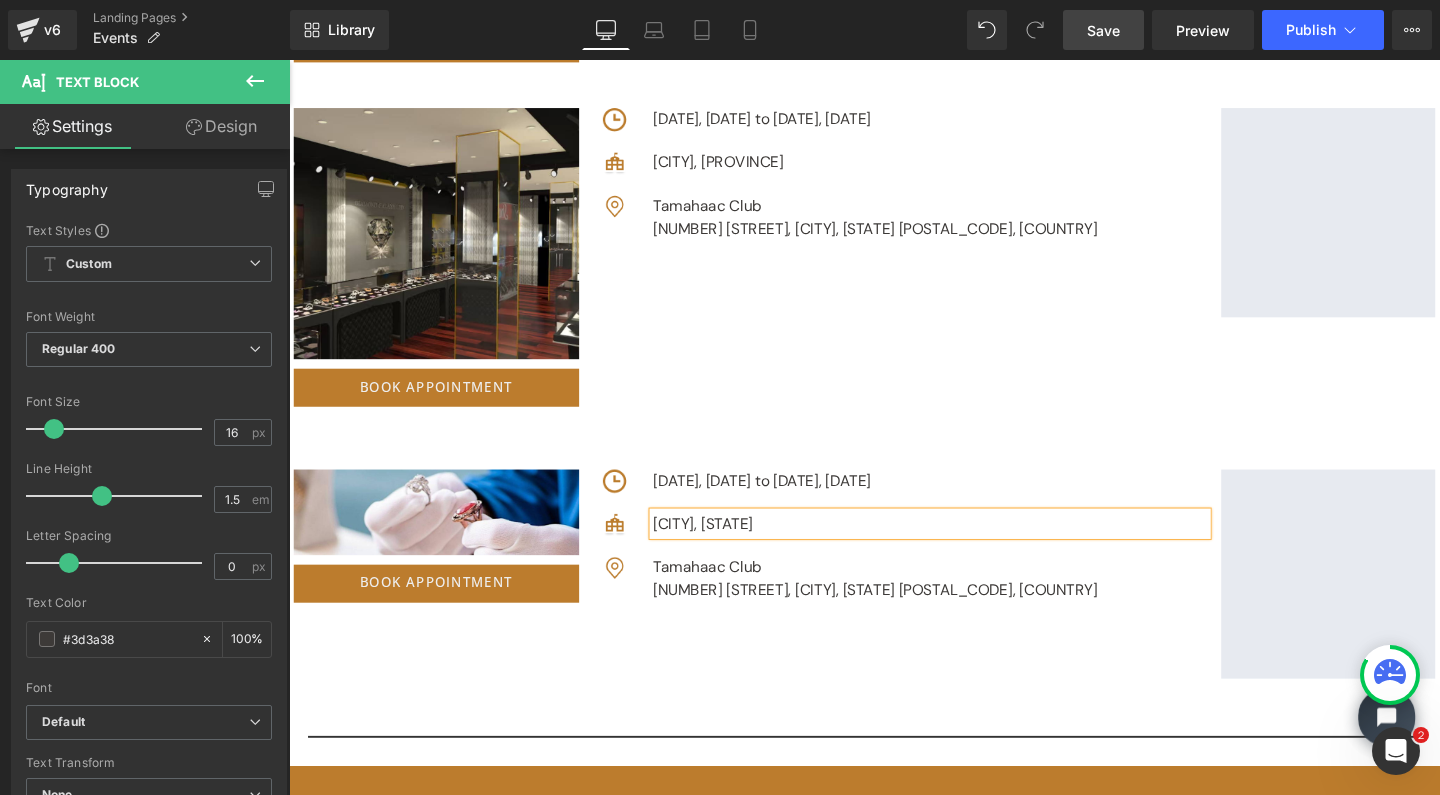 drag, startPoint x: 755, startPoint y: 589, endPoint x: 992, endPoint y: 606, distance: 237.60892 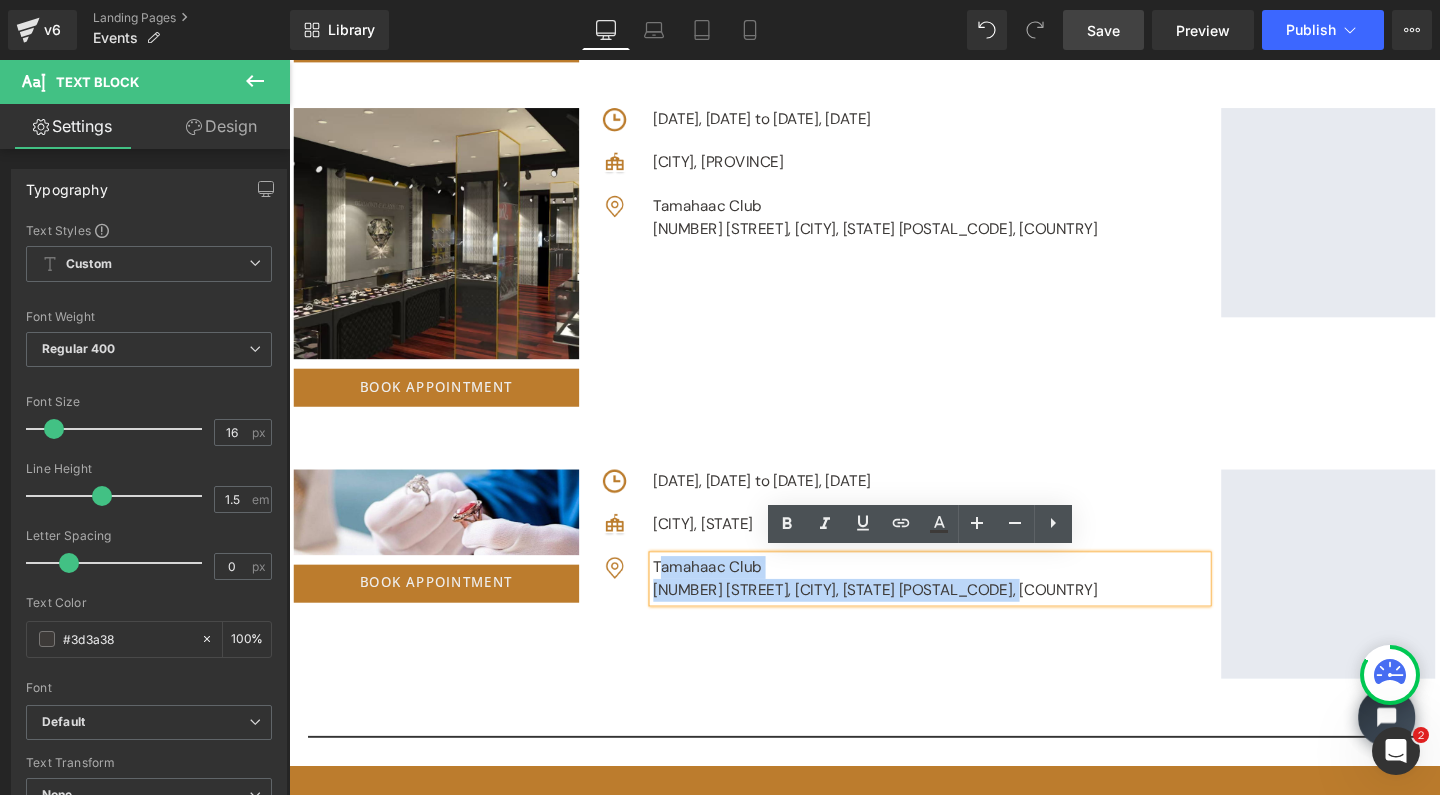 drag, startPoint x: 1082, startPoint y: 613, endPoint x: 673, endPoint y: 586, distance: 409.89023 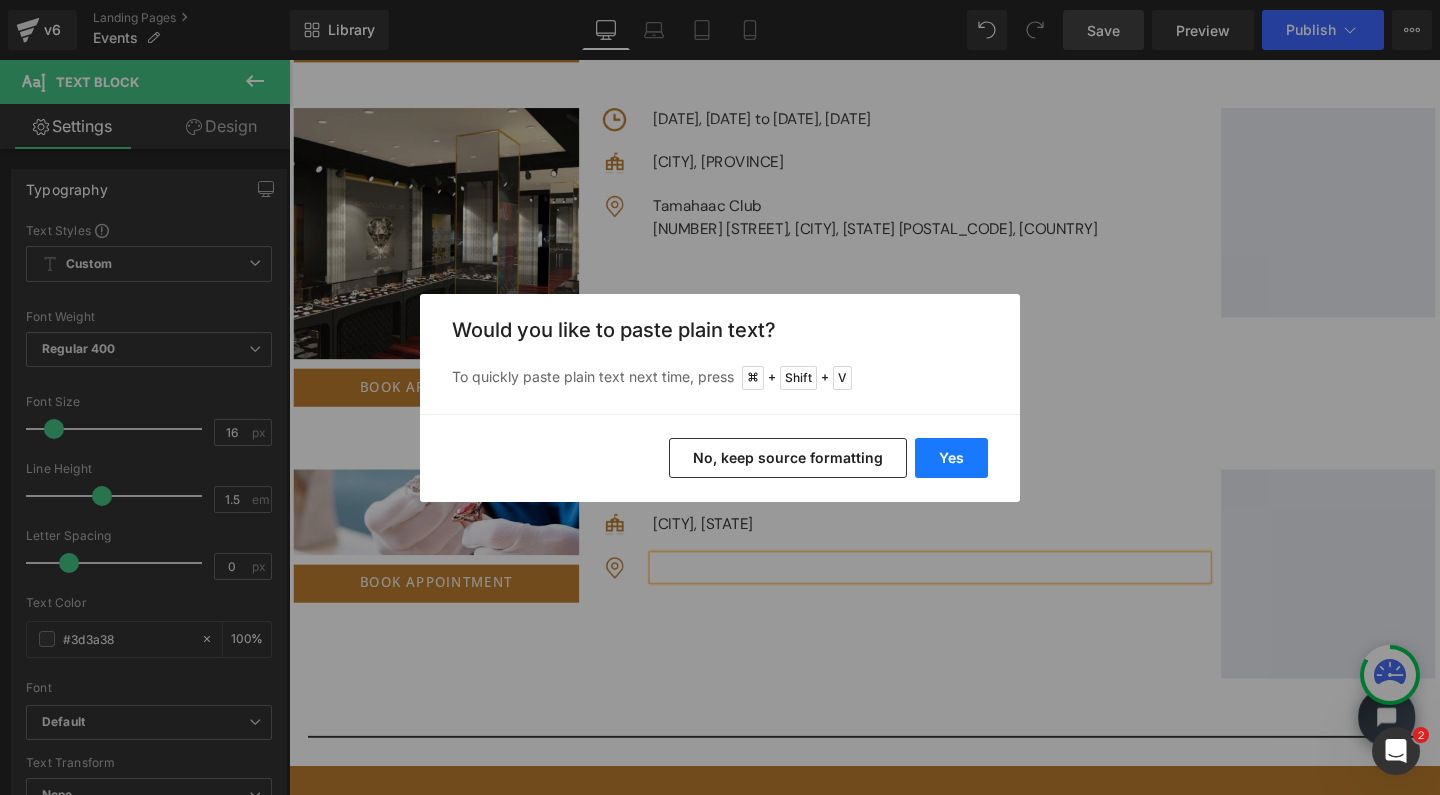 click on "Yes" at bounding box center [951, 458] 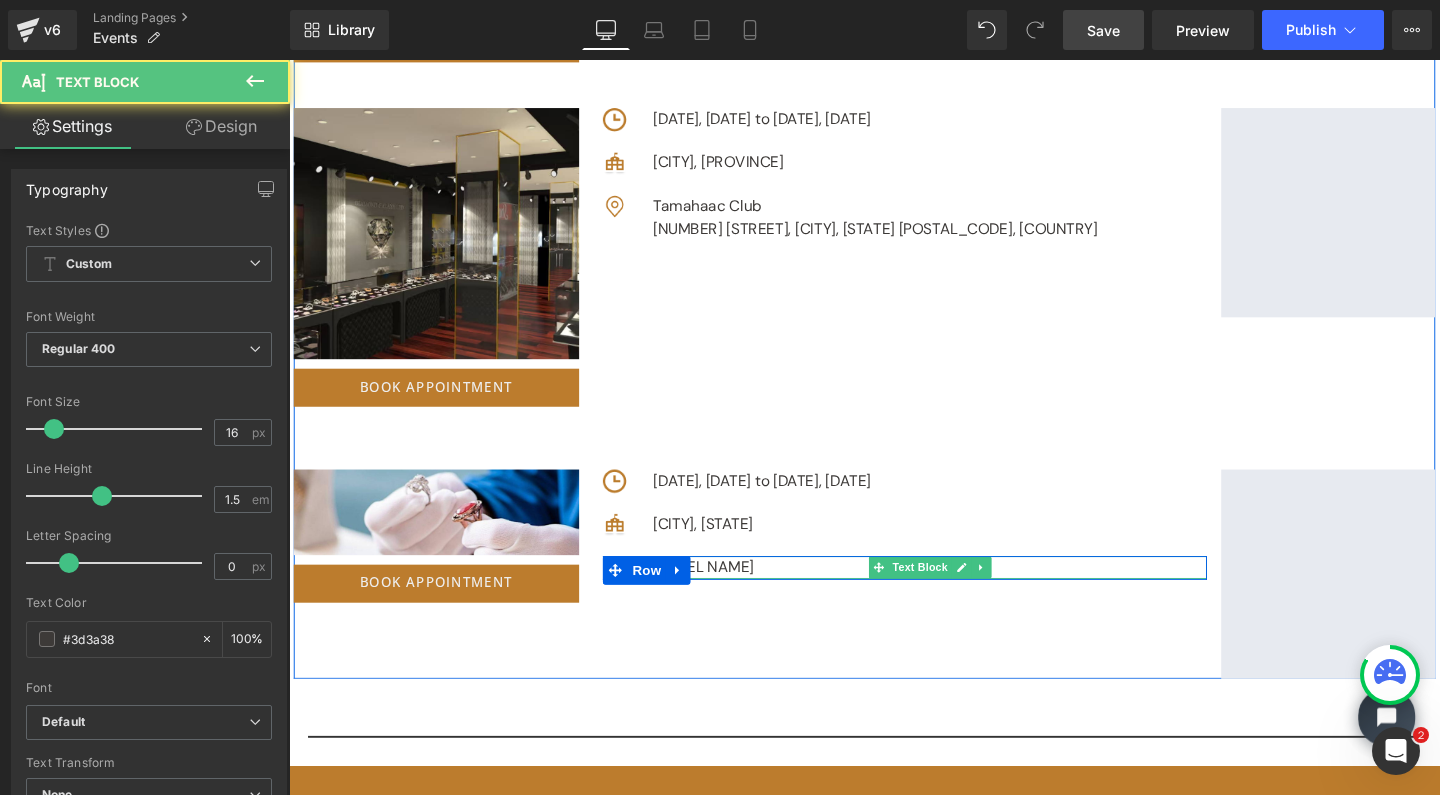 click on "Four Points by Sheraton Camebridge/Kitchener" at bounding box center (963, 594) 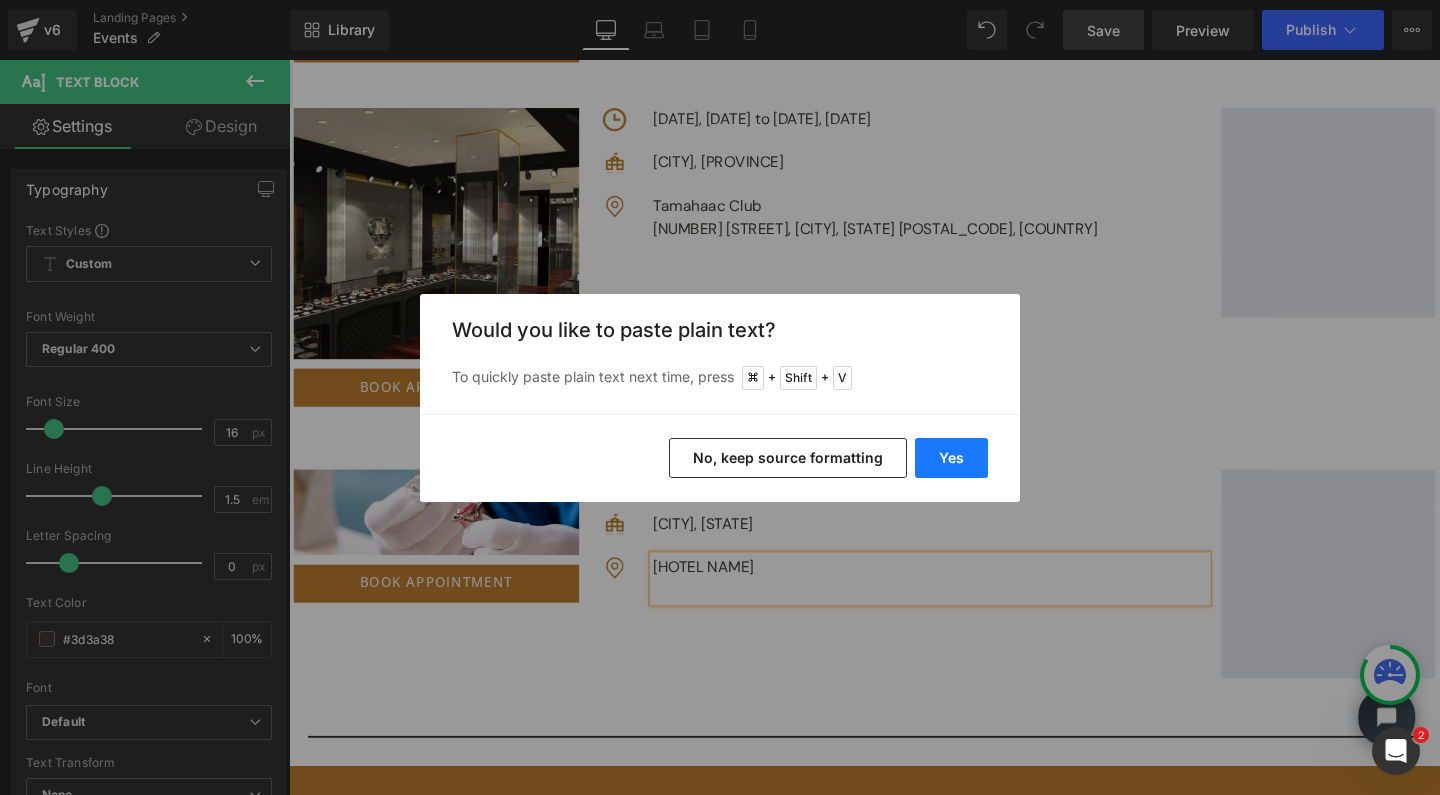 click on "Yes" at bounding box center [951, 458] 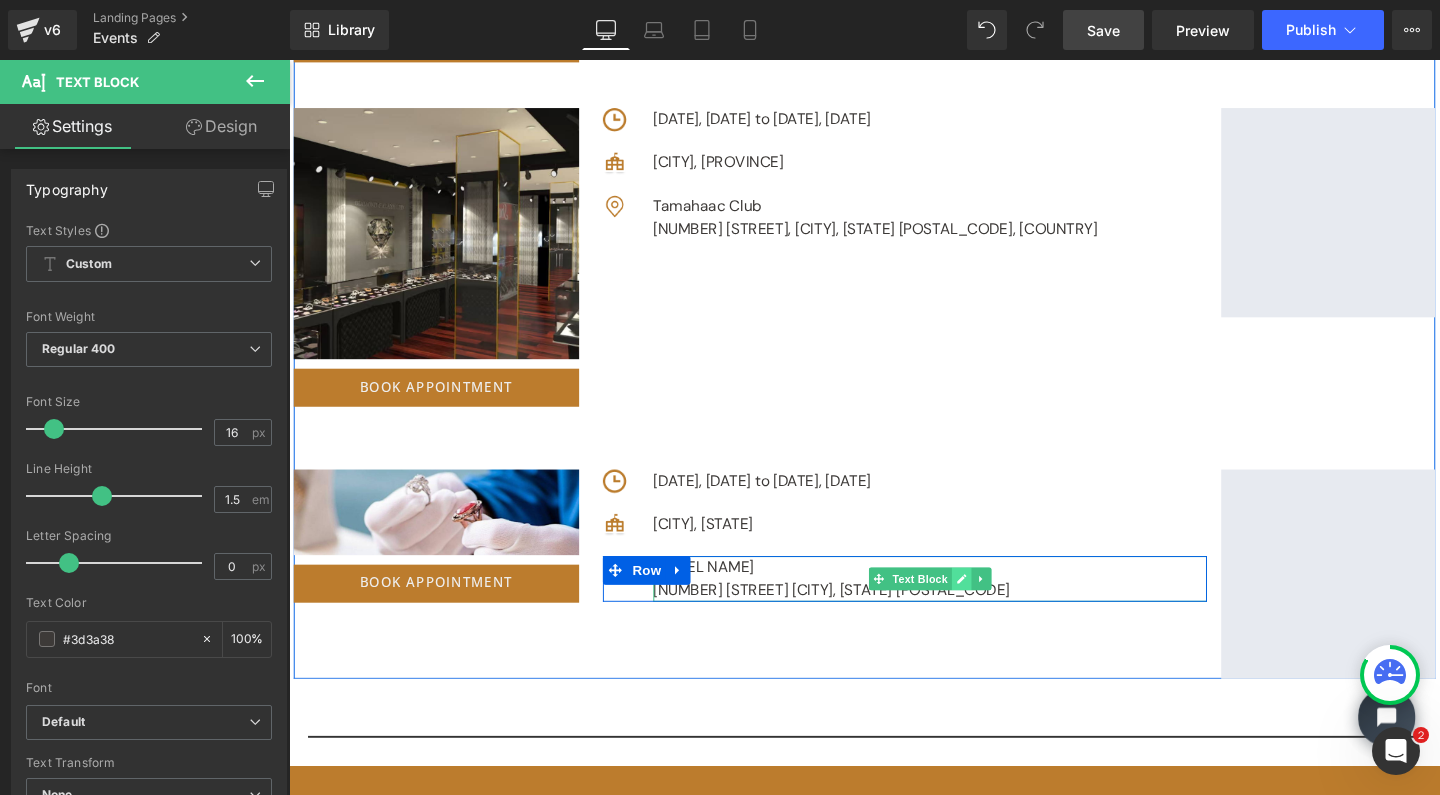 click 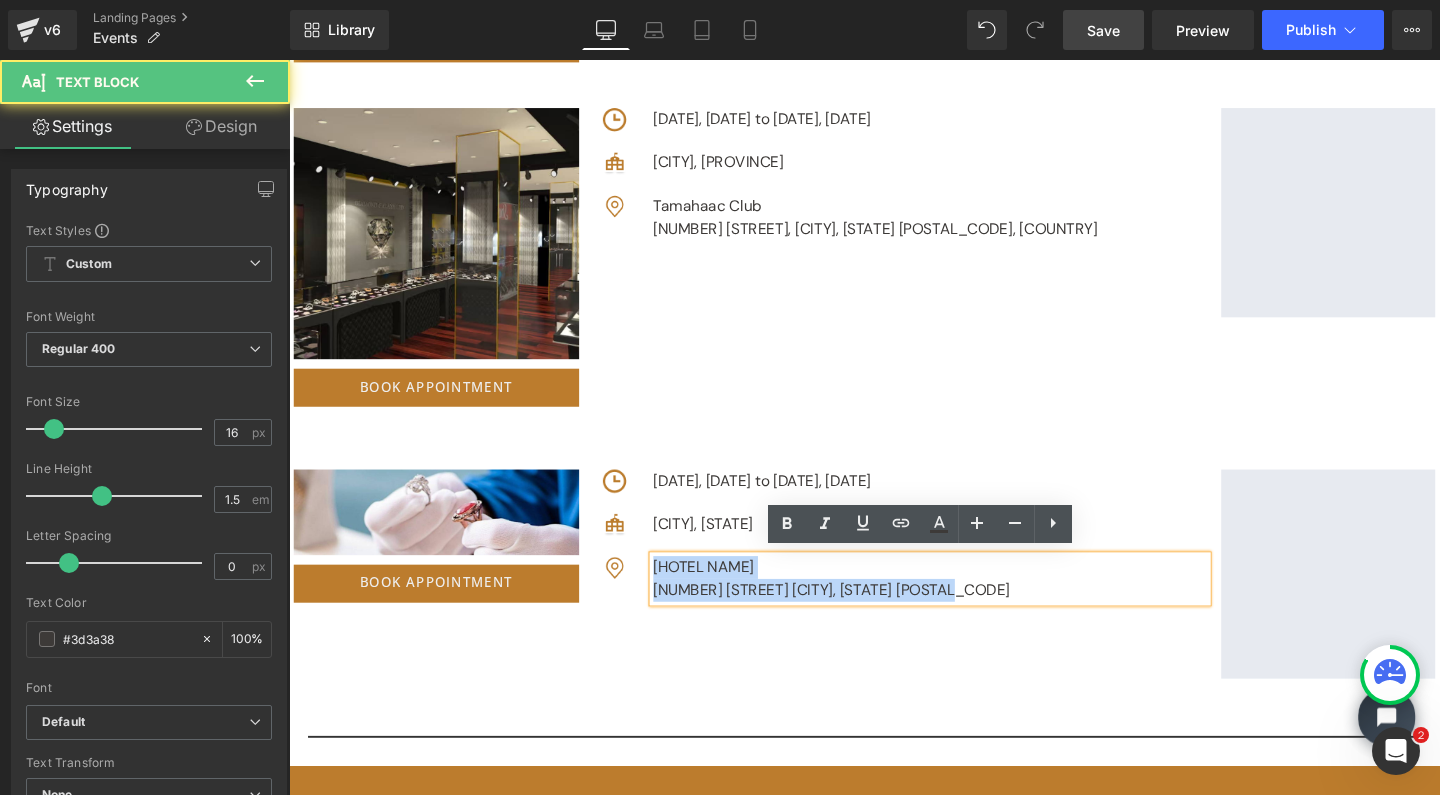 drag, startPoint x: 1005, startPoint y: 610, endPoint x: 659, endPoint y: 581, distance: 347.2132 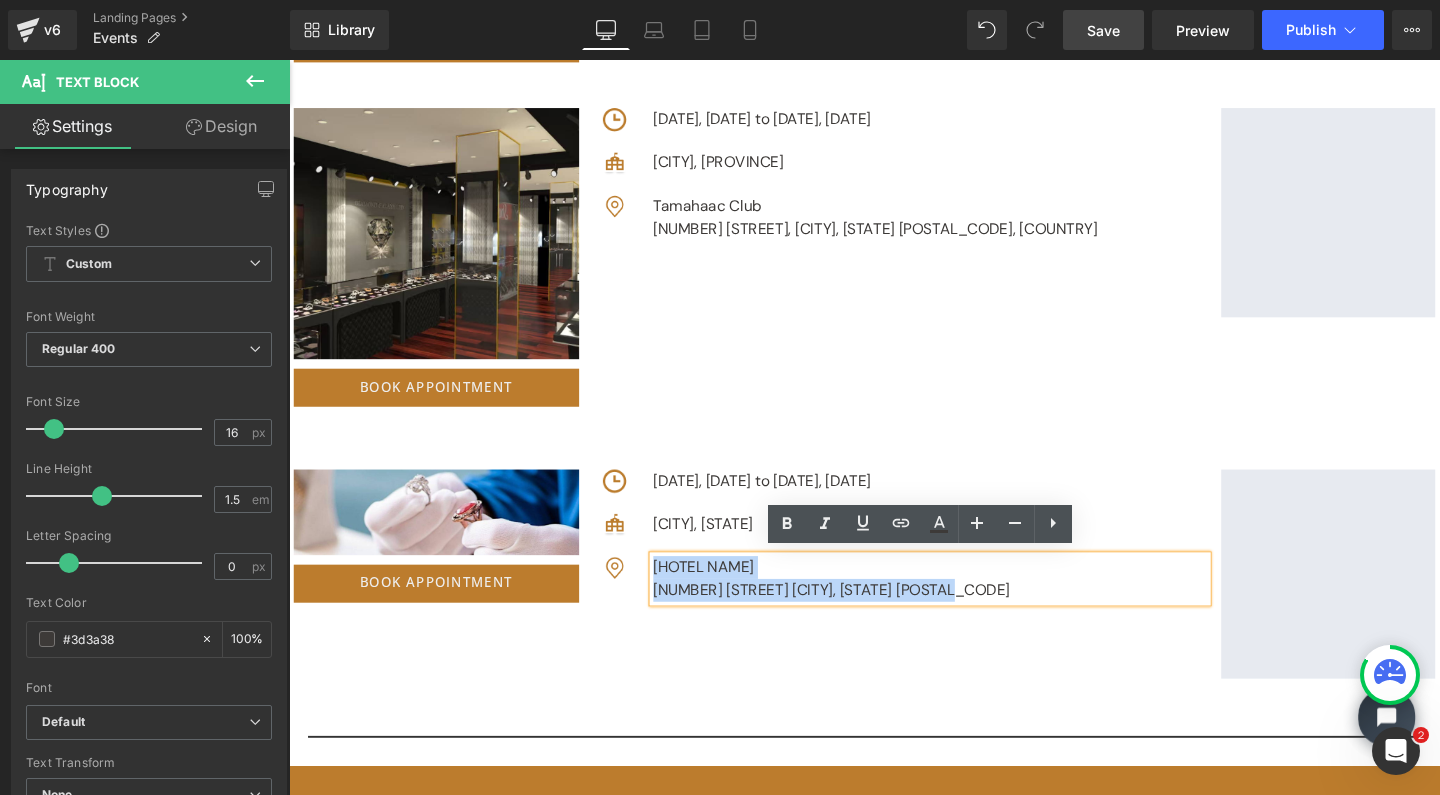 copy on "Four Points by Sheraton Camebridge/Kitchener 210 Preston Parkway Cambridge, On N3H 5N1" 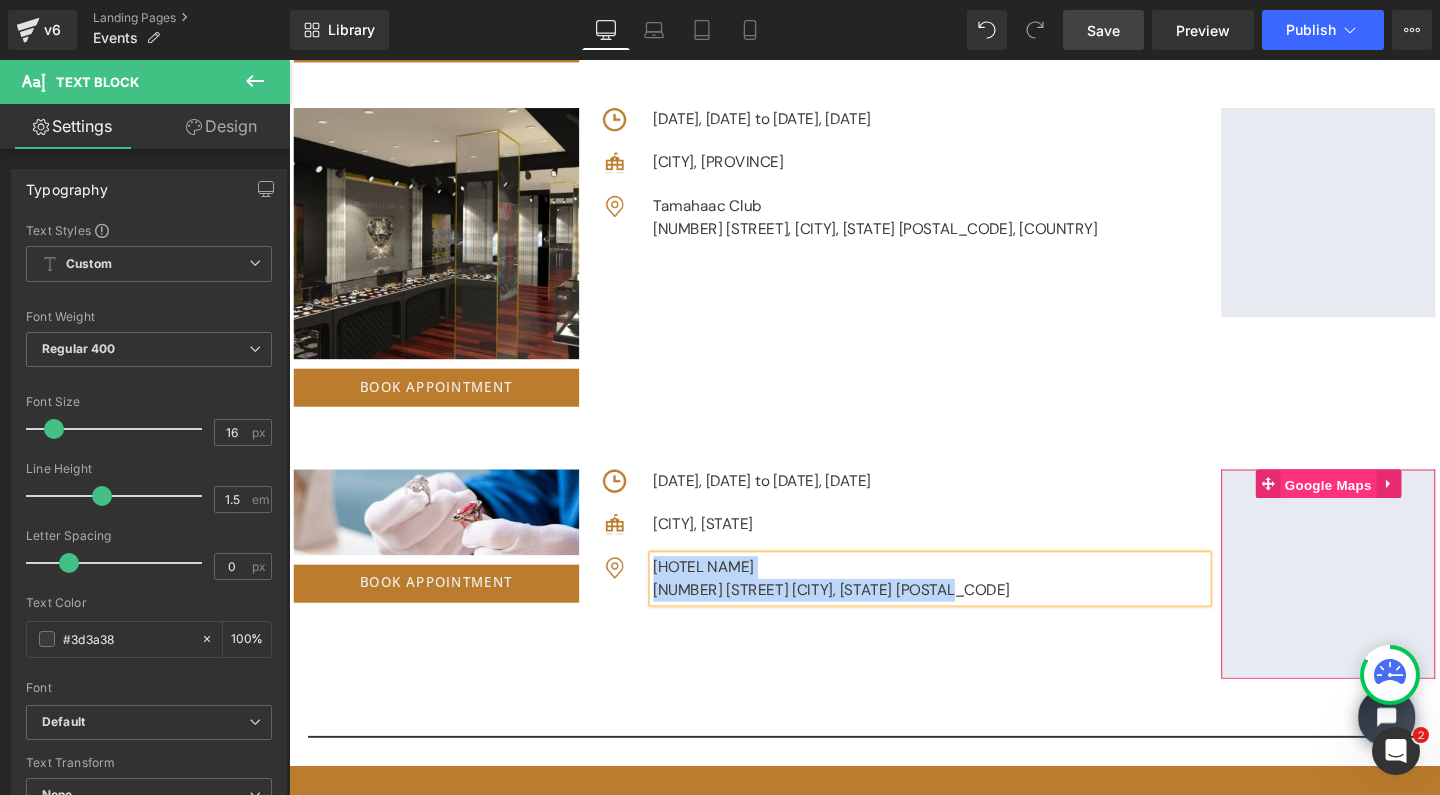 click on "Google Maps" at bounding box center (1381, 507) 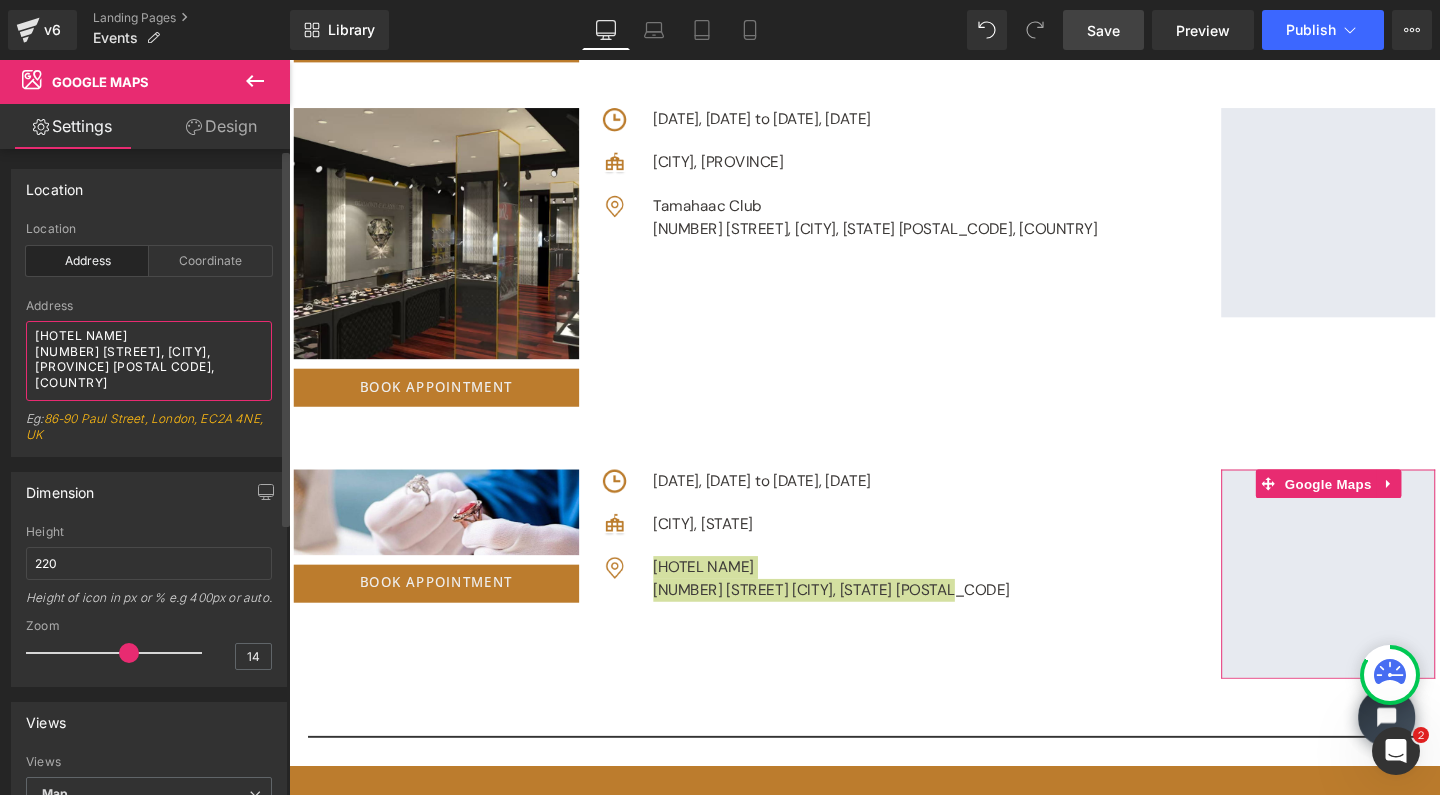 drag, startPoint x: 34, startPoint y: 335, endPoint x: 191, endPoint y: 379, distance: 163.04907 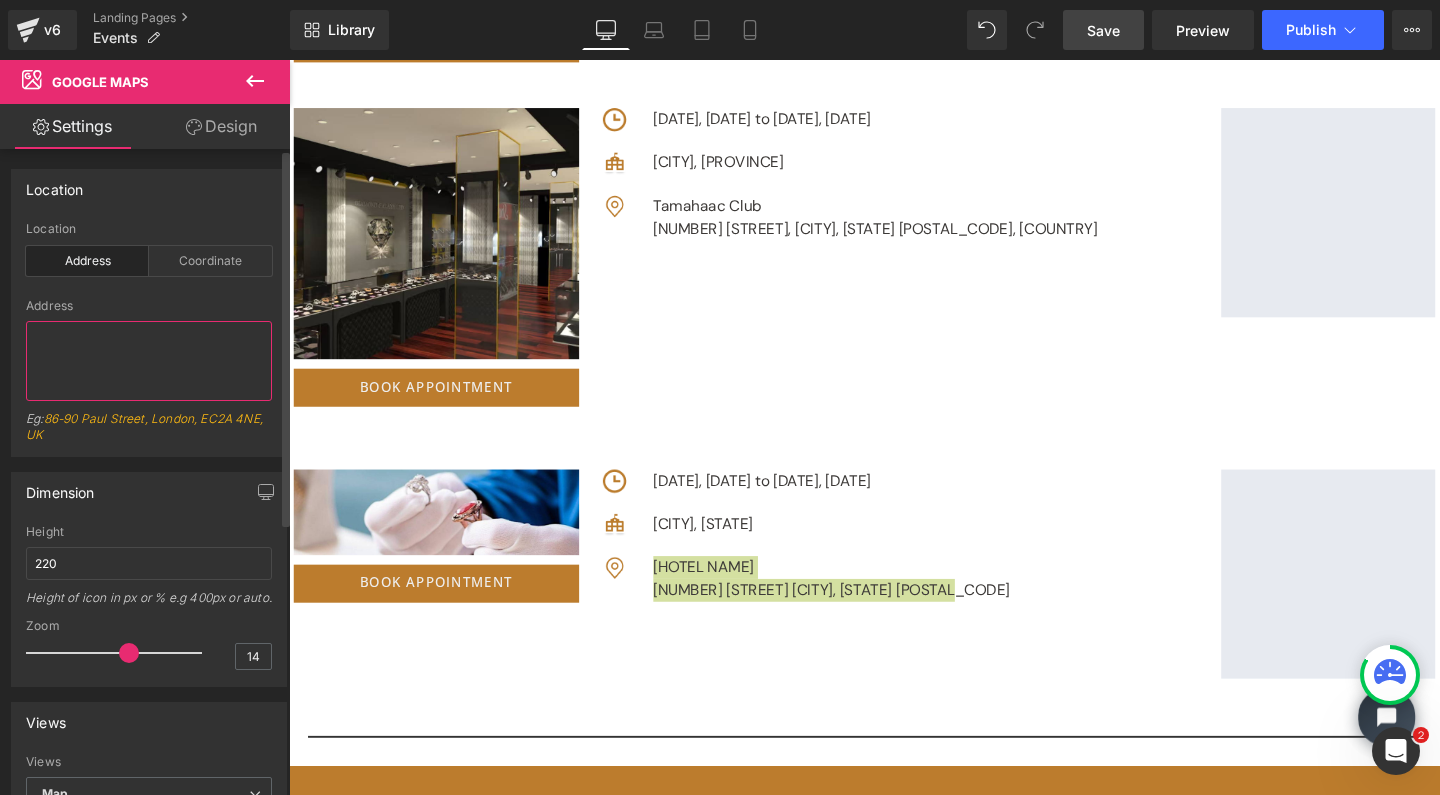 type on "Four Points by Sheraton Camebridge/Kitchener
210 Preston Parkway Cambridge, On N3H 5N1" 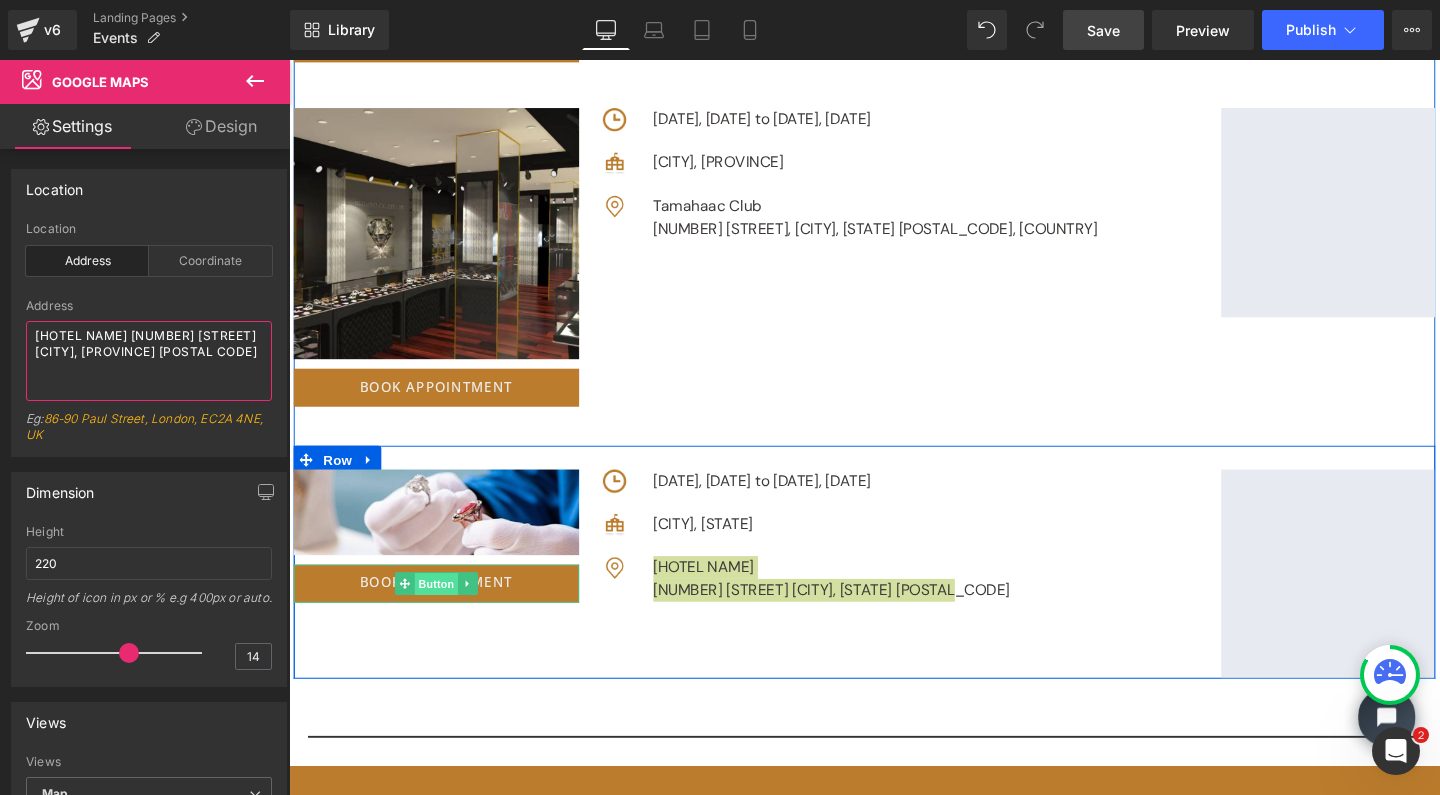 click on "Button" at bounding box center (444, 612) 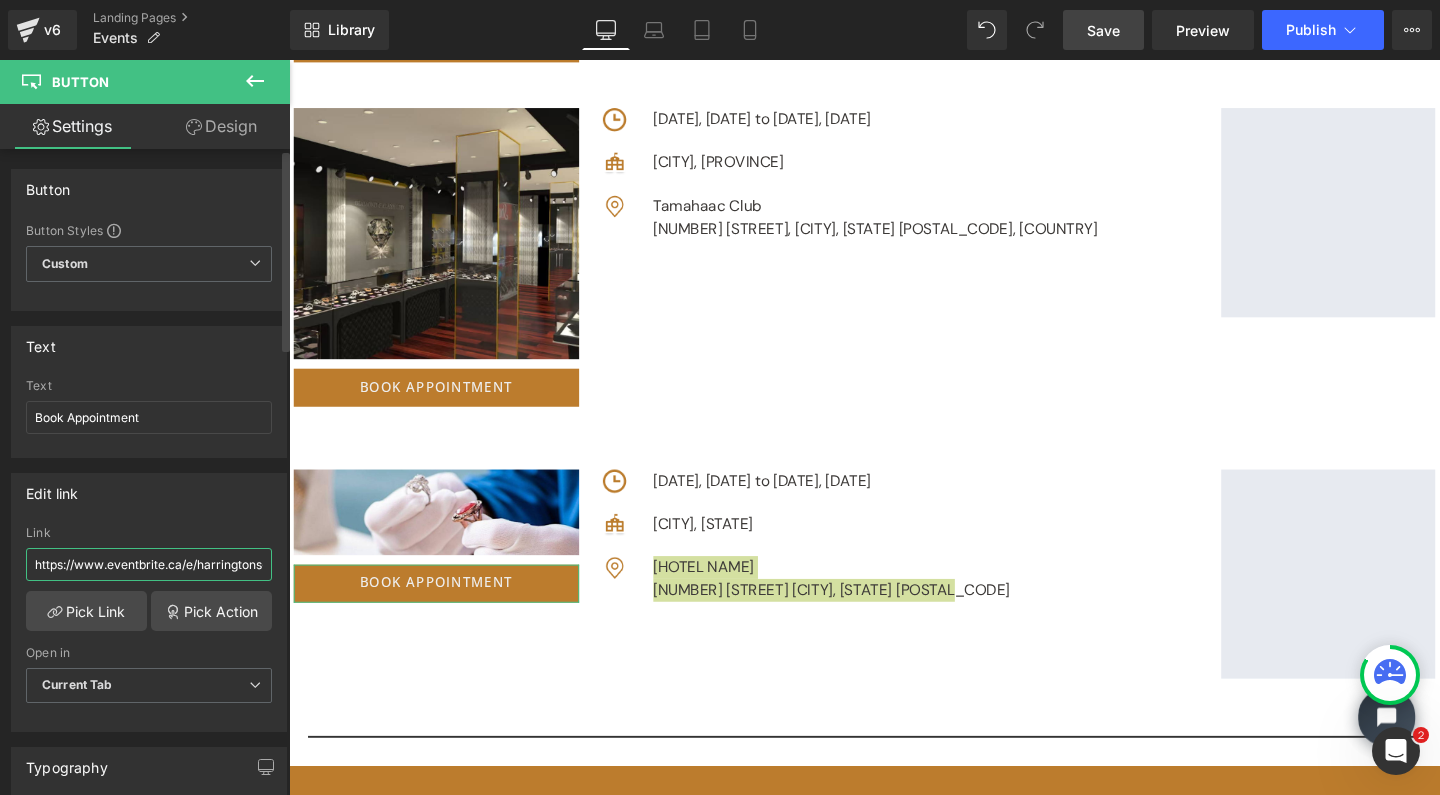 drag, startPoint x: 30, startPoint y: 564, endPoint x: 263, endPoint y: 561, distance: 233.01932 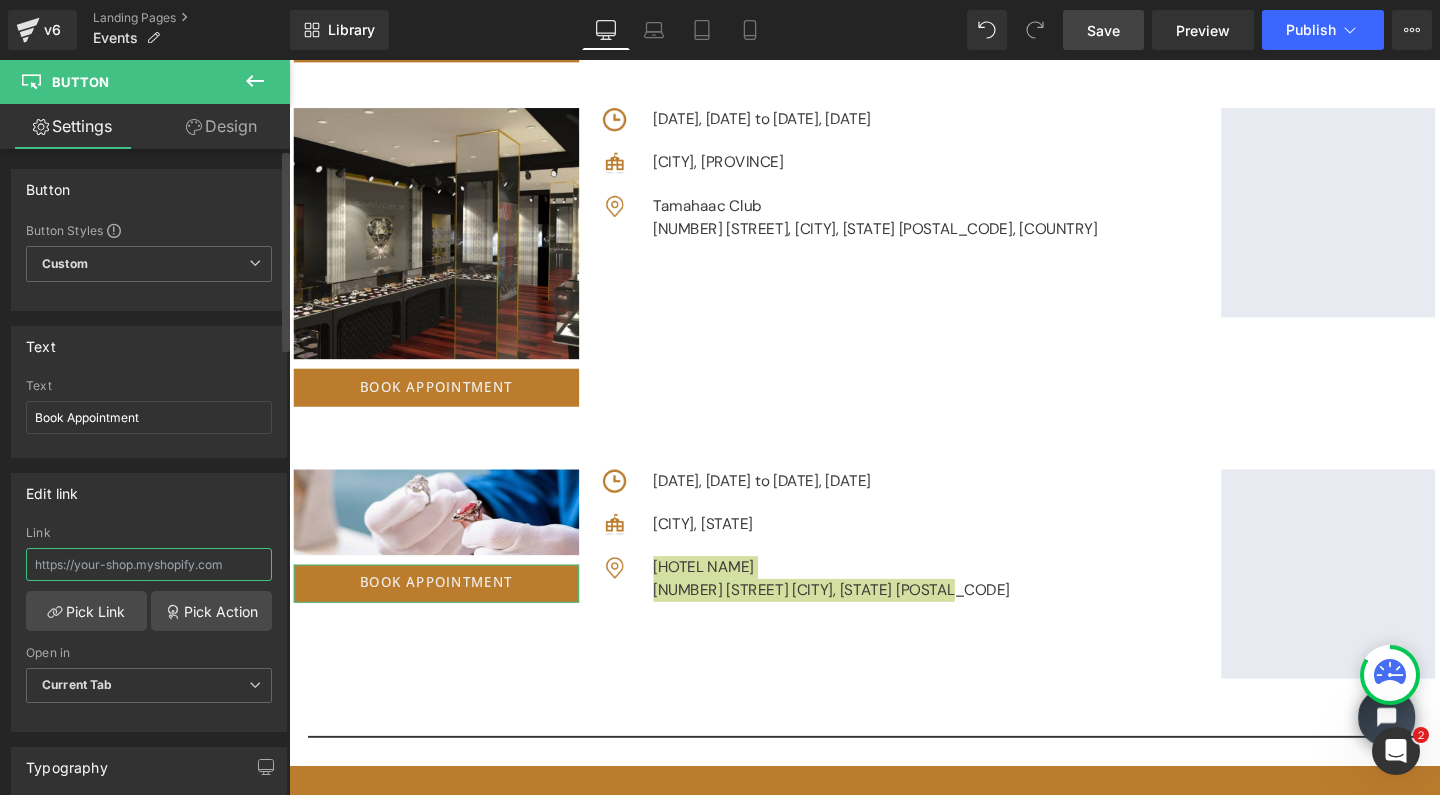 paste on "https://www.eventbrite.ca/e/harringtons-jewellery-and-timepieces-buying-event-by-appointment-only-registration-[NUMBER]?aff=oddtdtcreator" 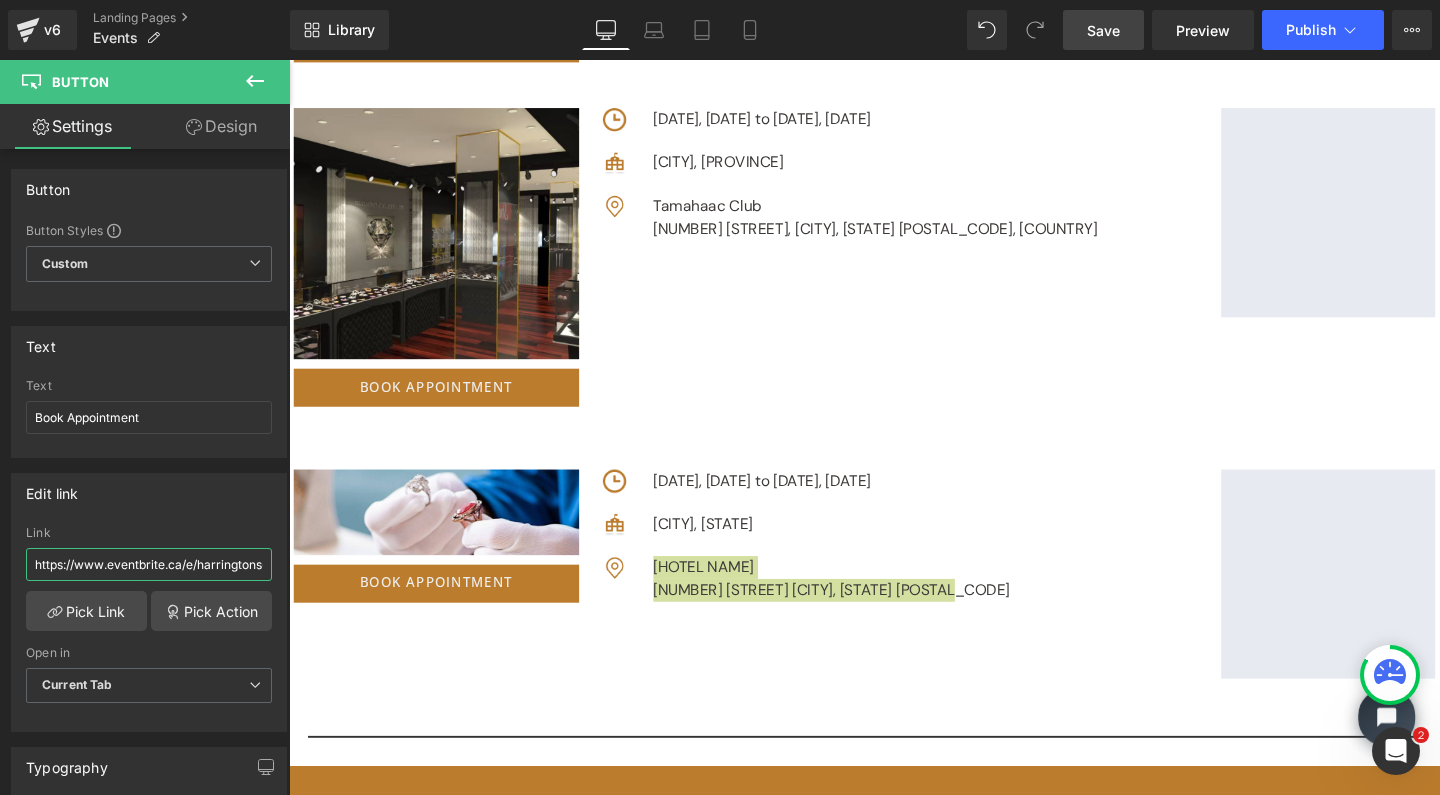 type on "https://www.eventbrite.ca/e/harringtons-jewellery-and-timepieces-buying-event-by-appointment-only-registration-[NUMBER]?aff=oddtdtcreator" 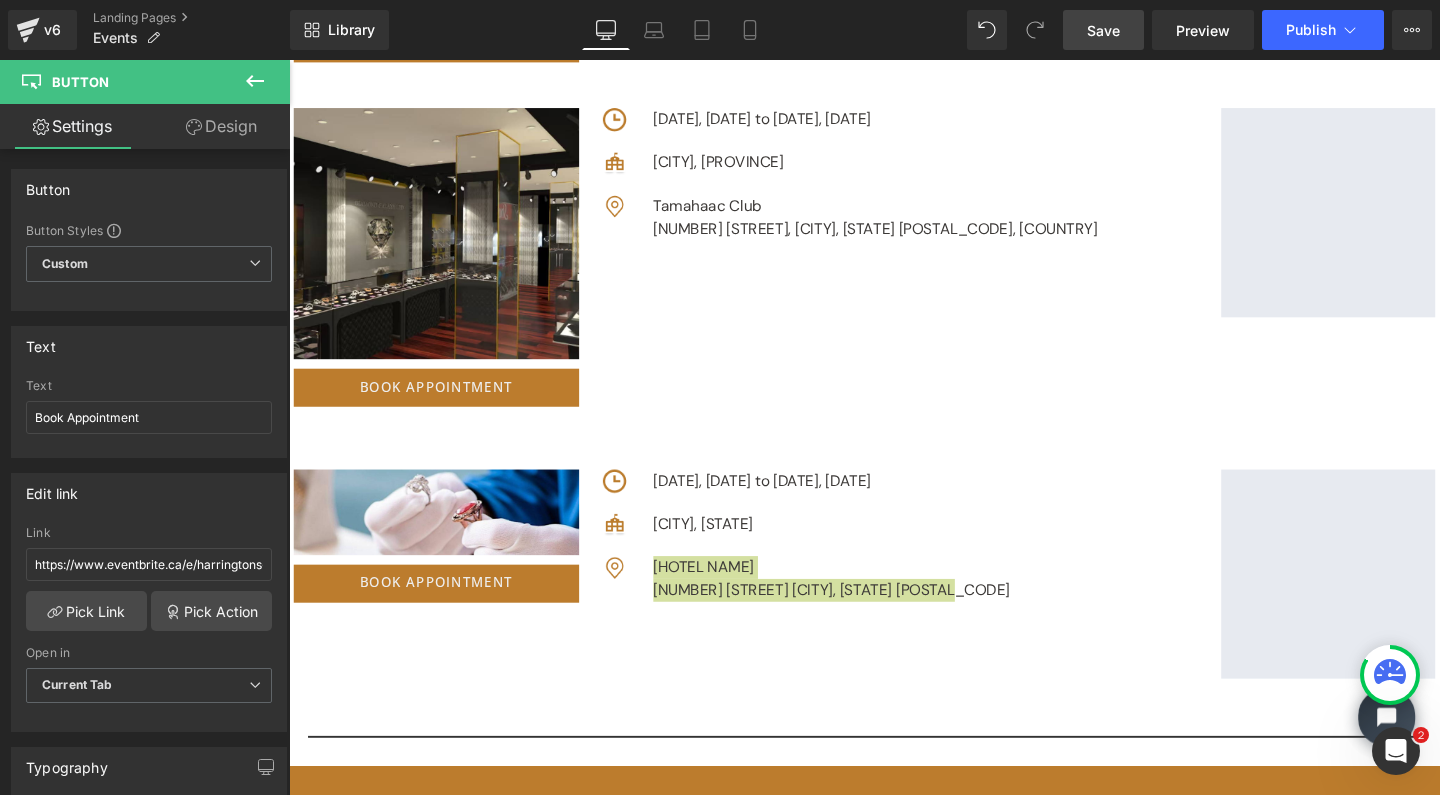 click on "Save" at bounding box center [1103, 30] 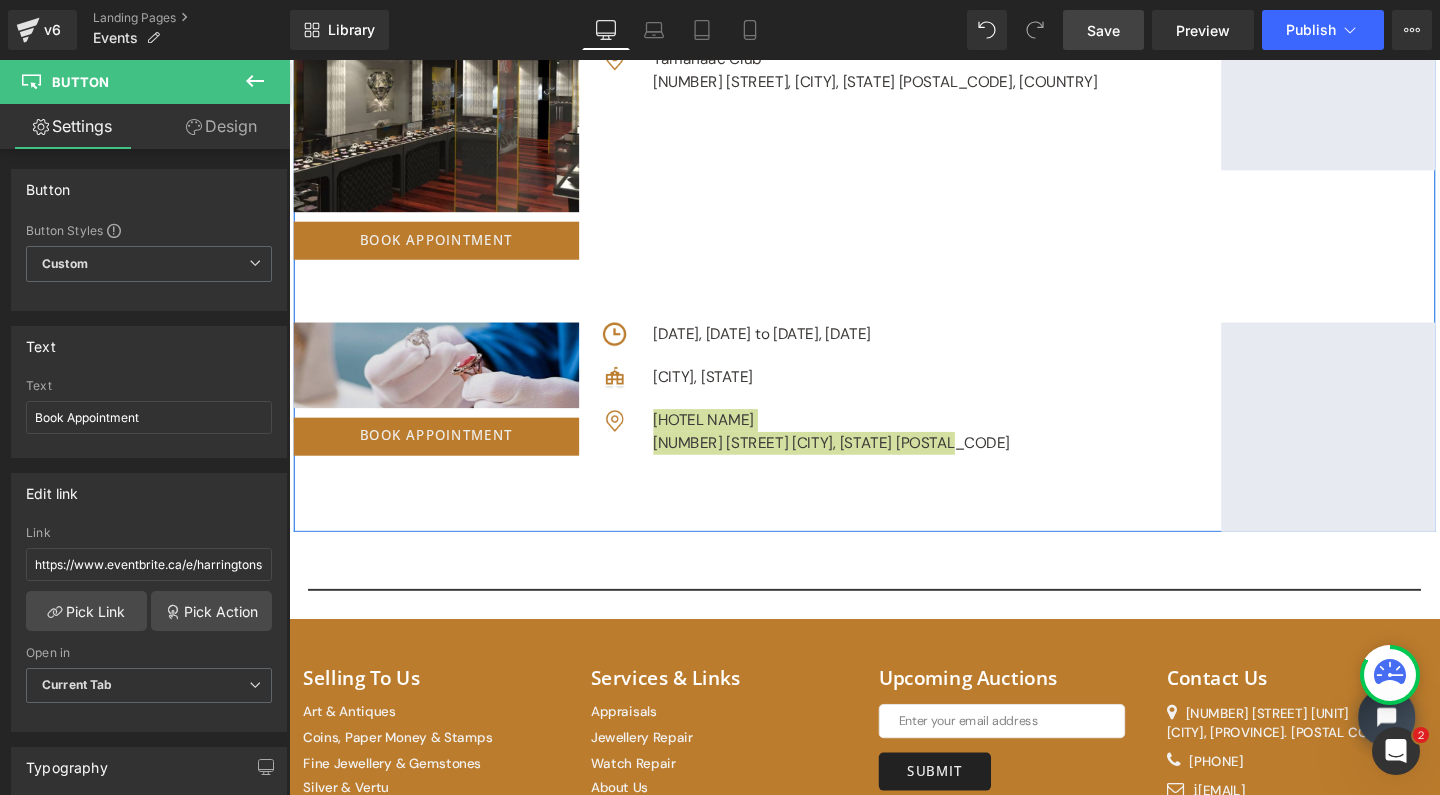 scroll, scrollTop: 6577, scrollLeft: 0, axis: vertical 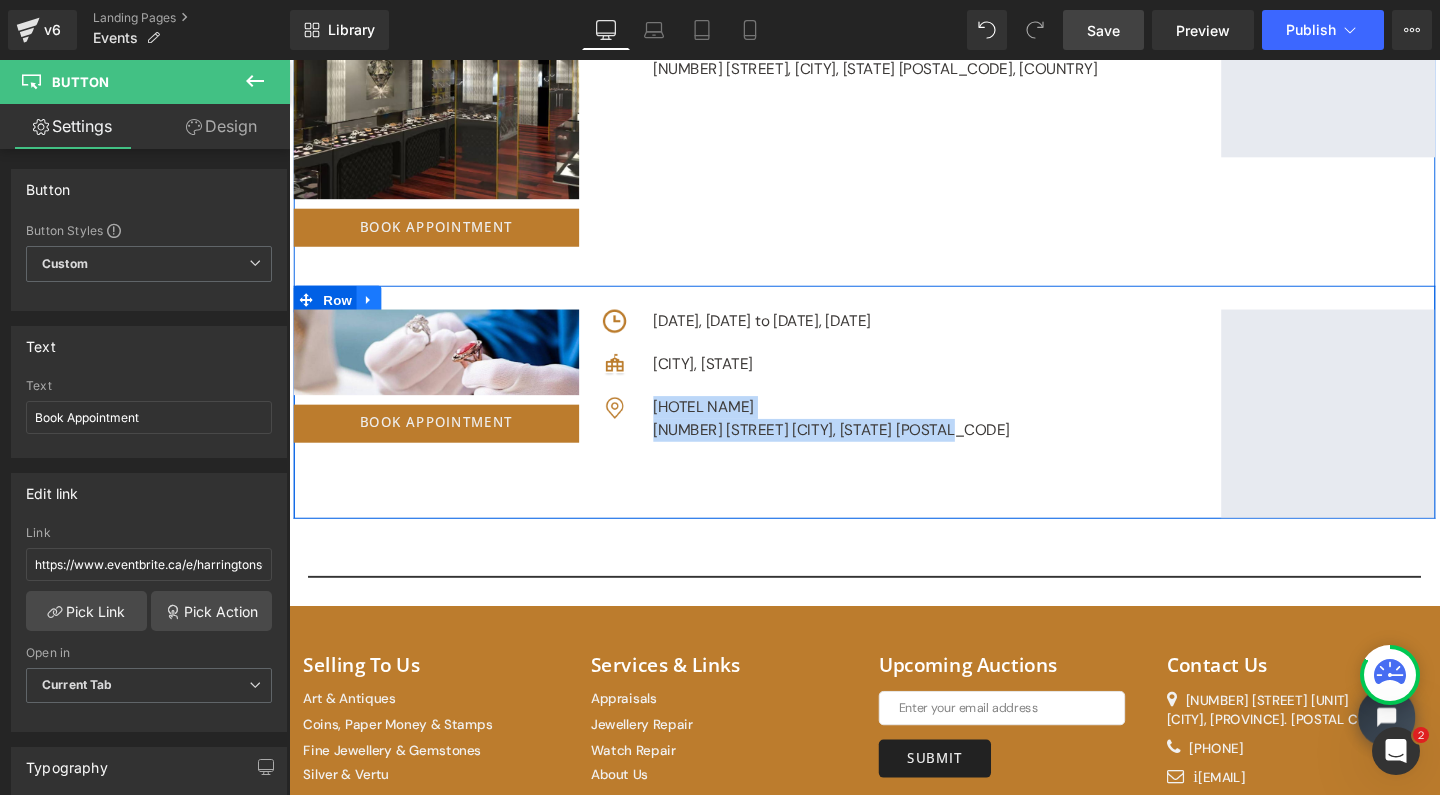 click 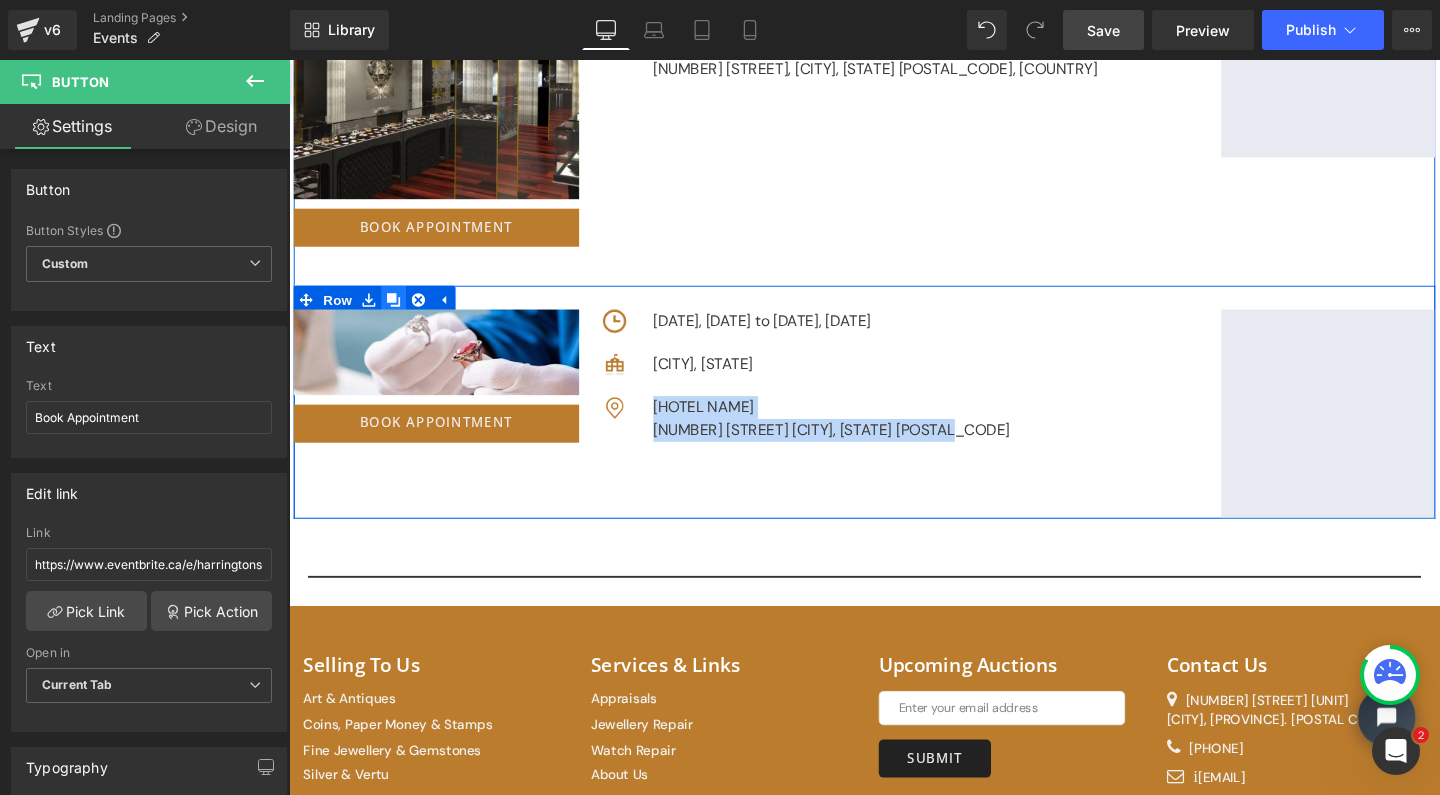 click 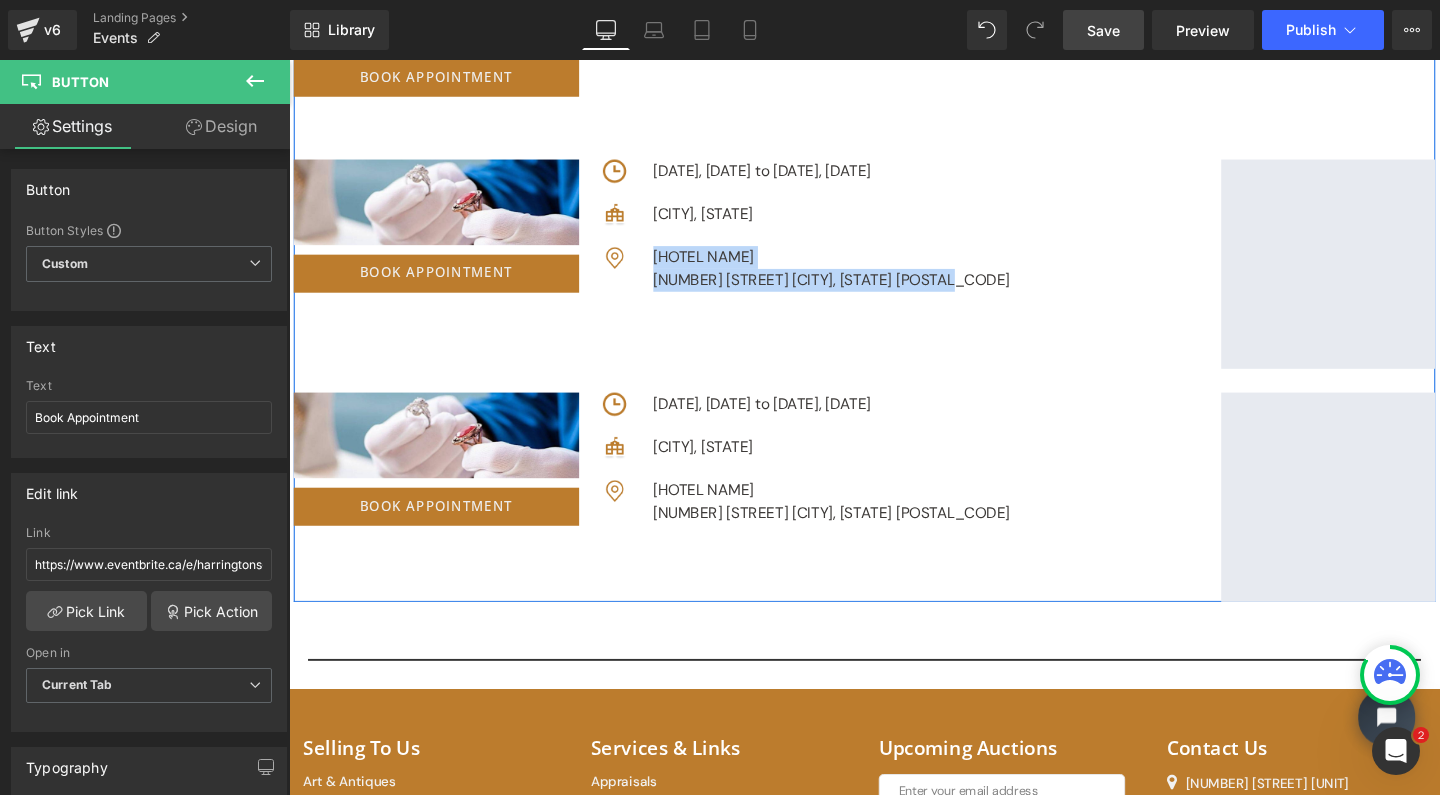 scroll, scrollTop: 6744, scrollLeft: 0, axis: vertical 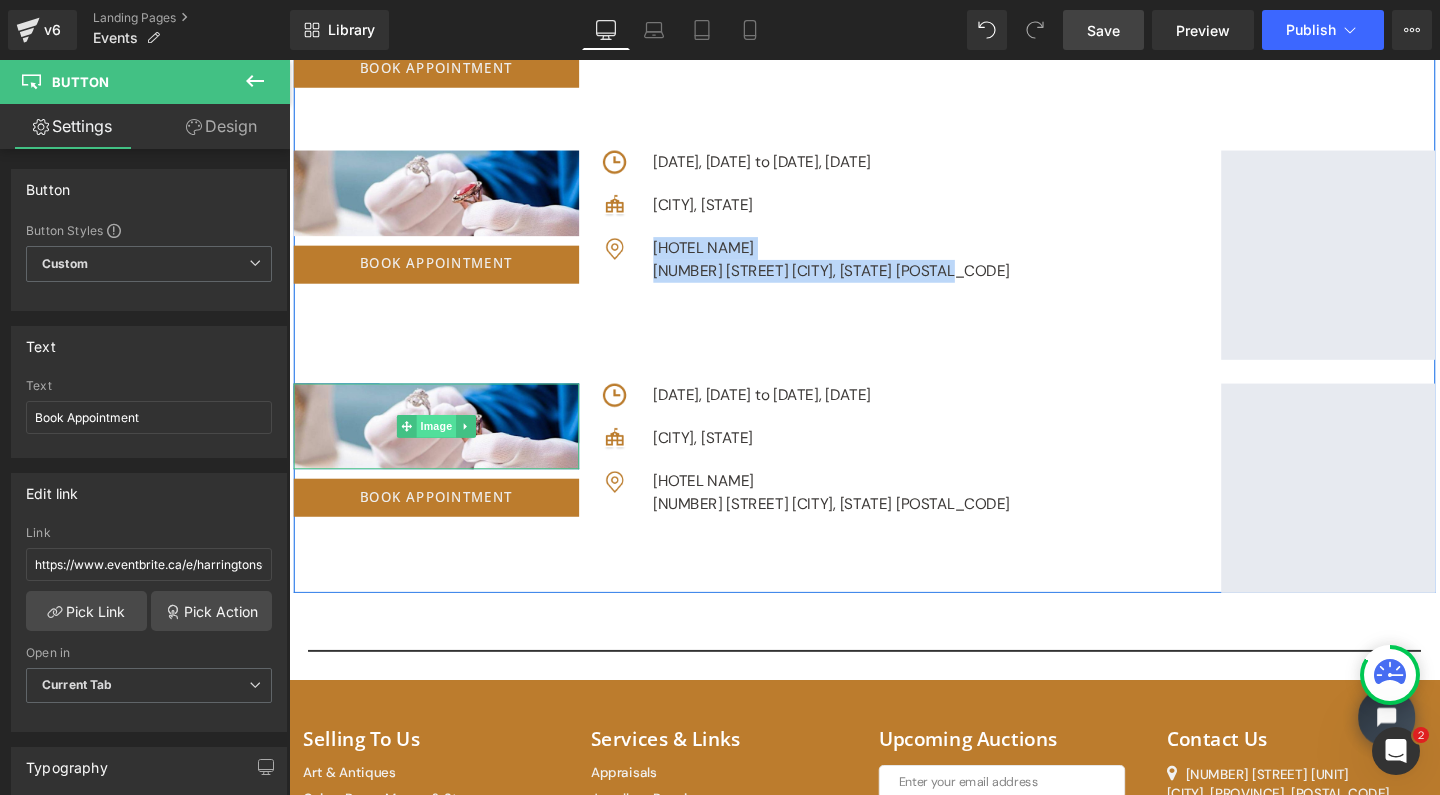 click on "Image" at bounding box center [444, 445] 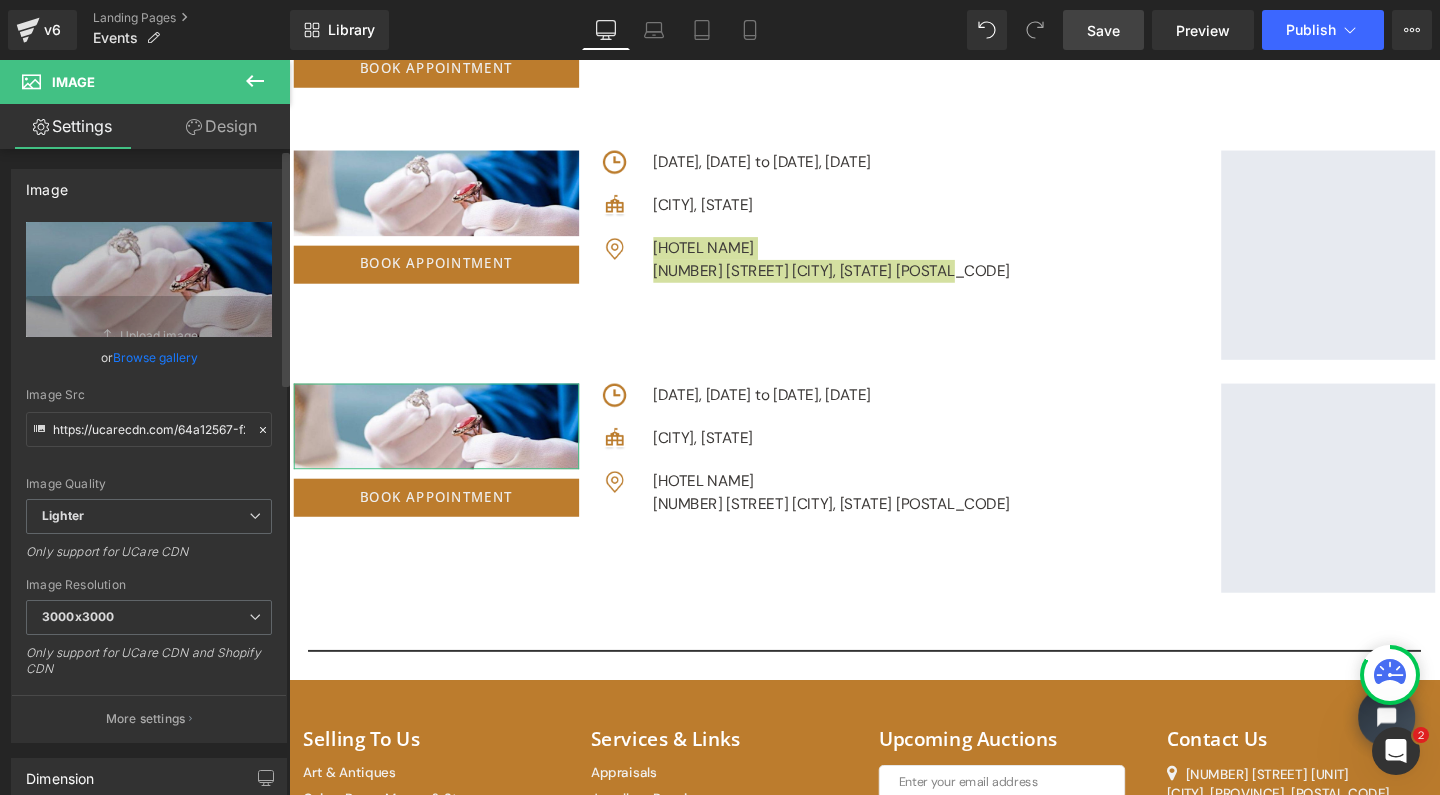 click on "Browse gallery" at bounding box center (155, 357) 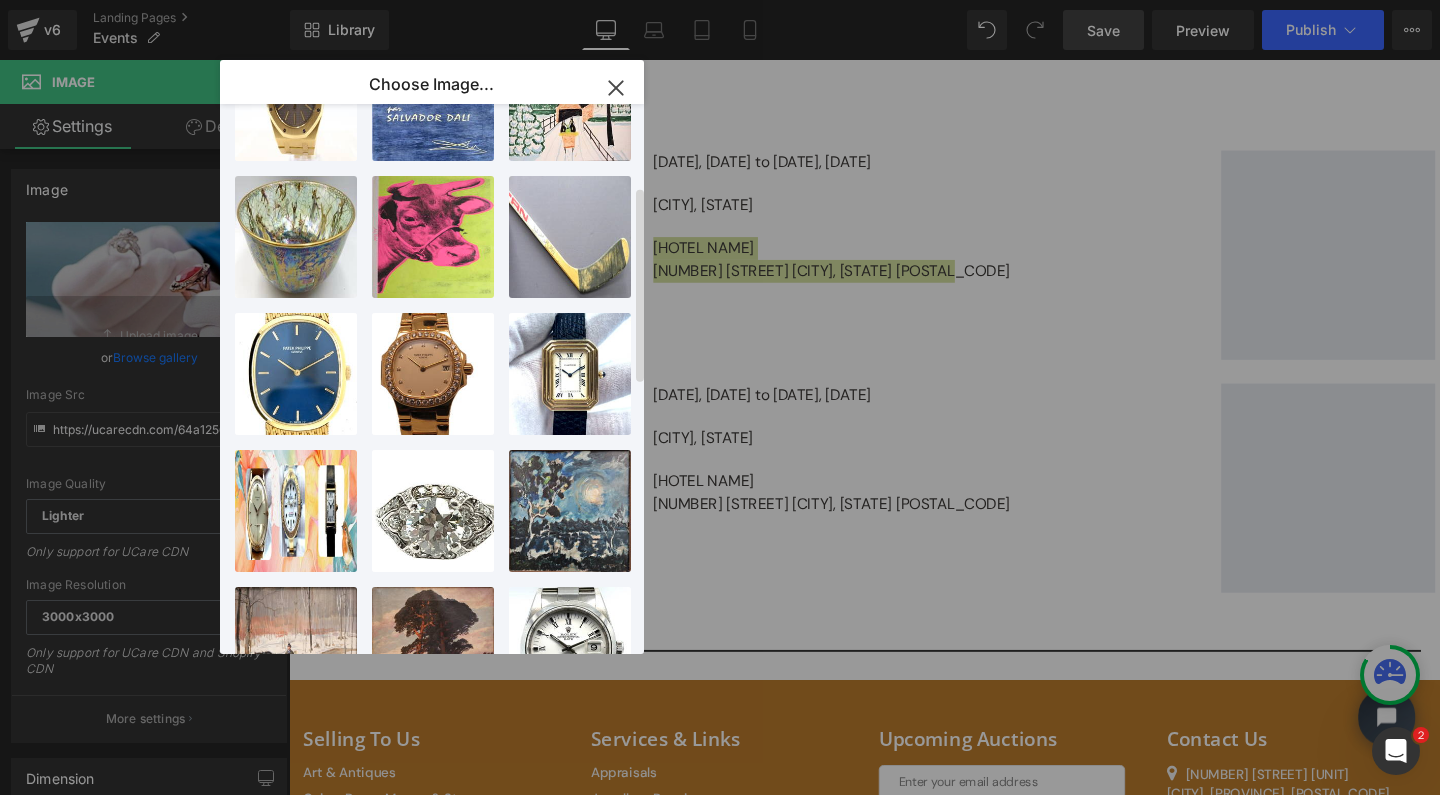 scroll, scrollTop: 218, scrollLeft: 0, axis: vertical 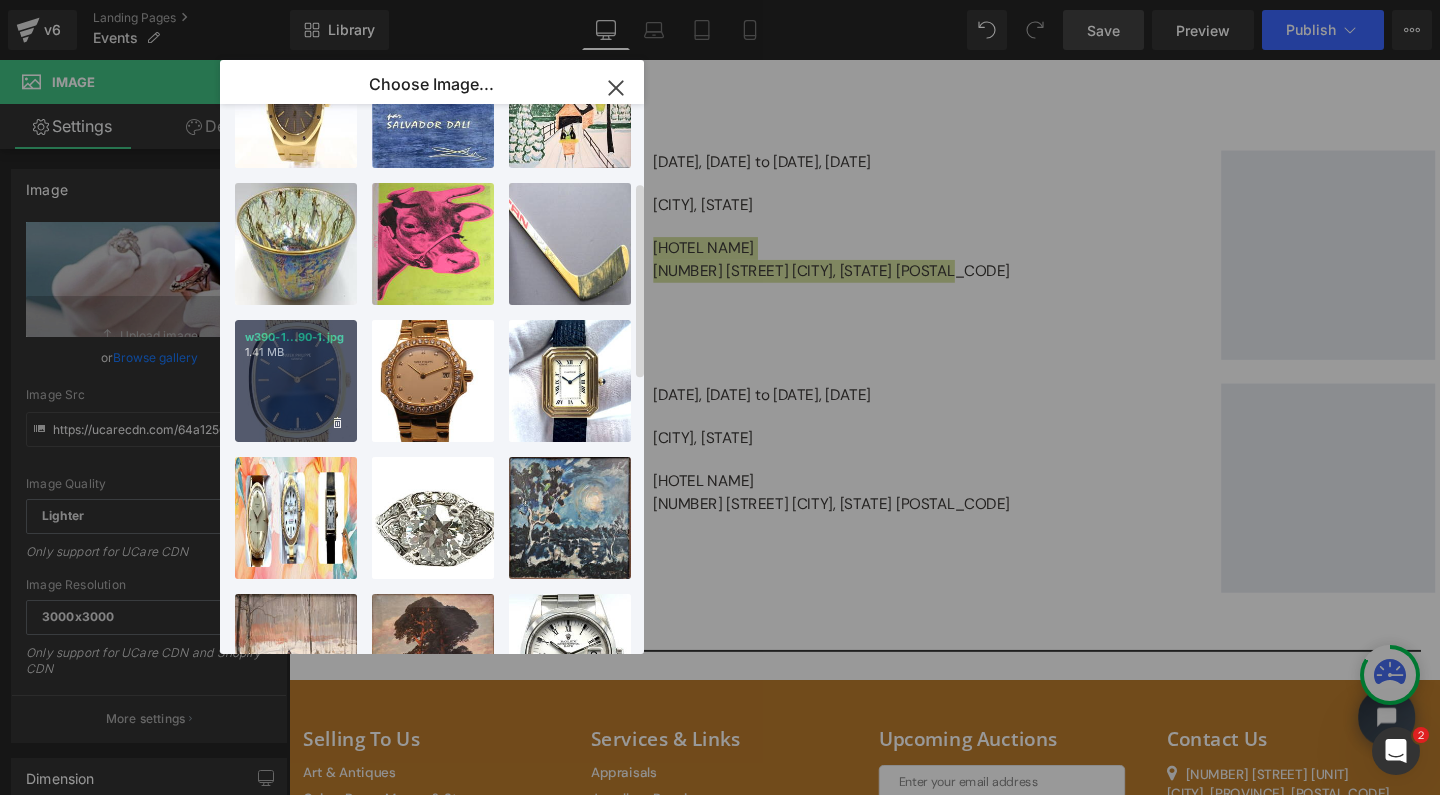 click on "w390-1...90-1.jpg 1.41 MB" at bounding box center (296, 381) 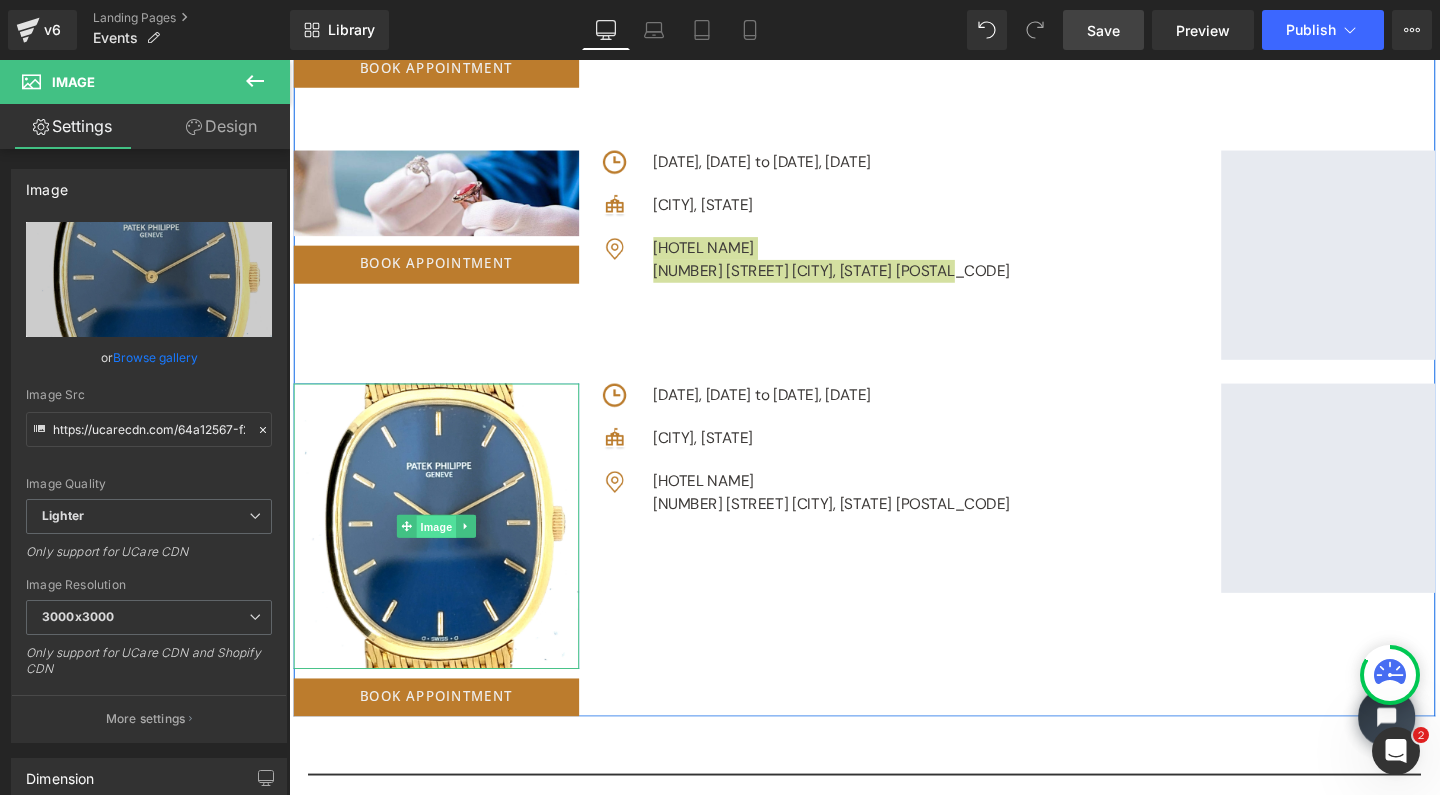 click on "Image" at bounding box center (444, 551) 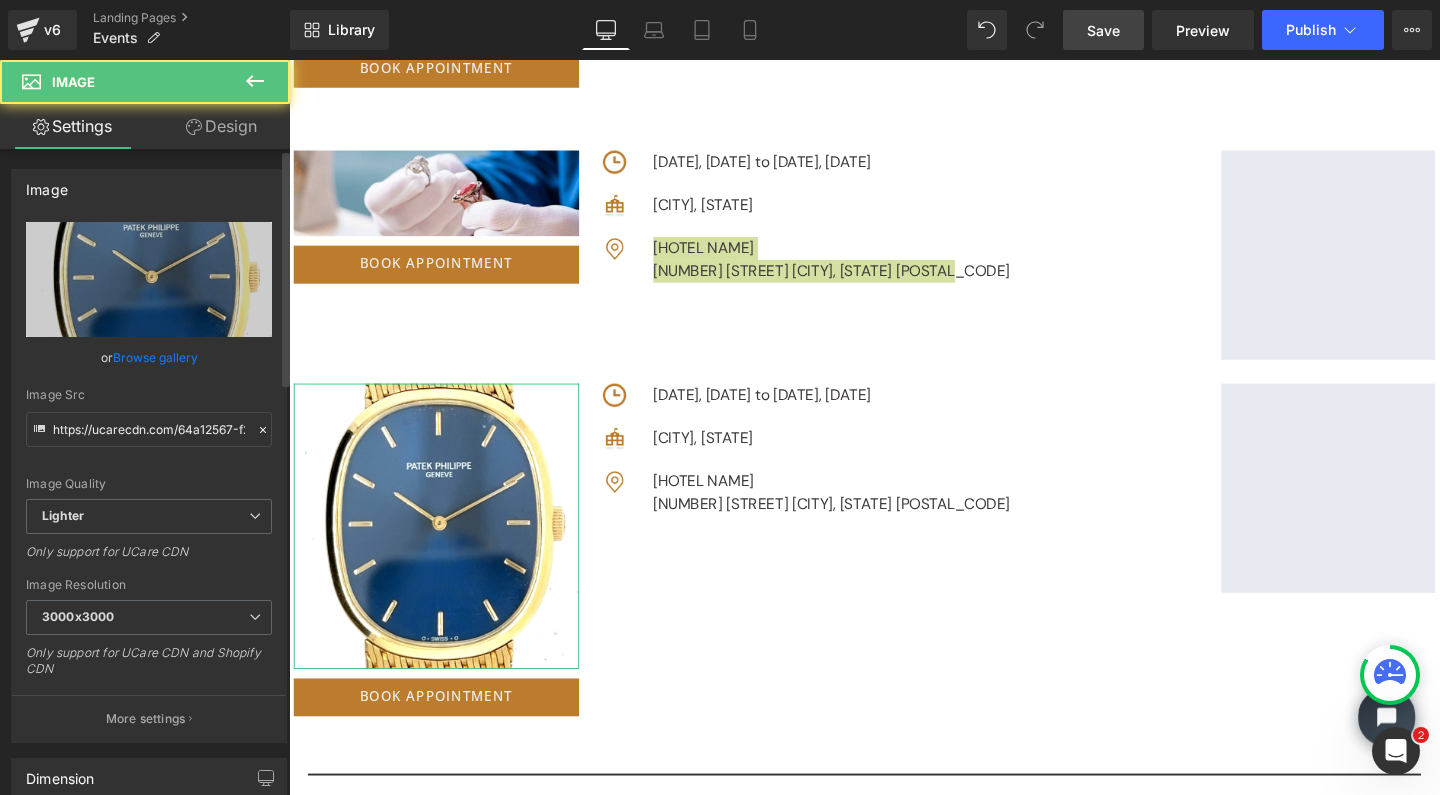 click on "Browse gallery" at bounding box center (155, 357) 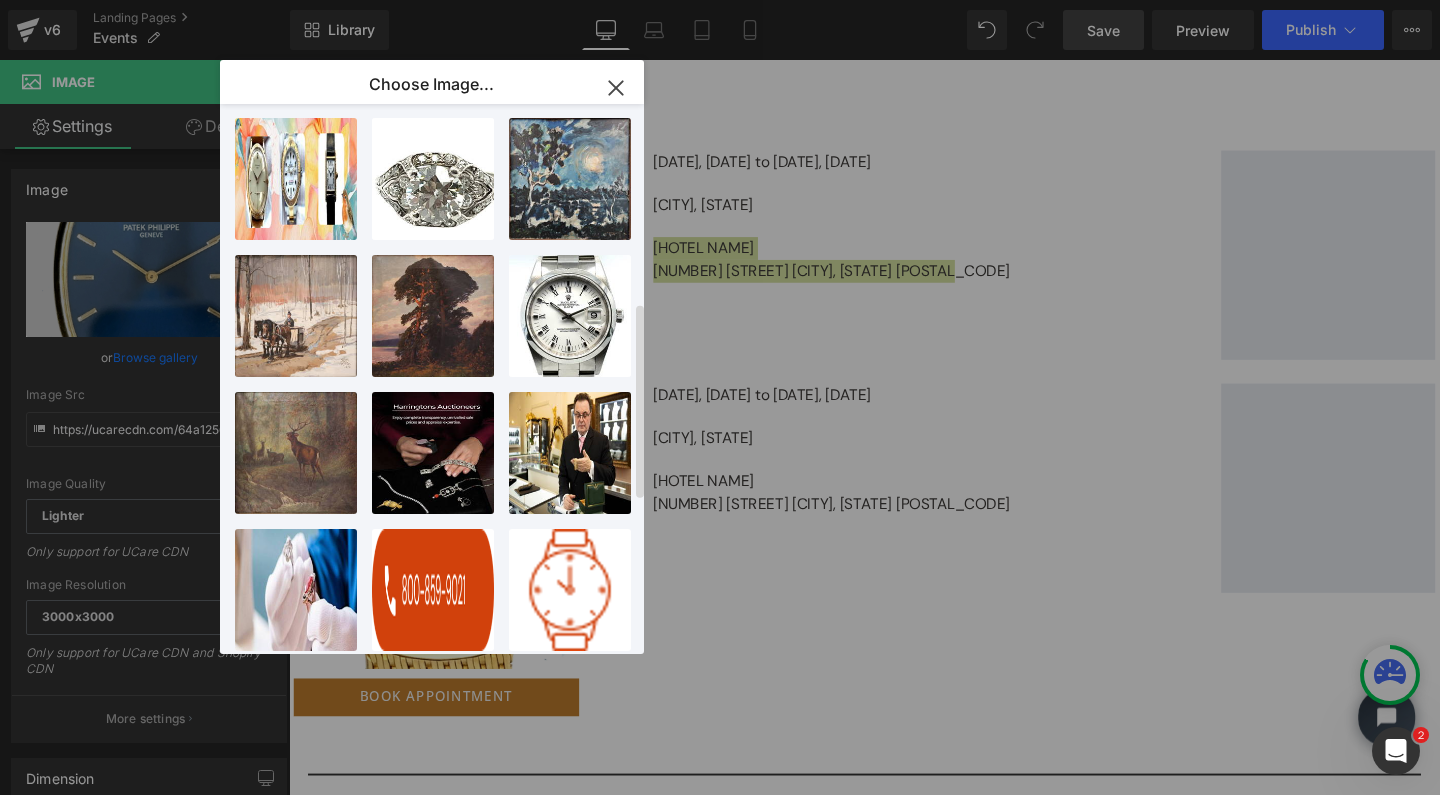 scroll, scrollTop: 558, scrollLeft: 0, axis: vertical 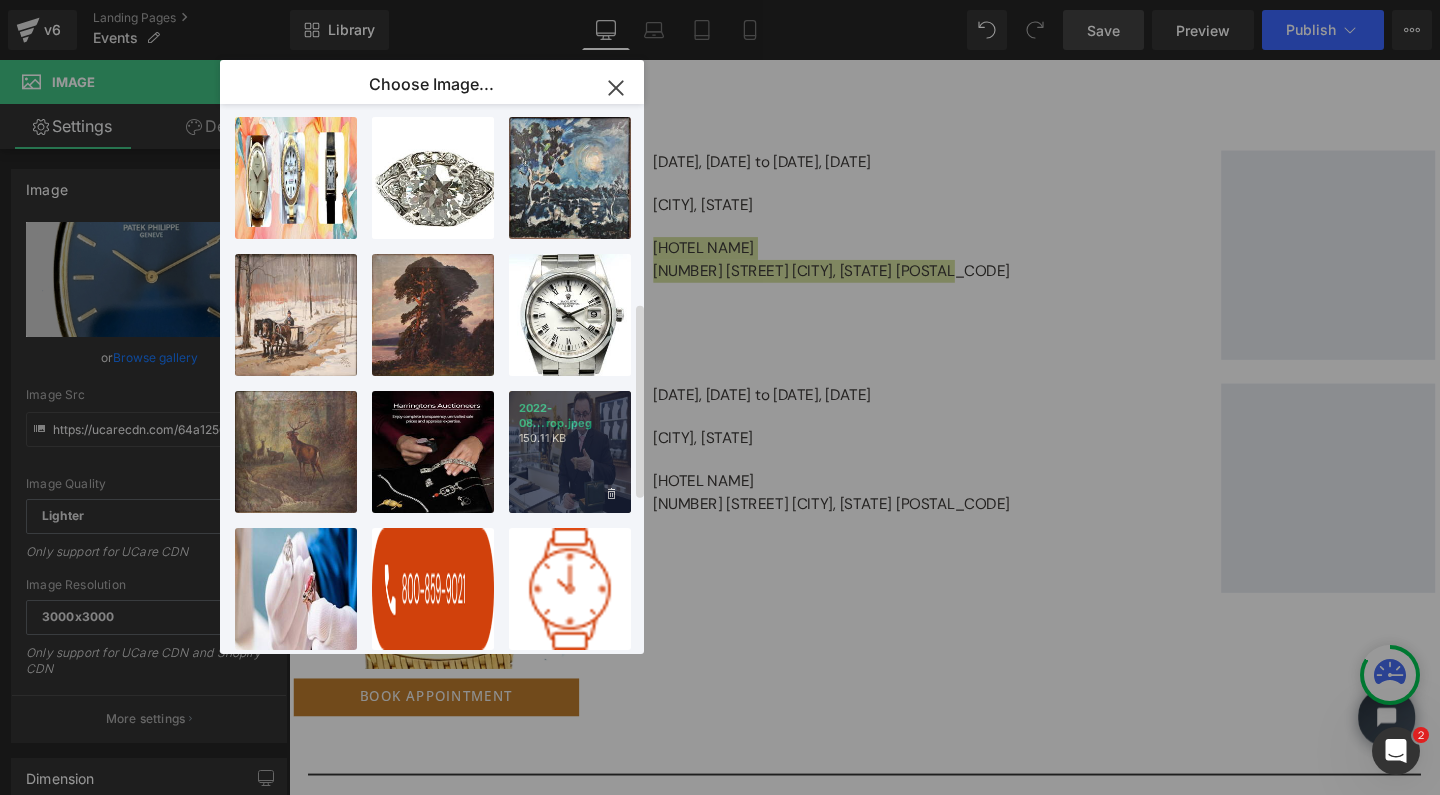 click on "2022-08...rop.jpeg" at bounding box center [570, 416] 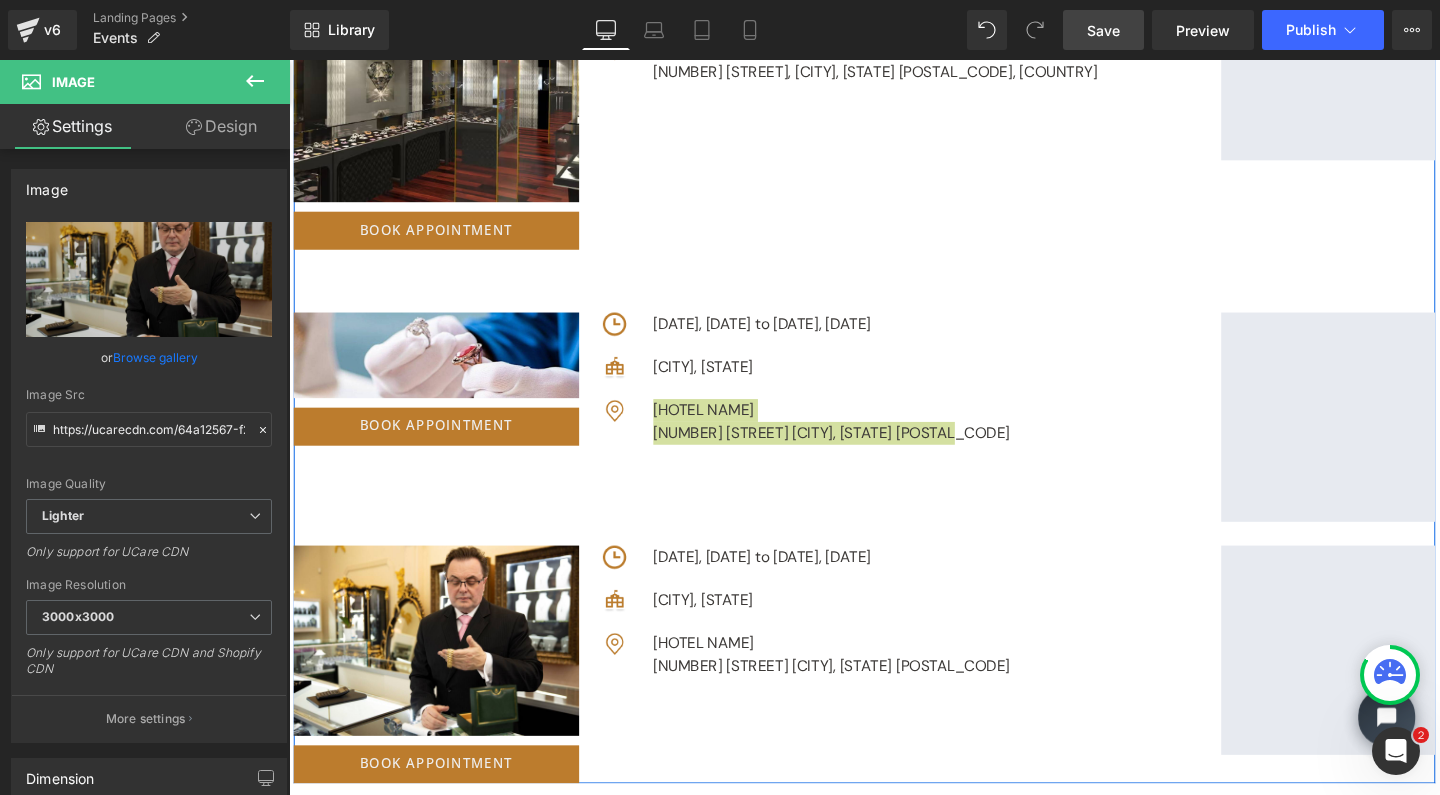 scroll, scrollTop: 6587, scrollLeft: 0, axis: vertical 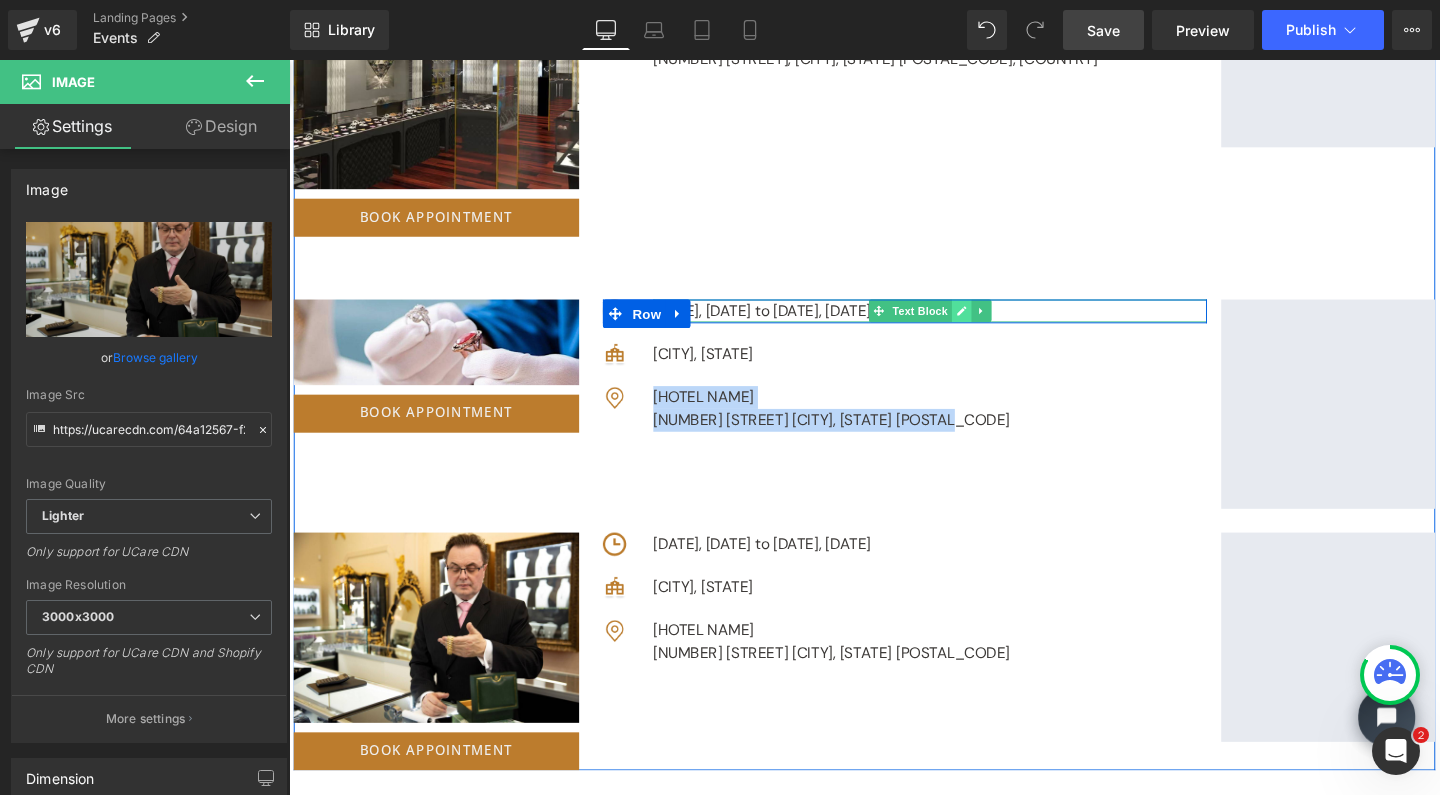 click at bounding box center [996, 324] 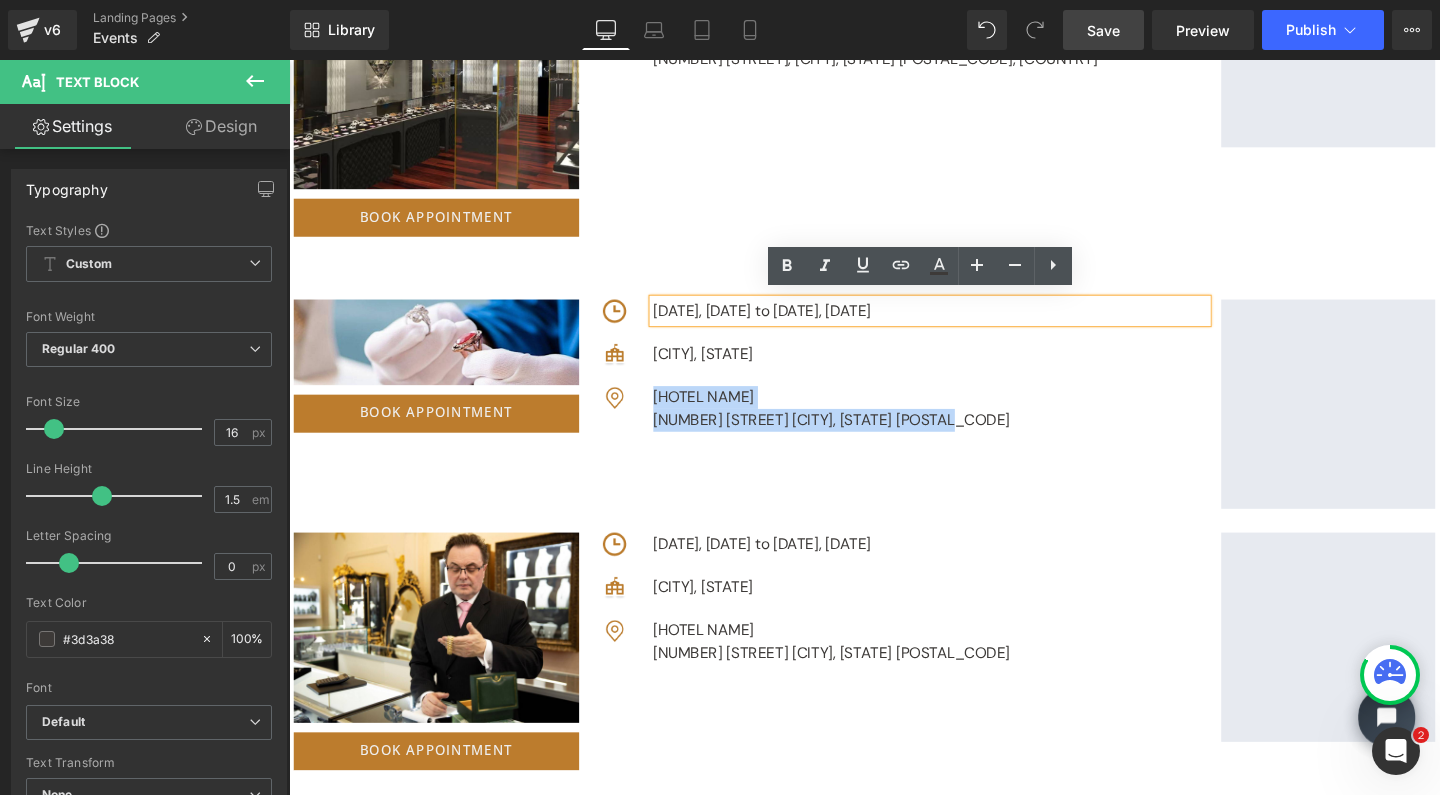 drag, startPoint x: 1086, startPoint y: 317, endPoint x: 687, endPoint y: 315, distance: 399.005 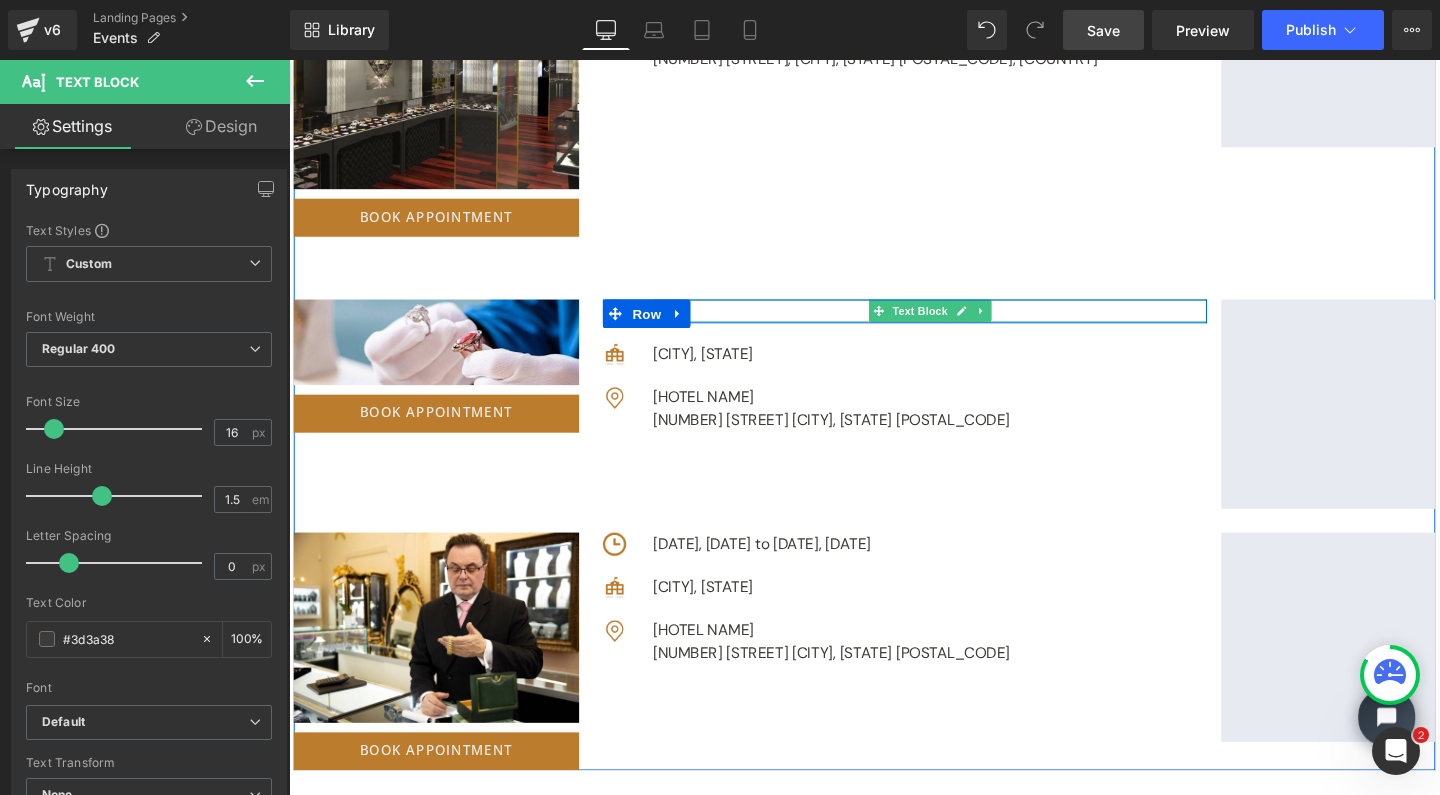 click on "Fri" at bounding box center (963, 324) 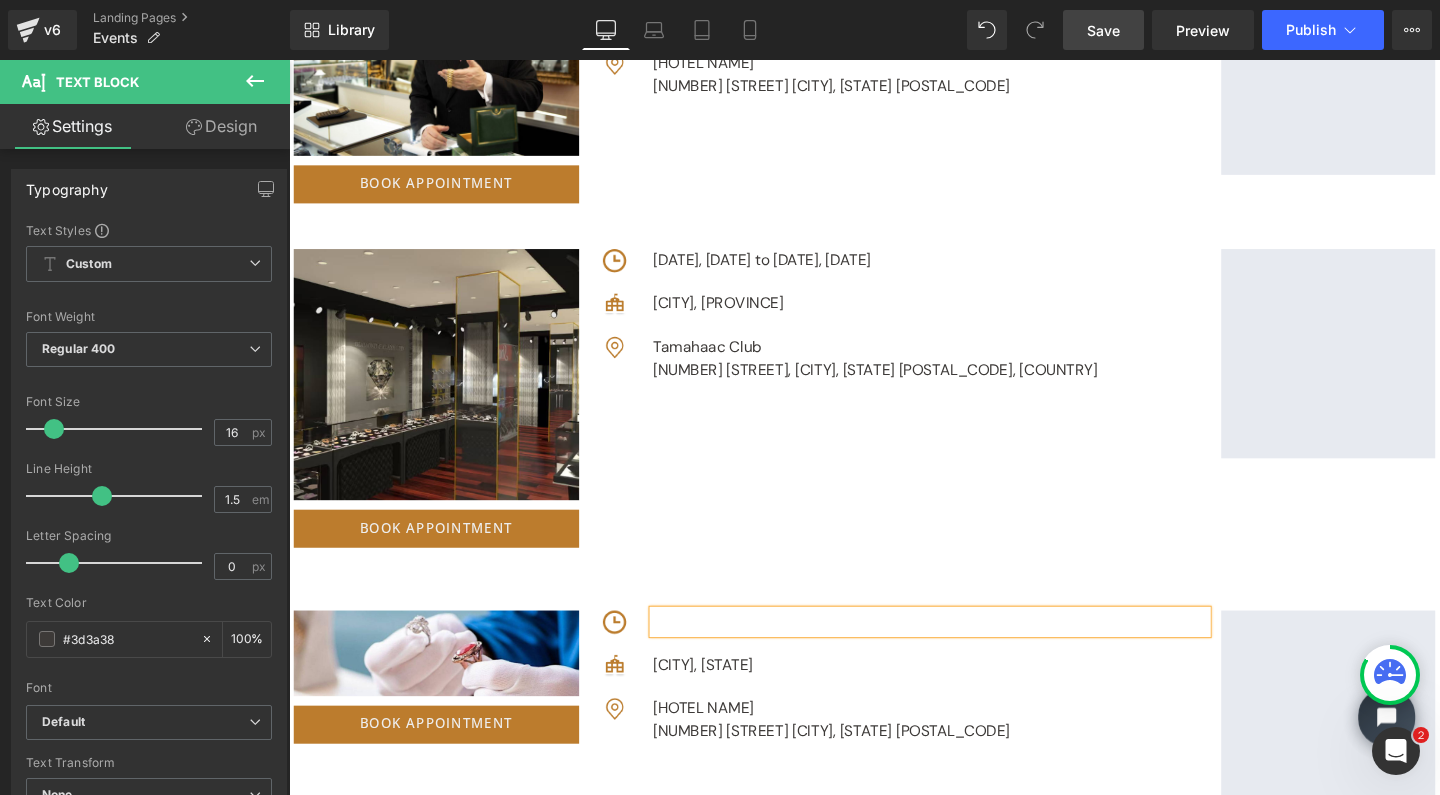 scroll, scrollTop: 6261, scrollLeft: 0, axis: vertical 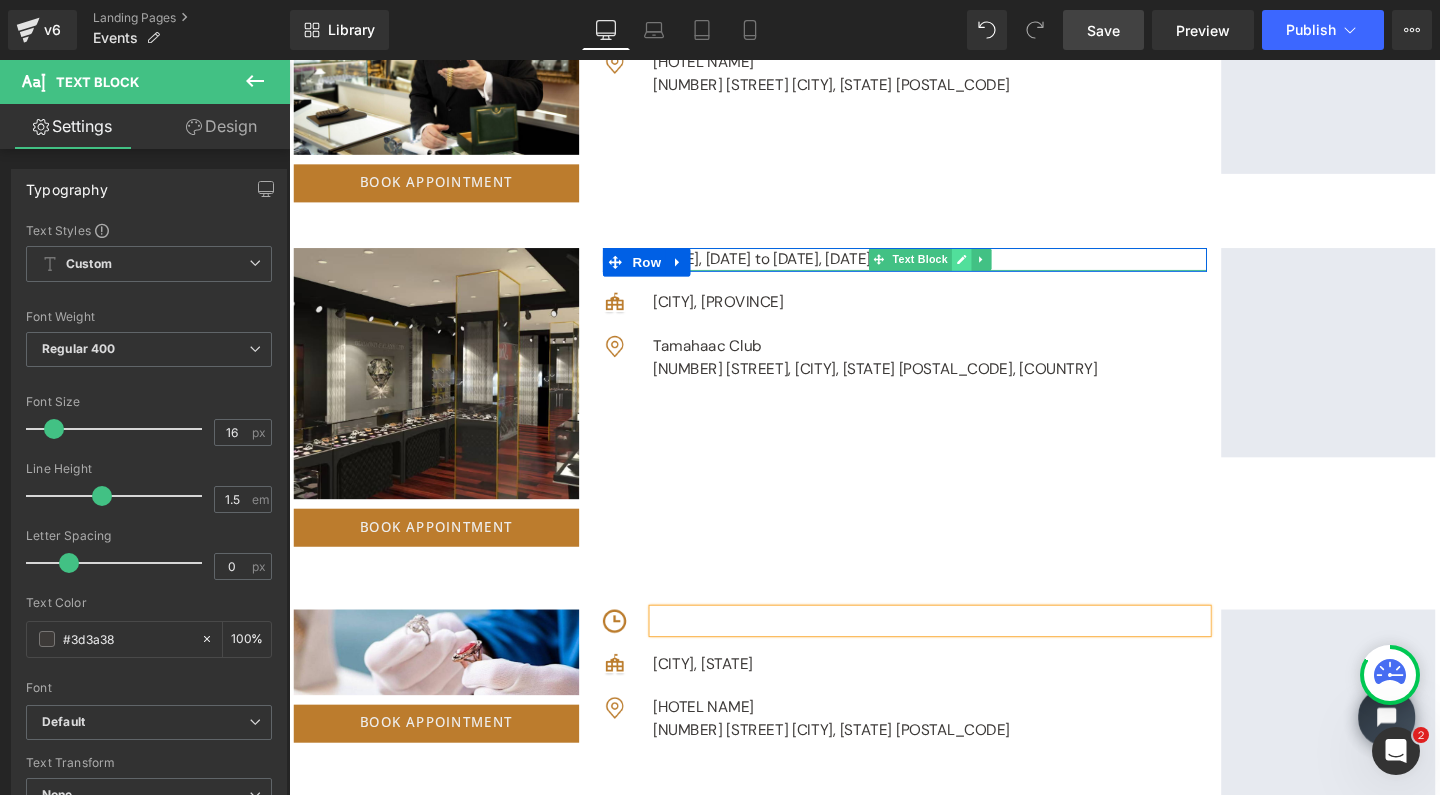 click 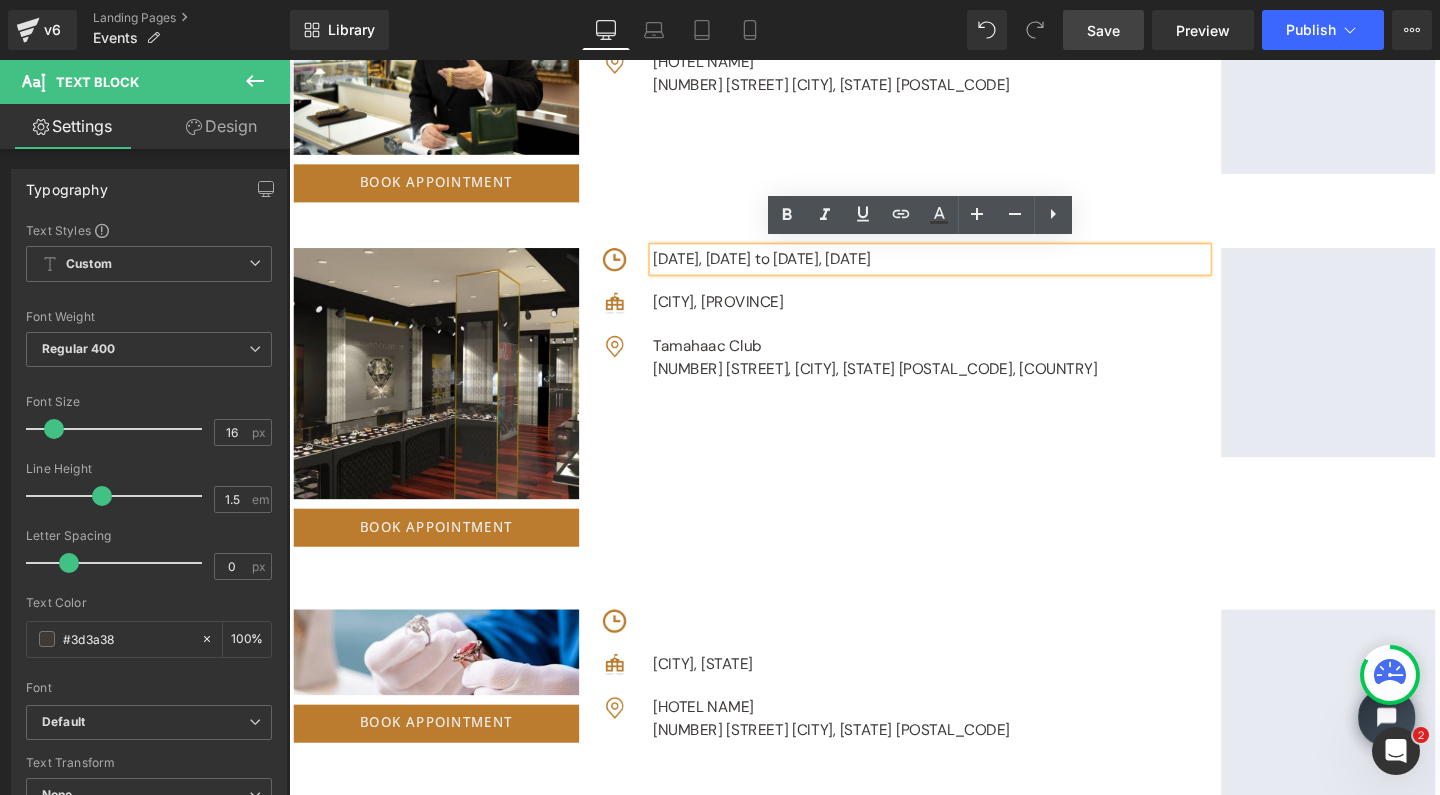drag, startPoint x: 1109, startPoint y: 264, endPoint x: 669, endPoint y: 260, distance: 440.0182 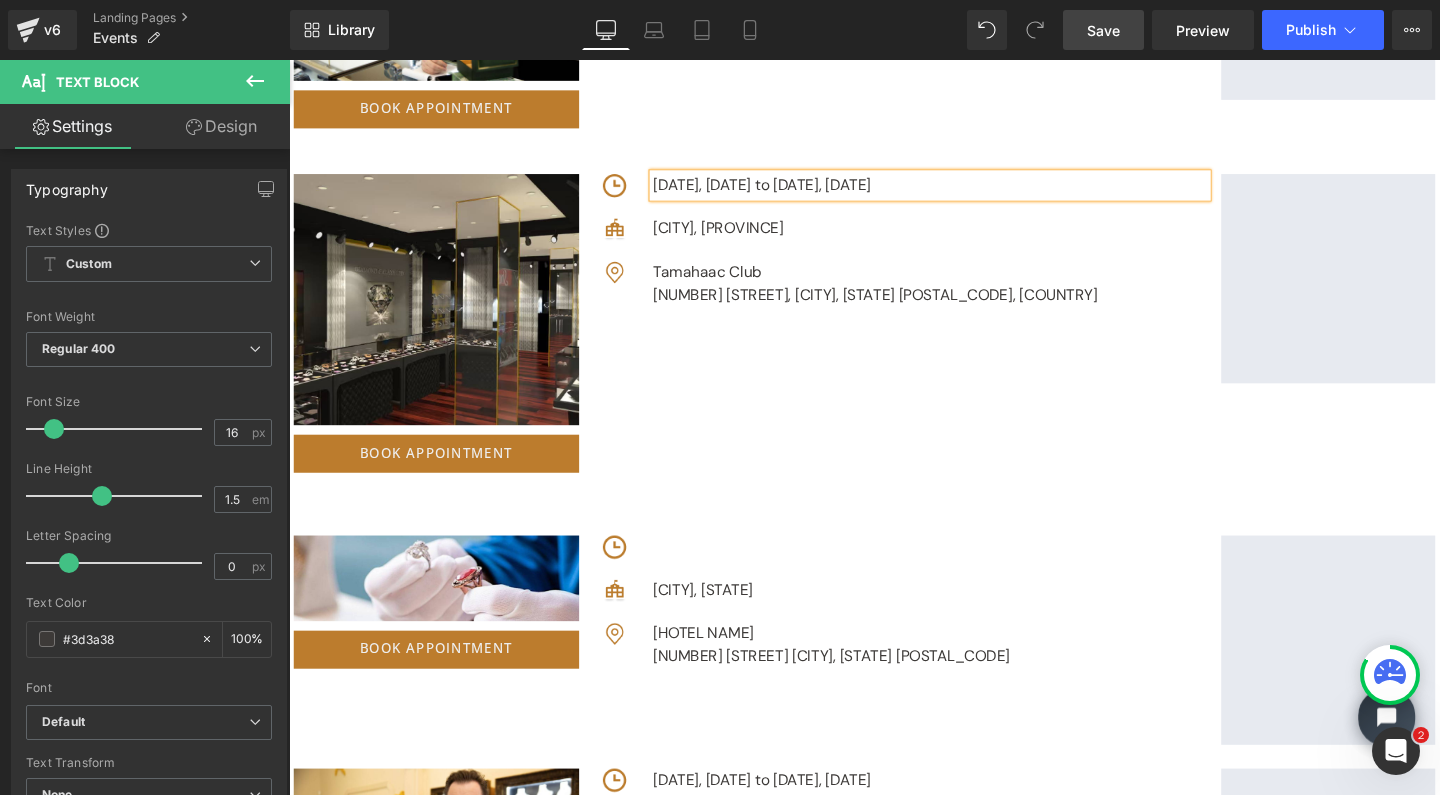 scroll, scrollTop: 6519, scrollLeft: 0, axis: vertical 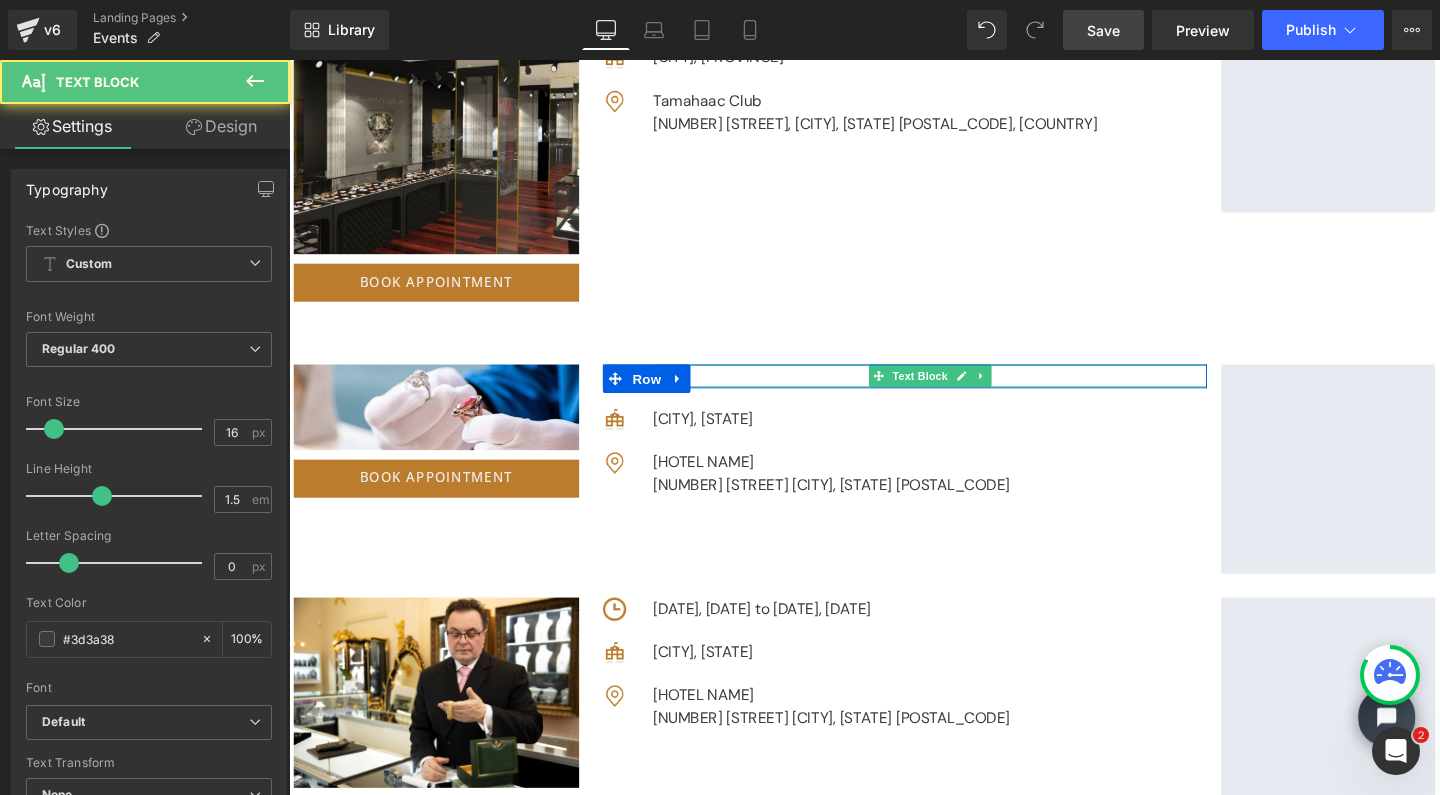 click at bounding box center (963, 392) 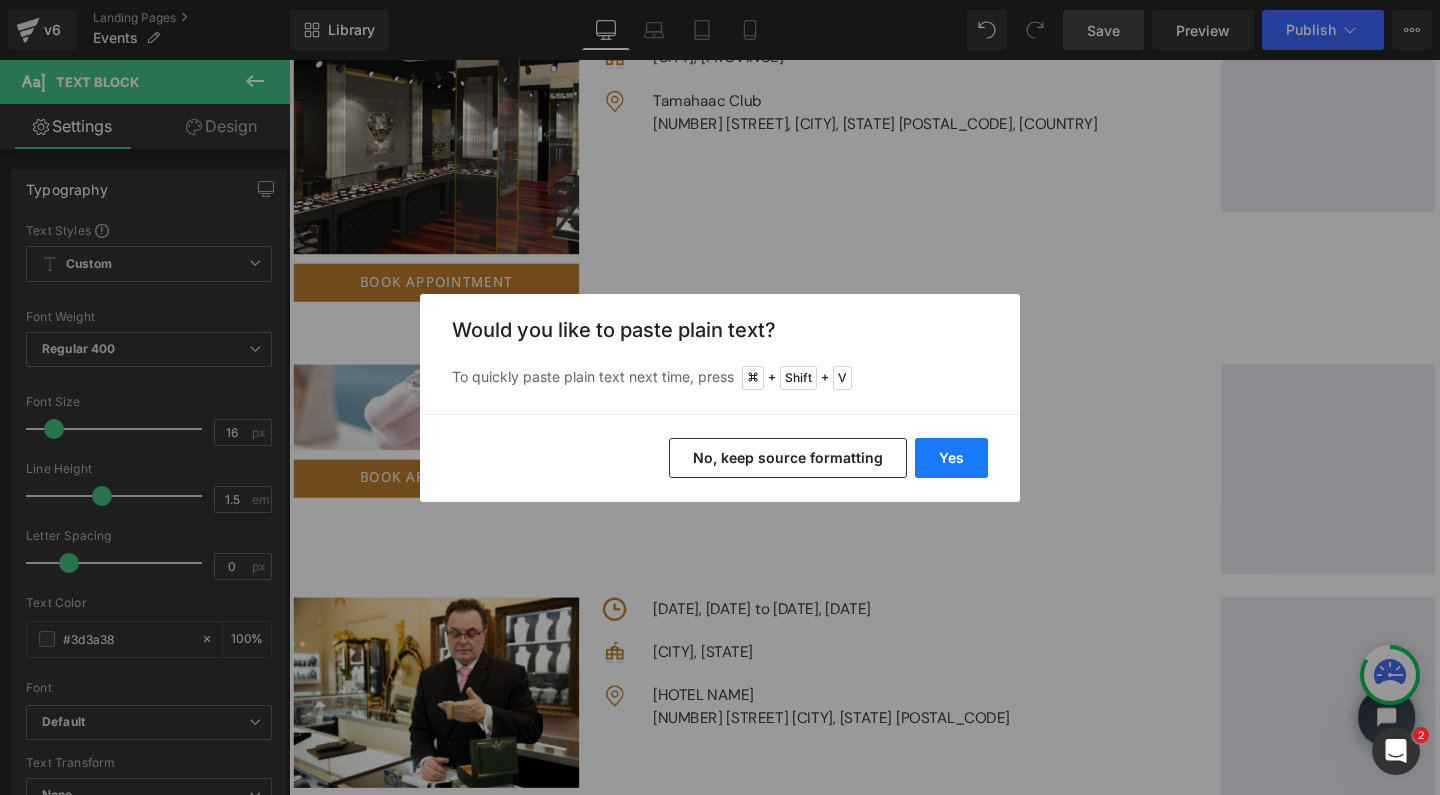 click on "Yes" at bounding box center [951, 458] 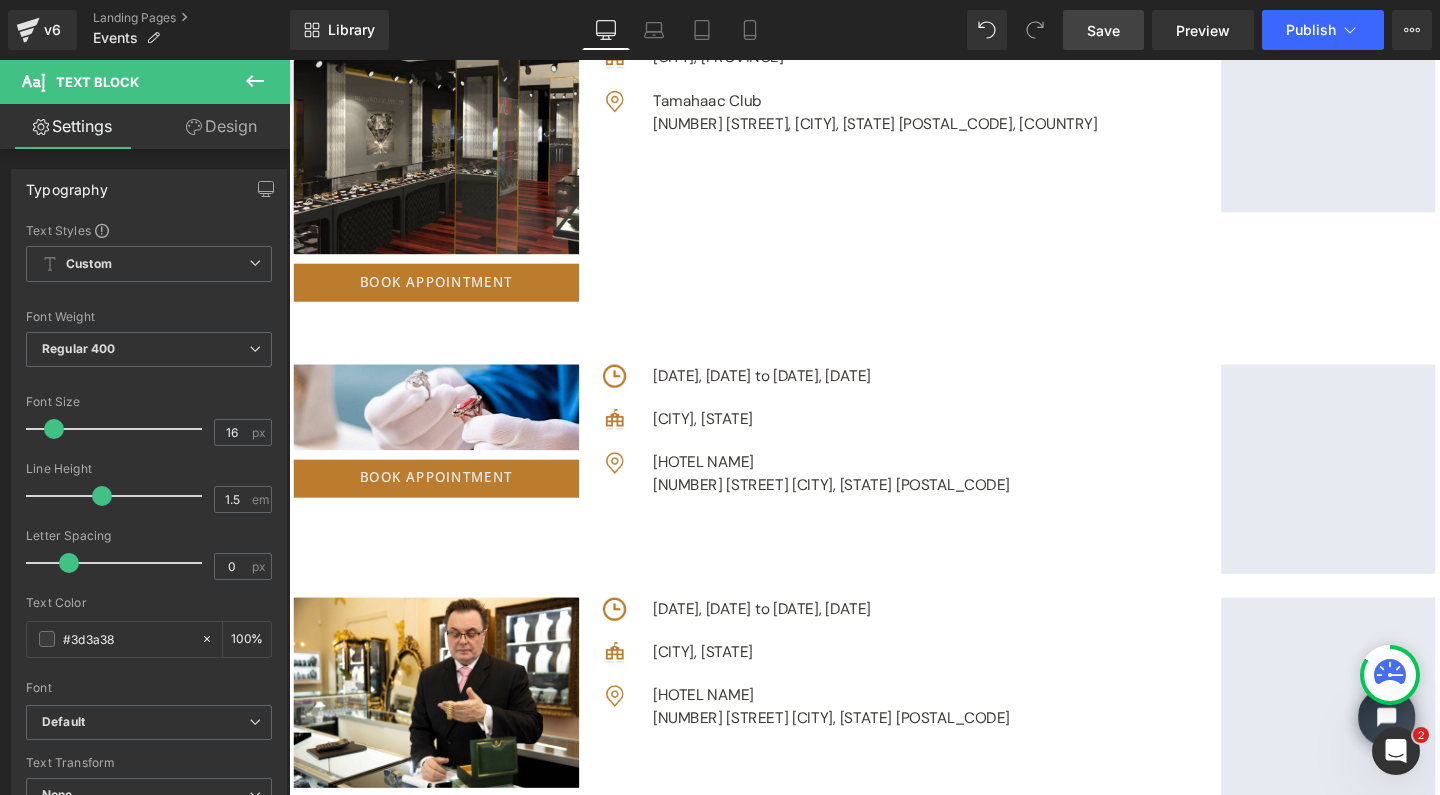 click on "Save" at bounding box center (1103, 30) 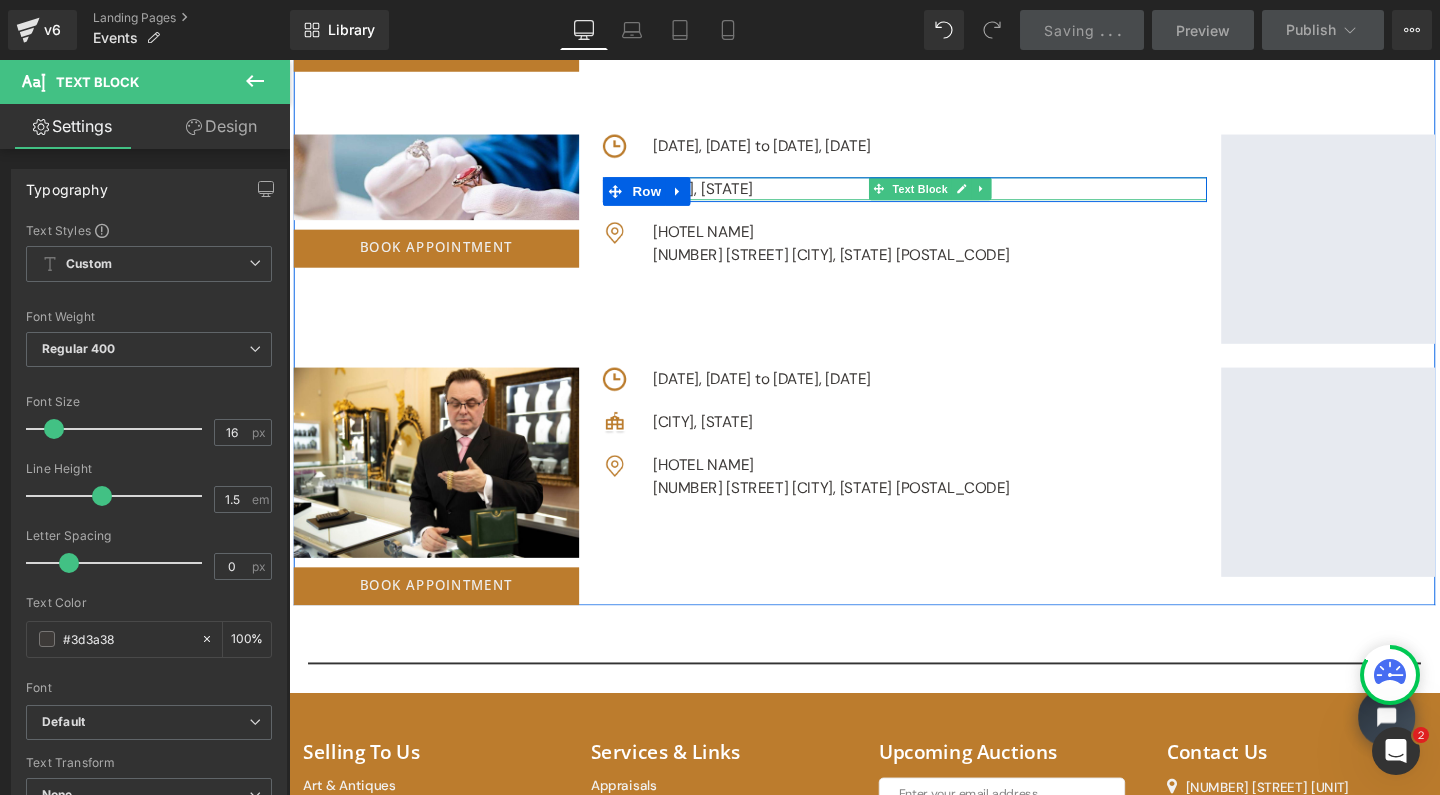 scroll, scrollTop: 6762, scrollLeft: 0, axis: vertical 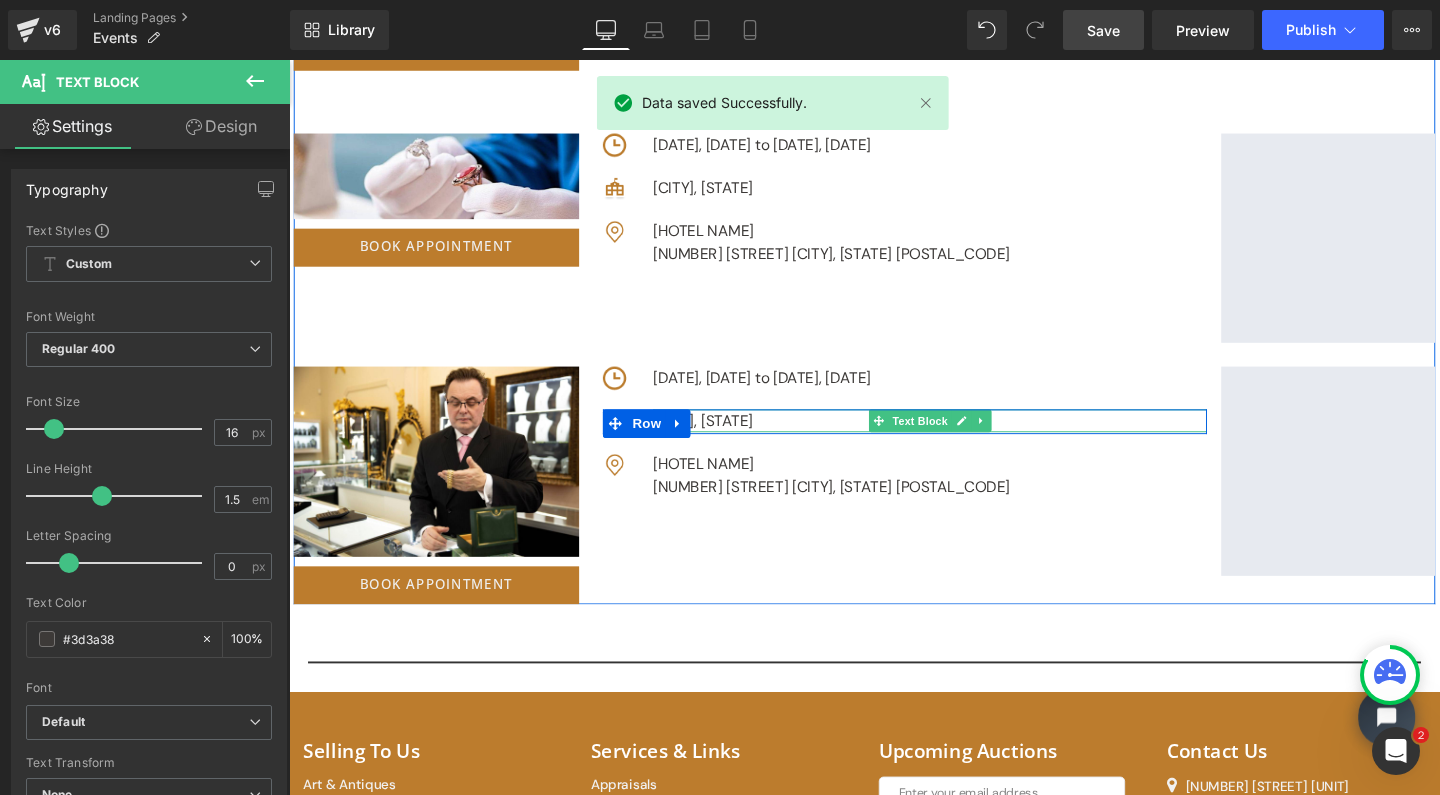 click on "[CITY], [PROVINCE]" at bounding box center [963, 439] 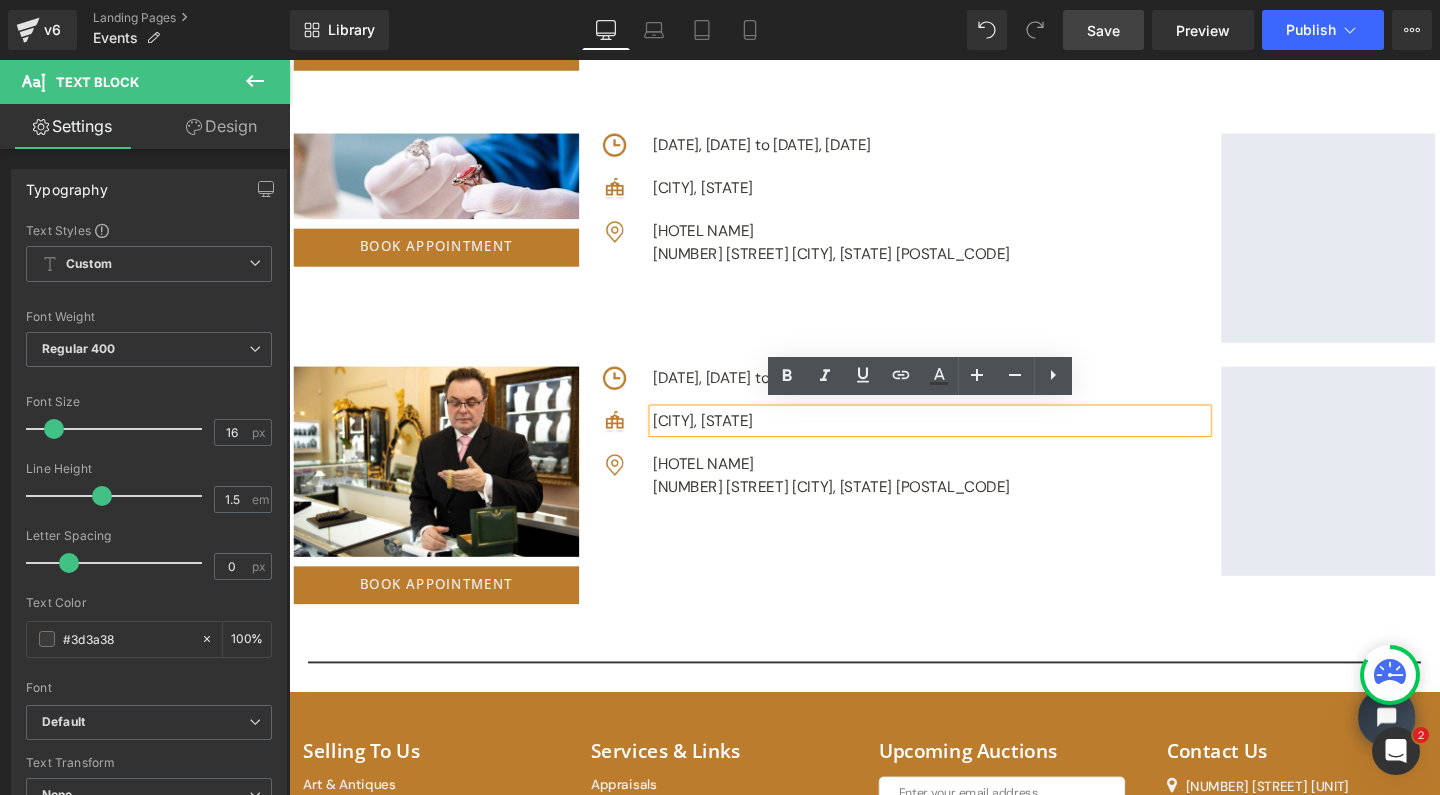 click on "[CITY], [PROVINCE]" at bounding box center [963, 439] 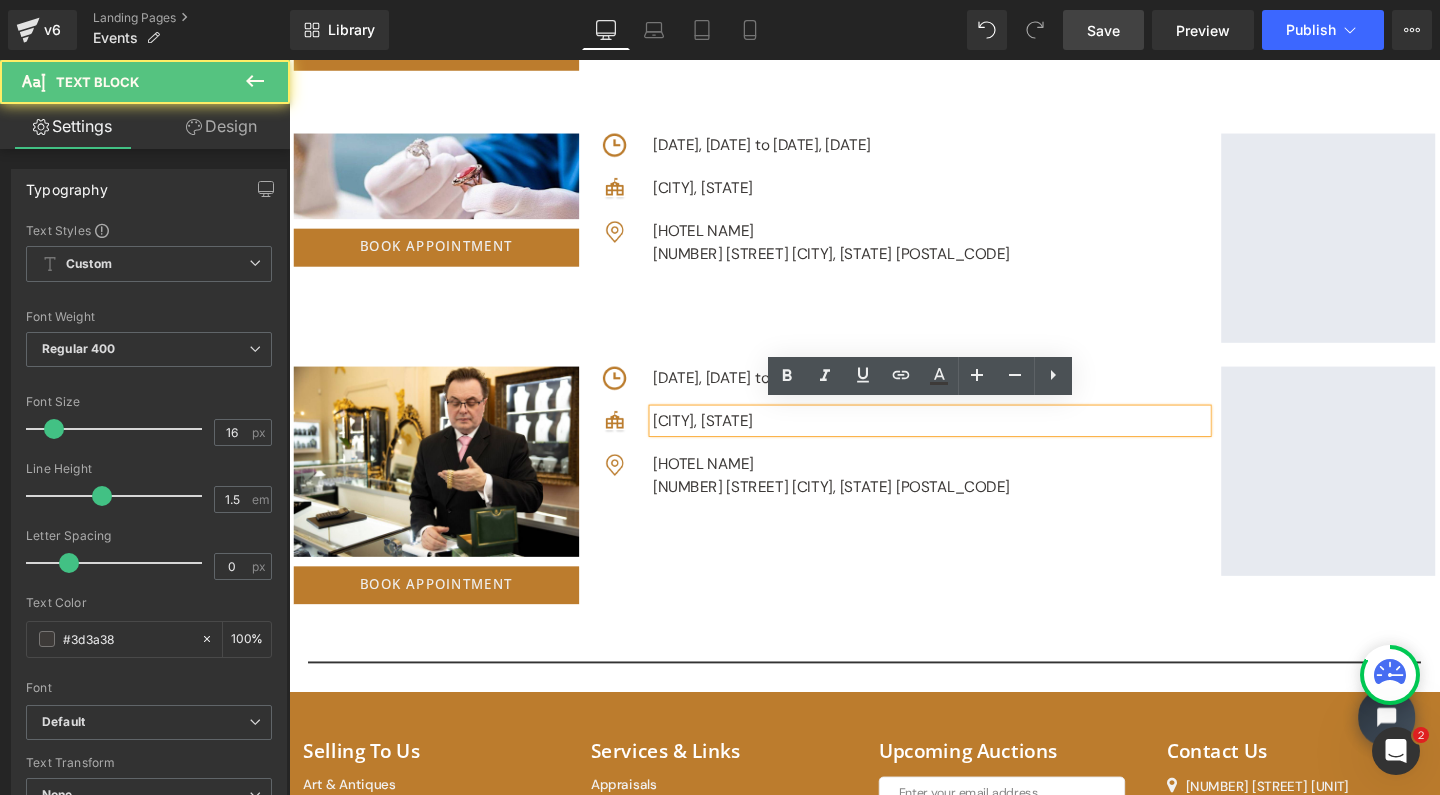 type 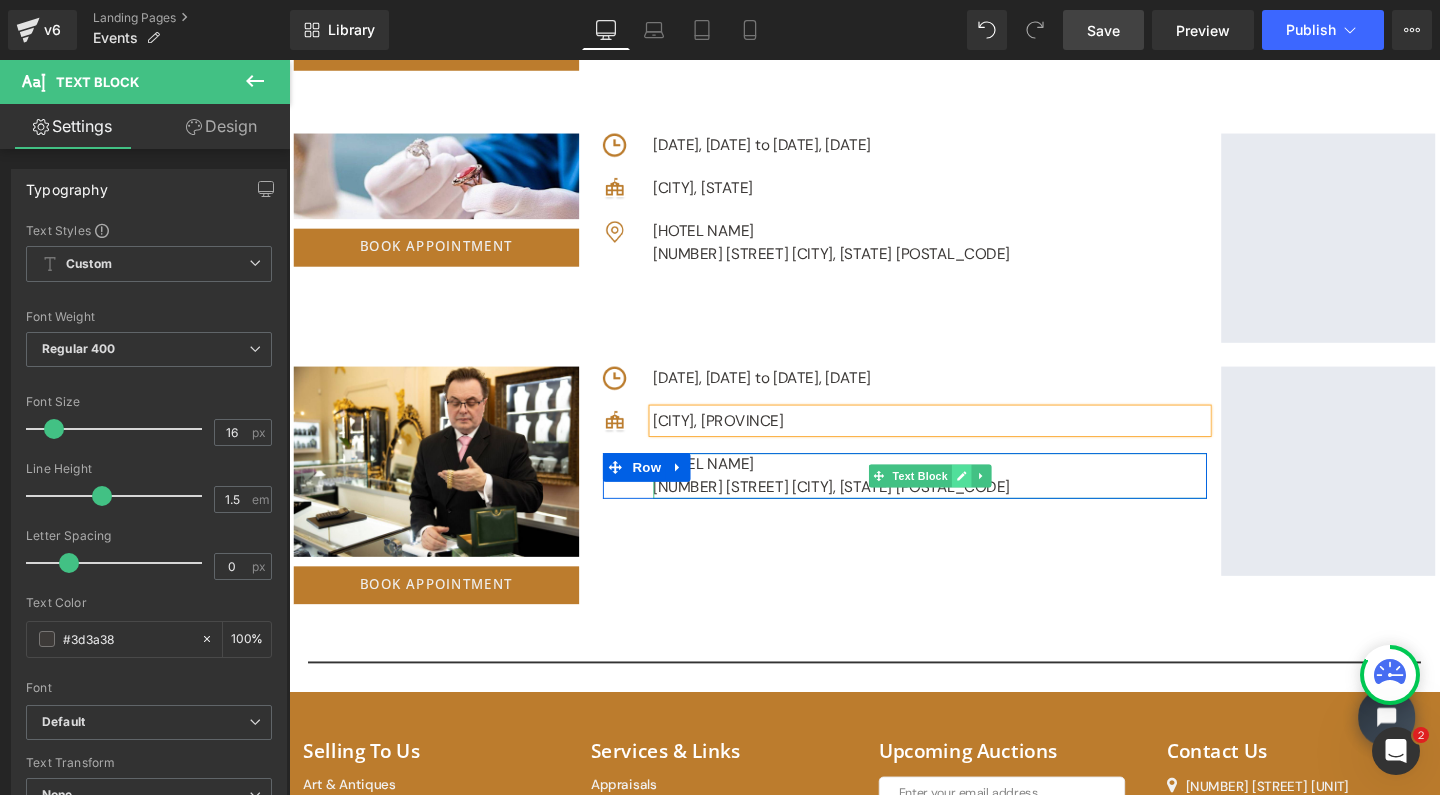 click 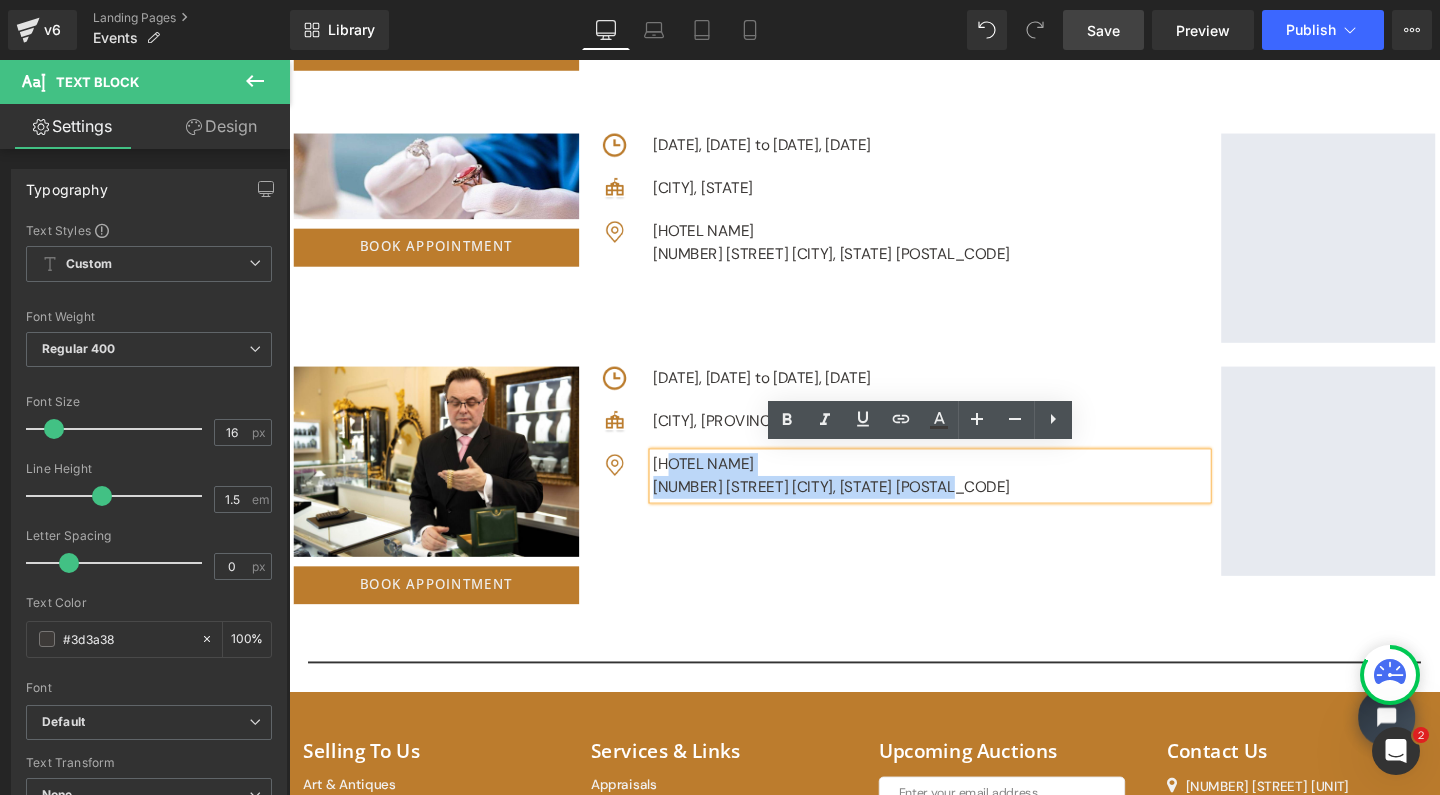 drag, startPoint x: 1009, startPoint y: 502, endPoint x: 680, endPoint y: 482, distance: 329.60733 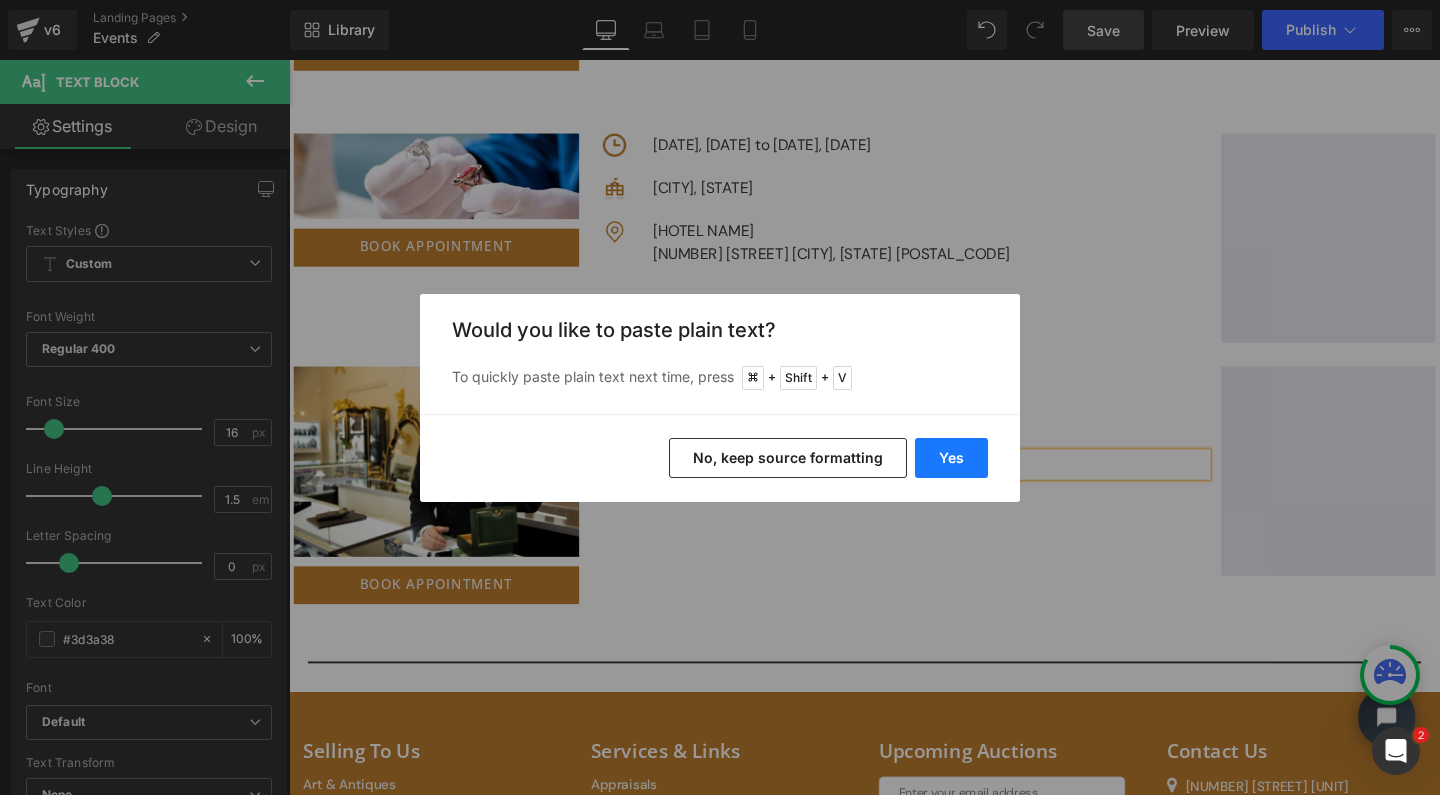 click on "Yes" at bounding box center [951, 458] 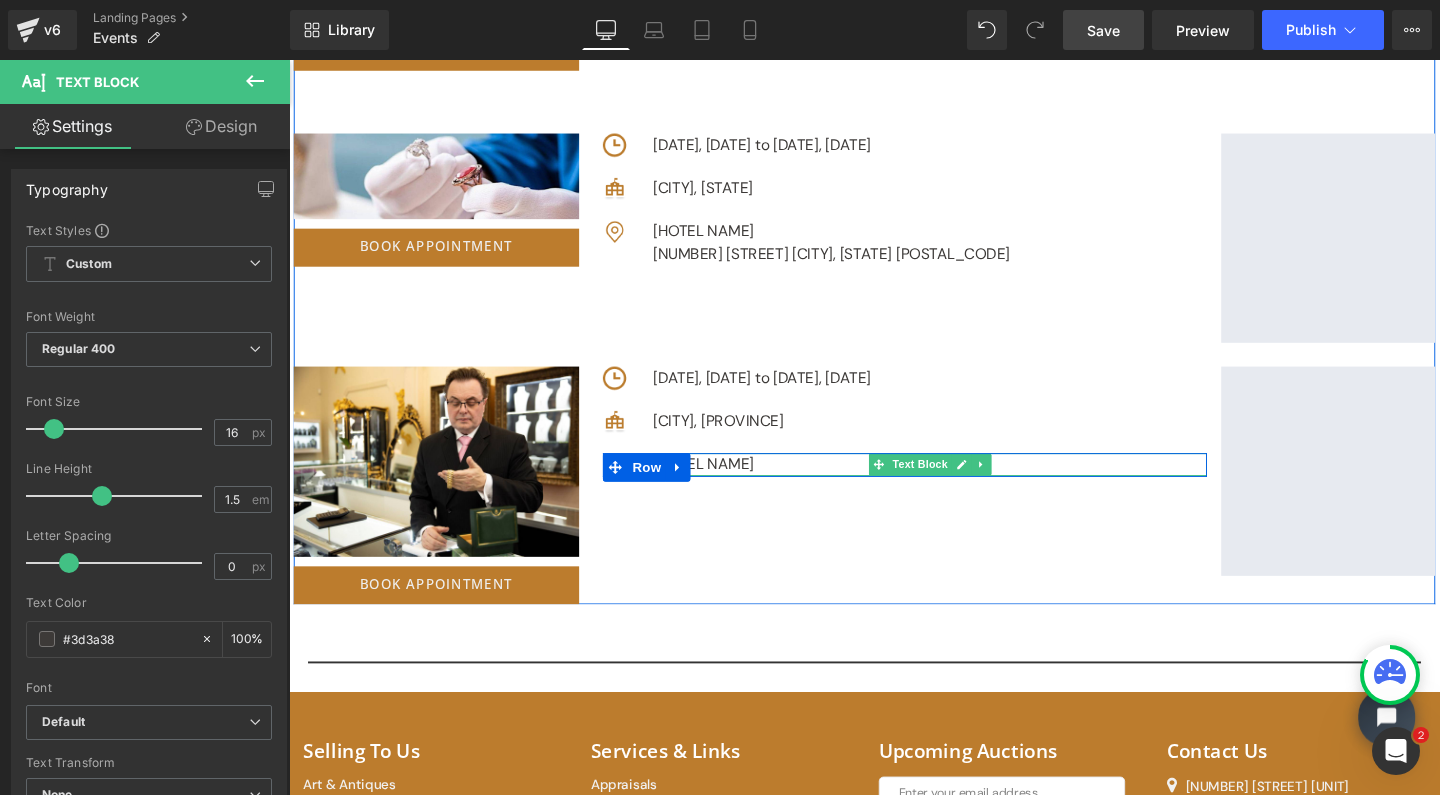 click on "Holiday Inn Express Brantford" at bounding box center [963, 485] 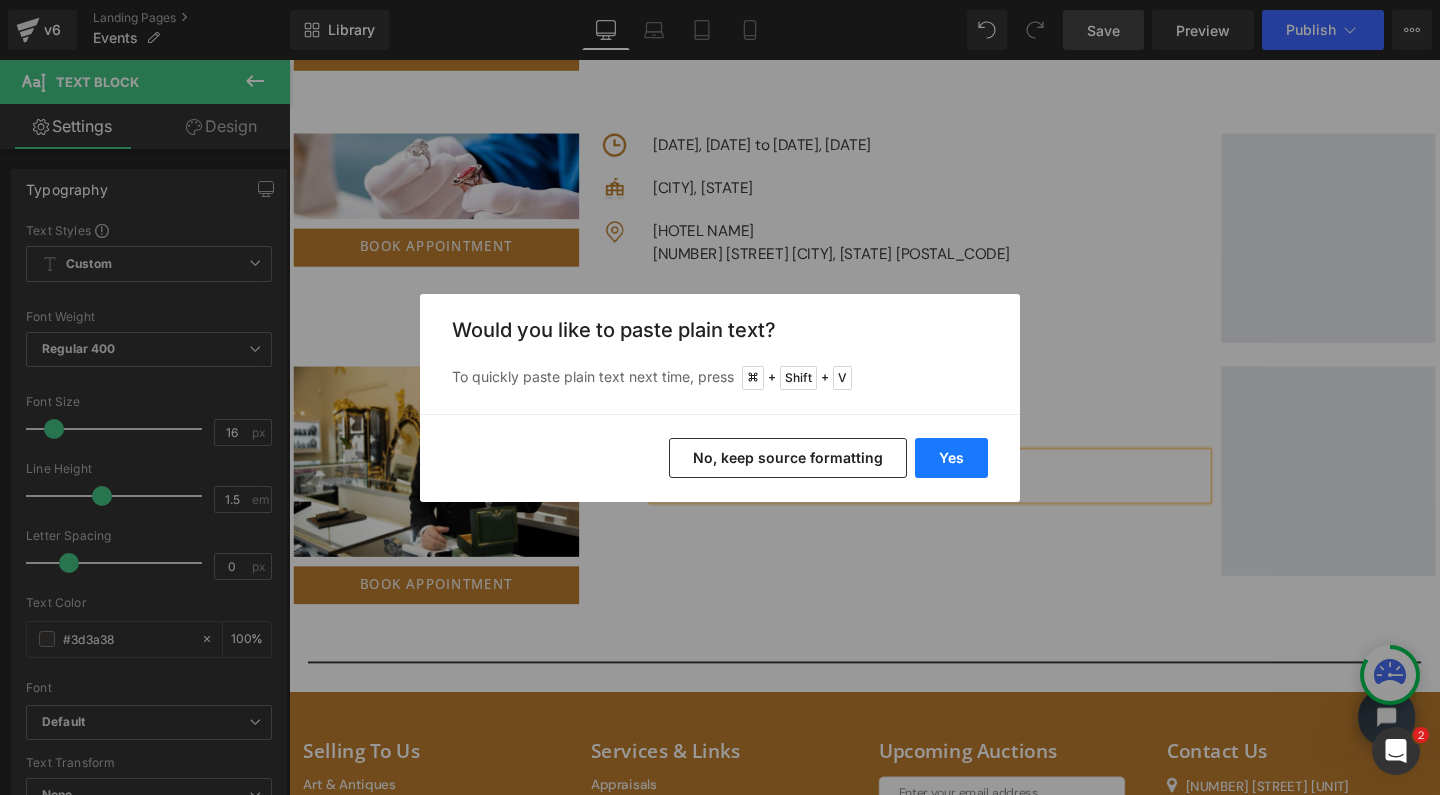 click on "Yes" at bounding box center [951, 458] 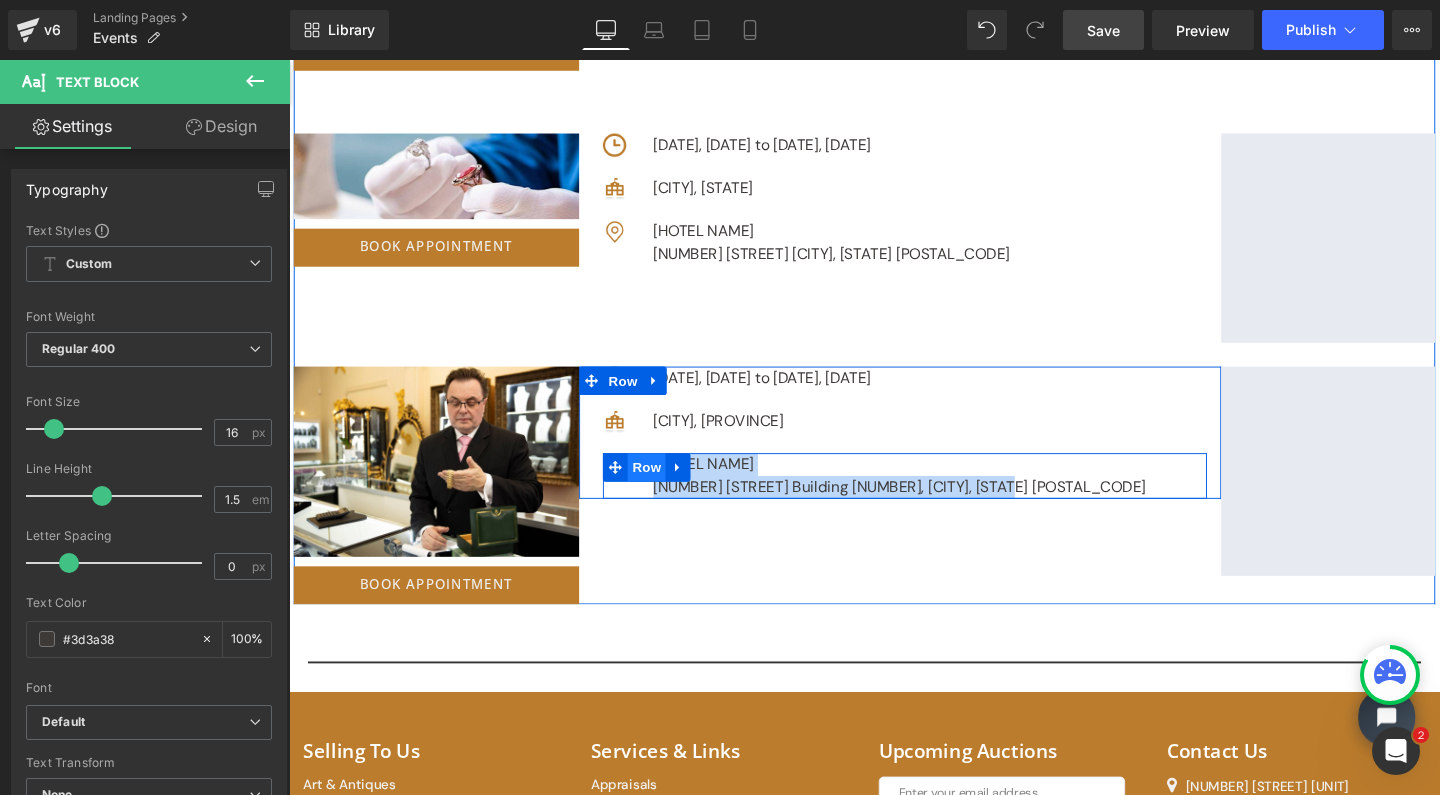 drag, startPoint x: 1033, startPoint y: 499, endPoint x: 667, endPoint y: 475, distance: 366.78604 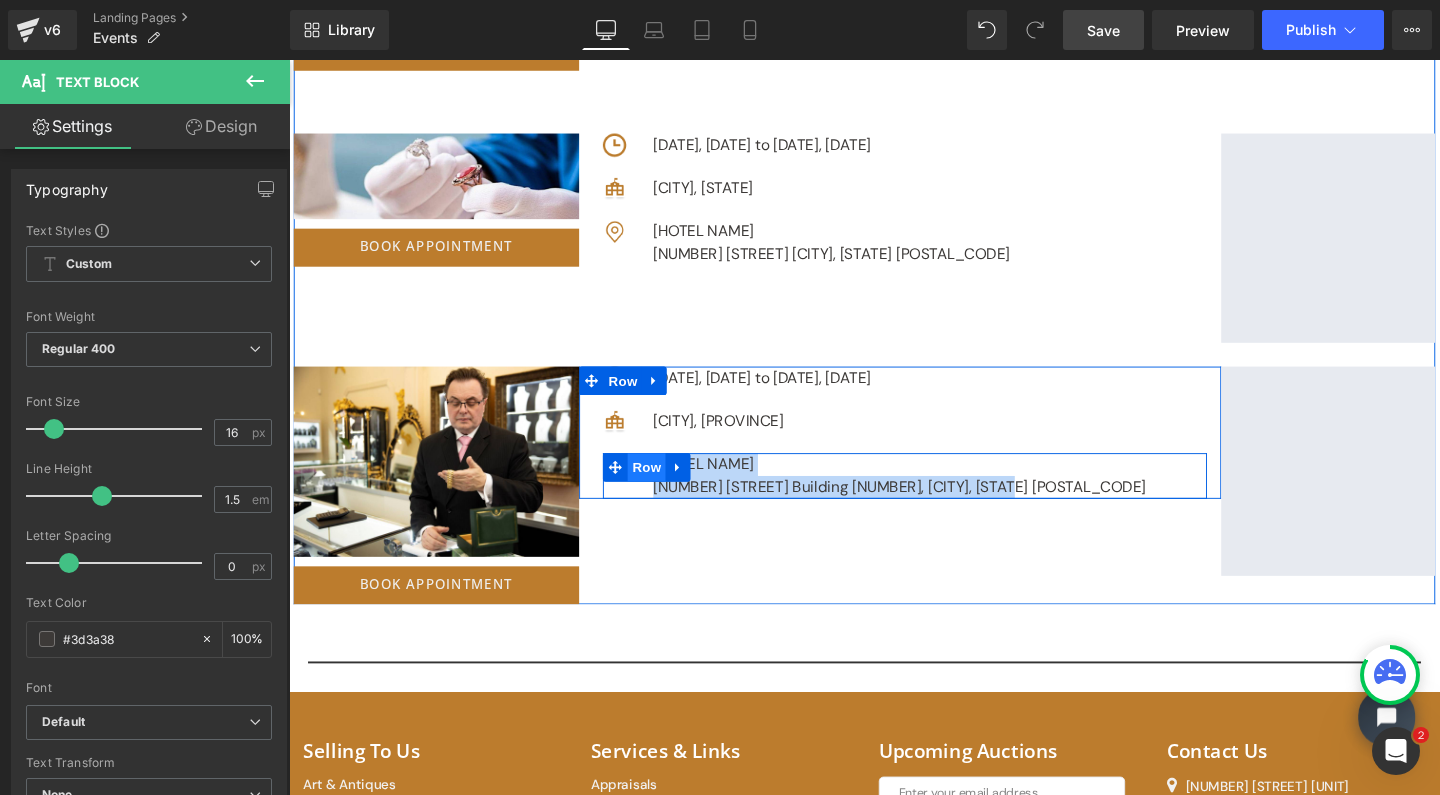 click on "Image         Holiday Inn Express Brantford 27 Sinclair Blvd Building 1, Brantford, ON N3S 7X6 Text Block         Row" at bounding box center (936, 497) 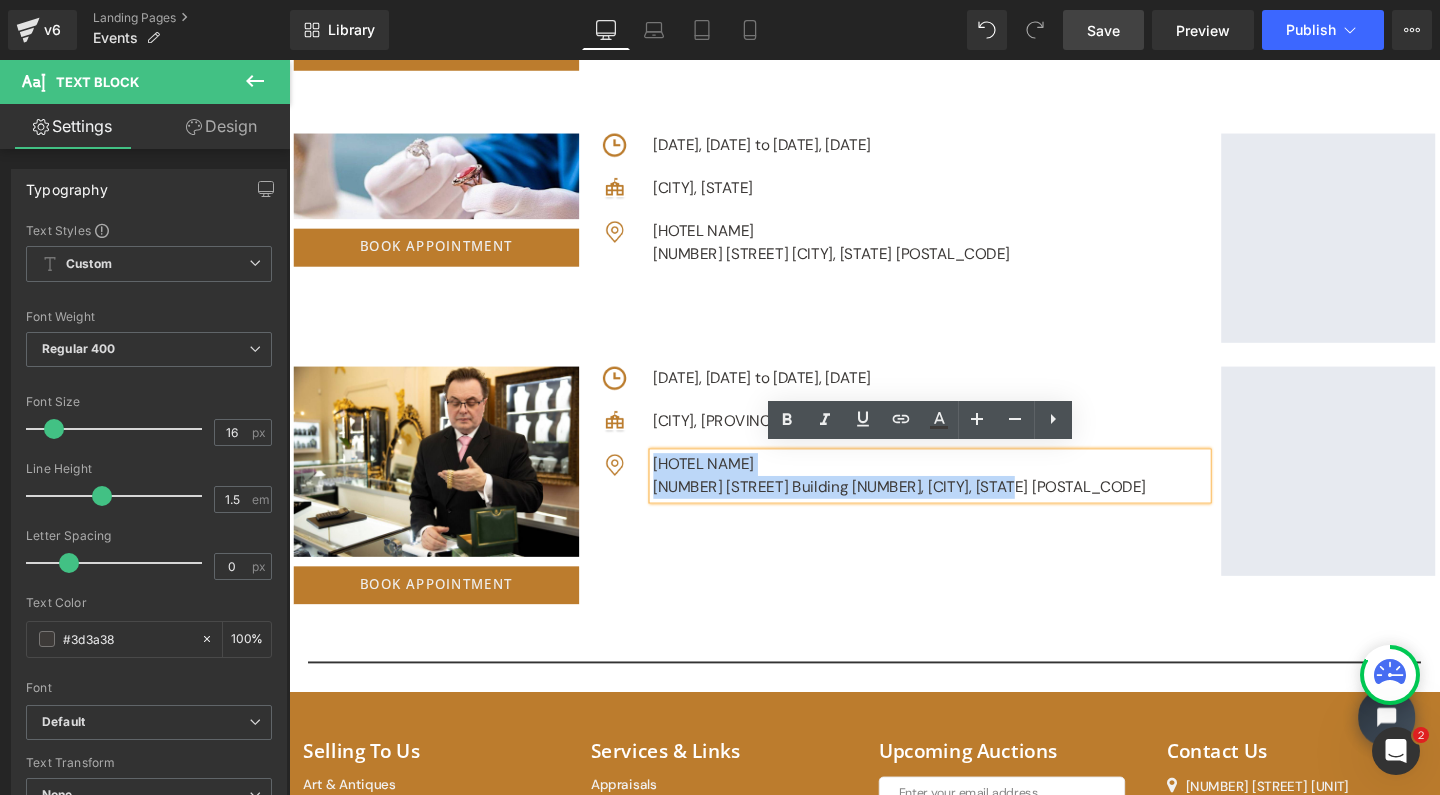 copy on "Holiday Inn Express Brantford 27 Sinclair Blvd Building 1, Brantford, ON N3S 7X6" 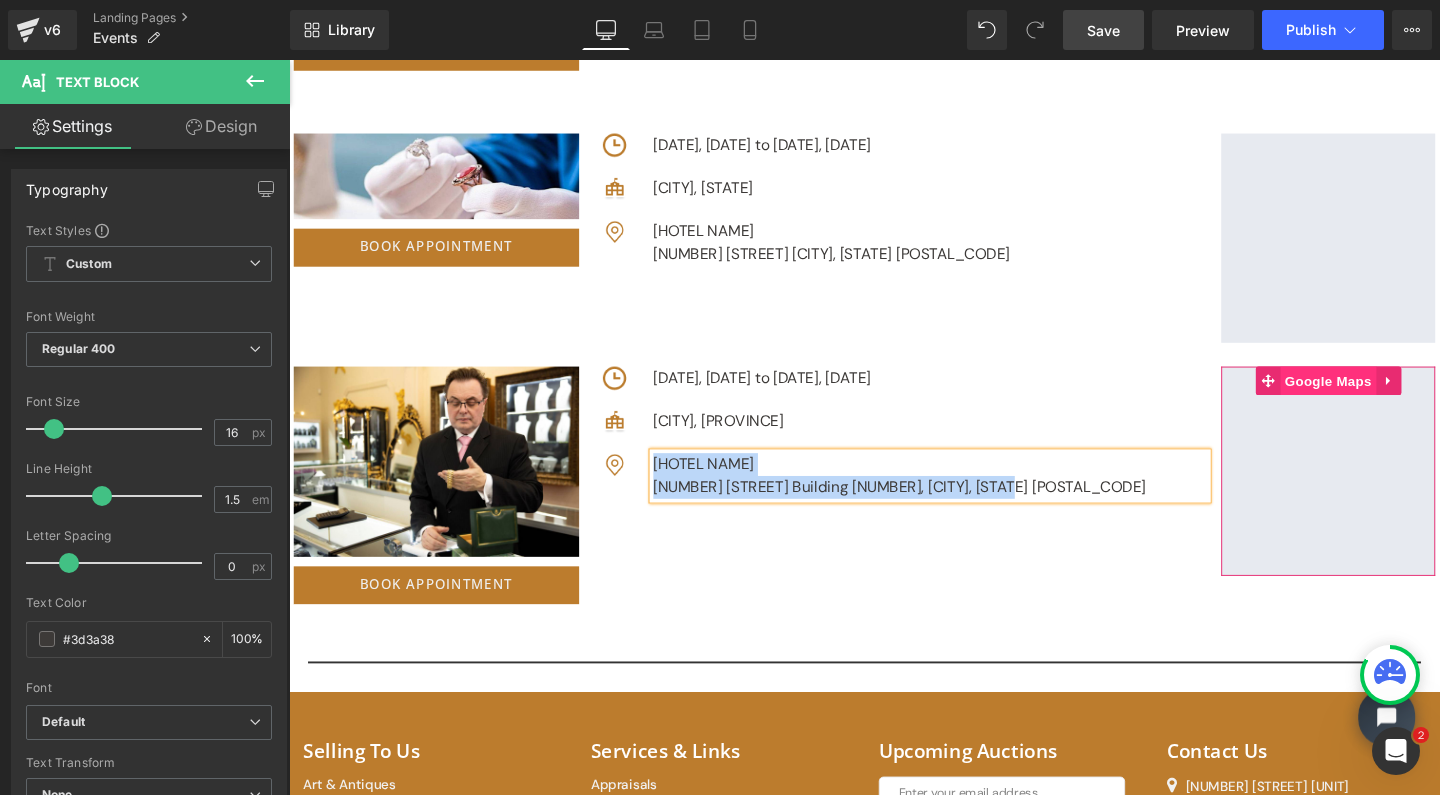 click on "Google Maps" at bounding box center [1381, 397] 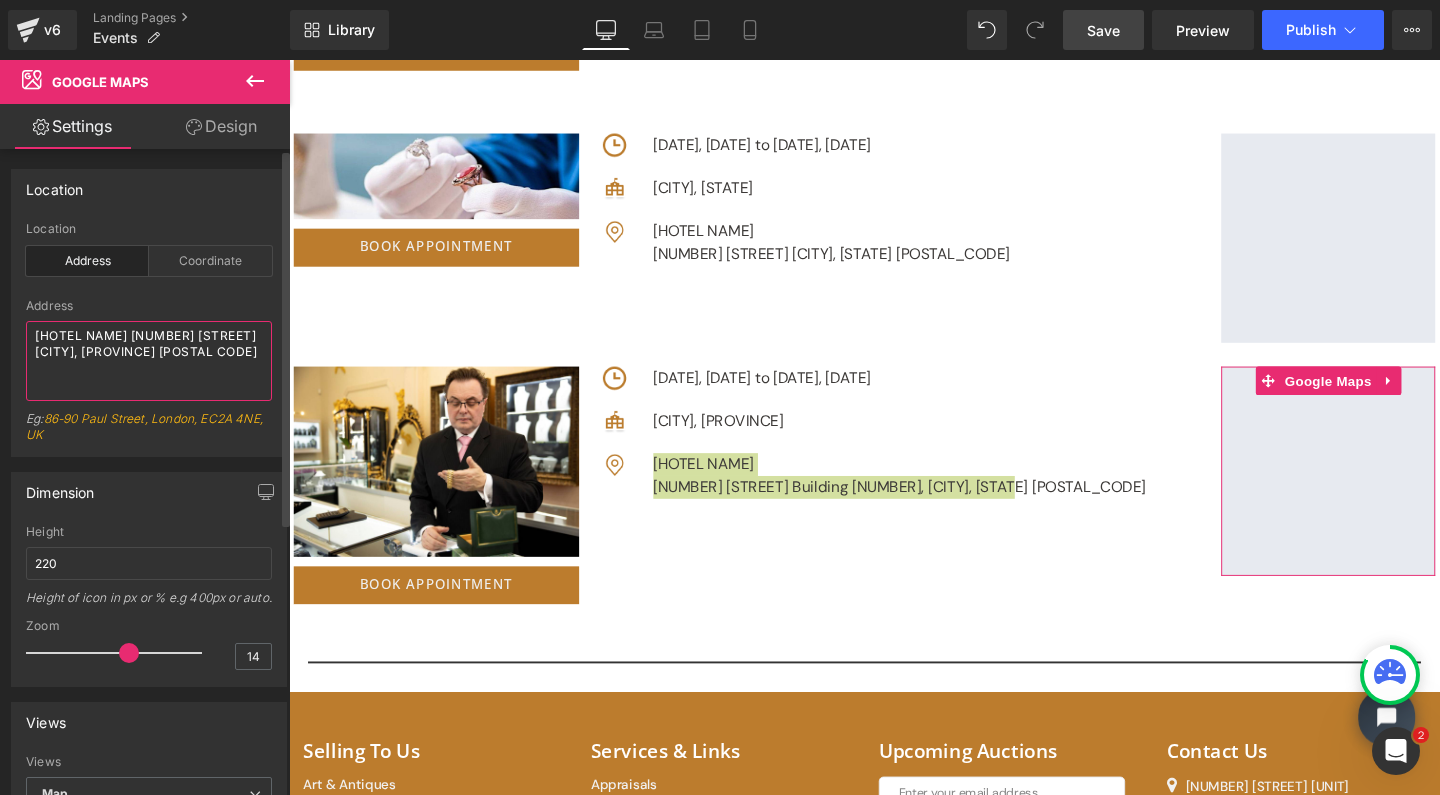 drag, startPoint x: 34, startPoint y: 331, endPoint x: 223, endPoint y: 383, distance: 196.02296 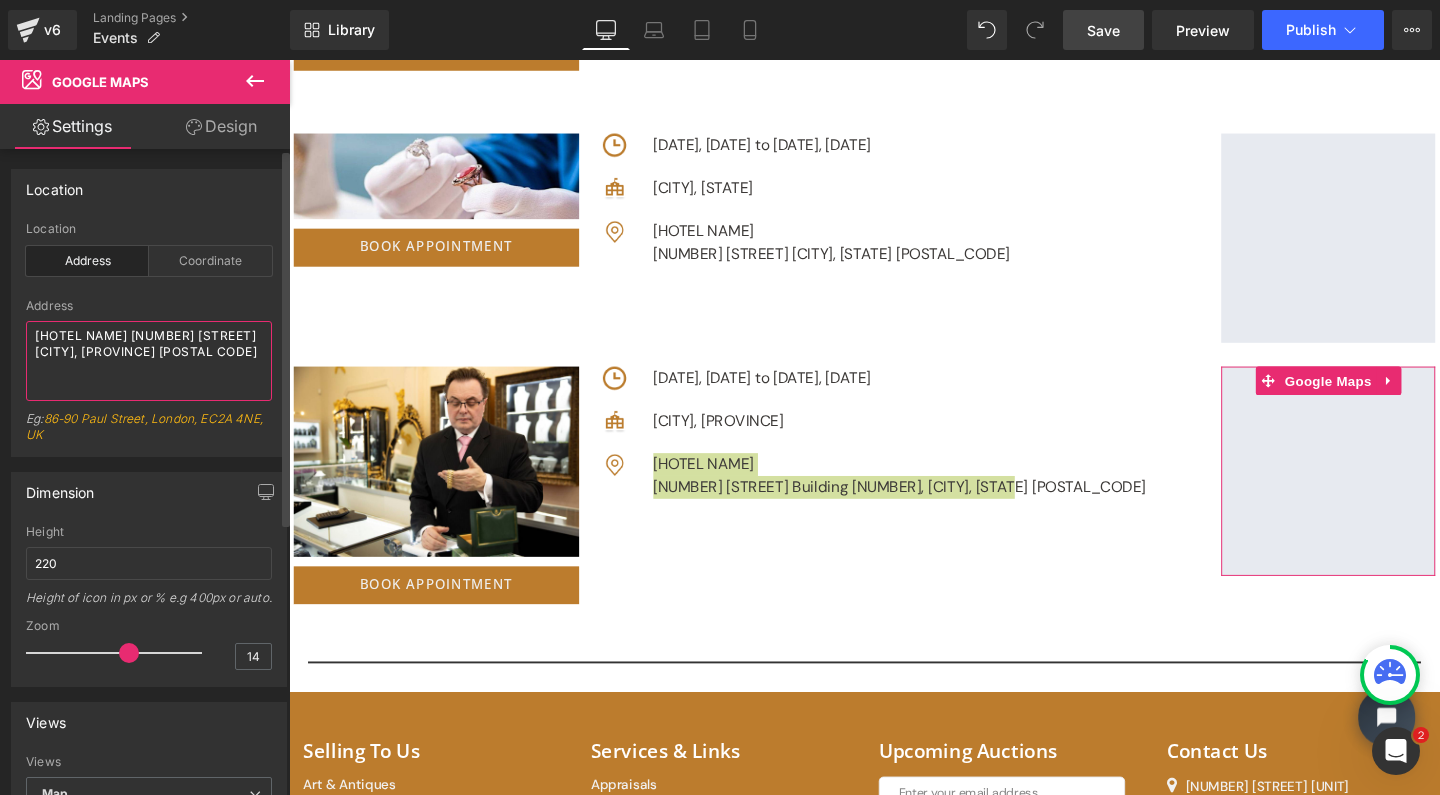 click on "Four Points by Sheraton Camebridge/Kitchener
210 Preston Parkway Cambridge, On N3H 5N1" at bounding box center (149, 361) 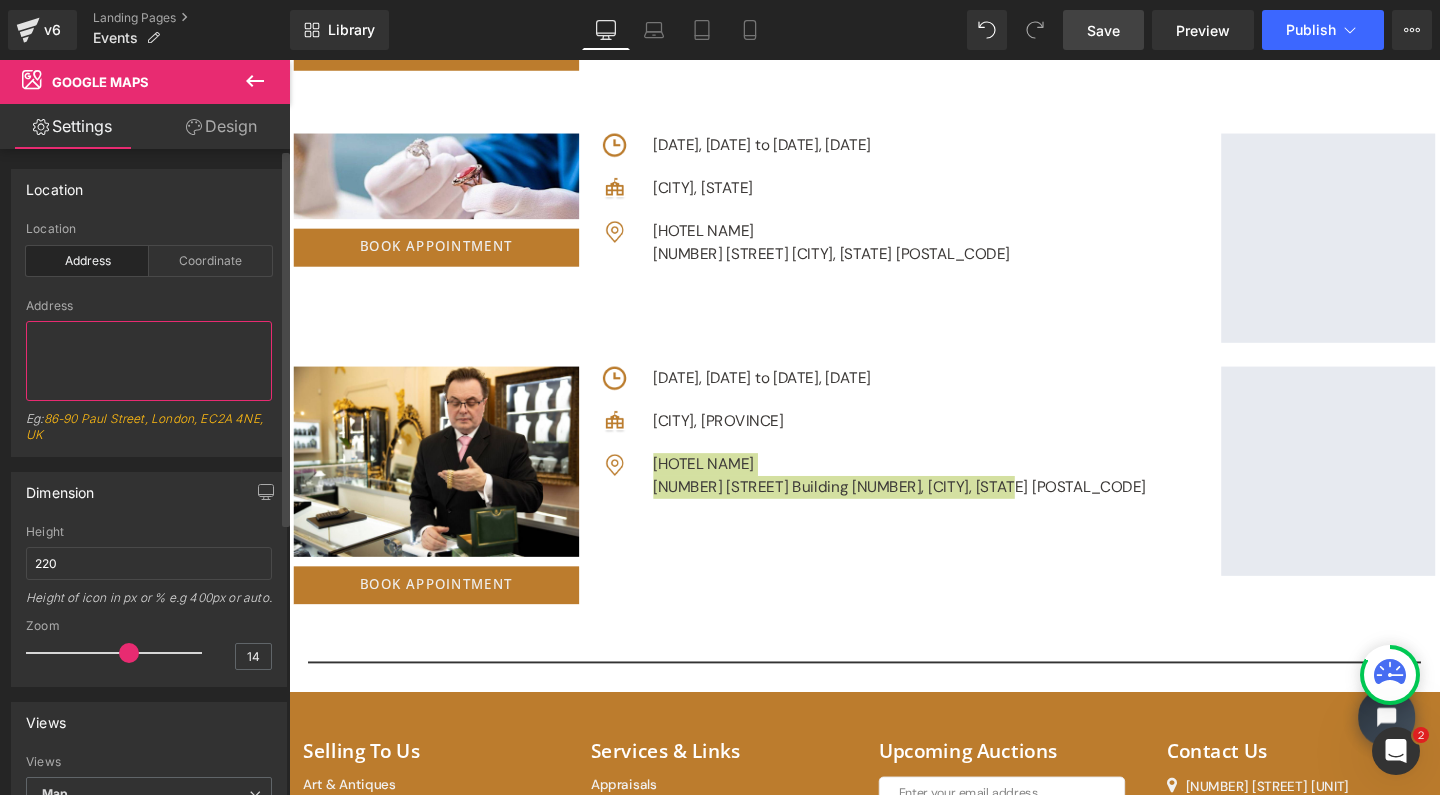 type on "Holiday Inn Express Brantford
27 Sinclair Blvd Building 1, Brantford, ON N3S 7X6" 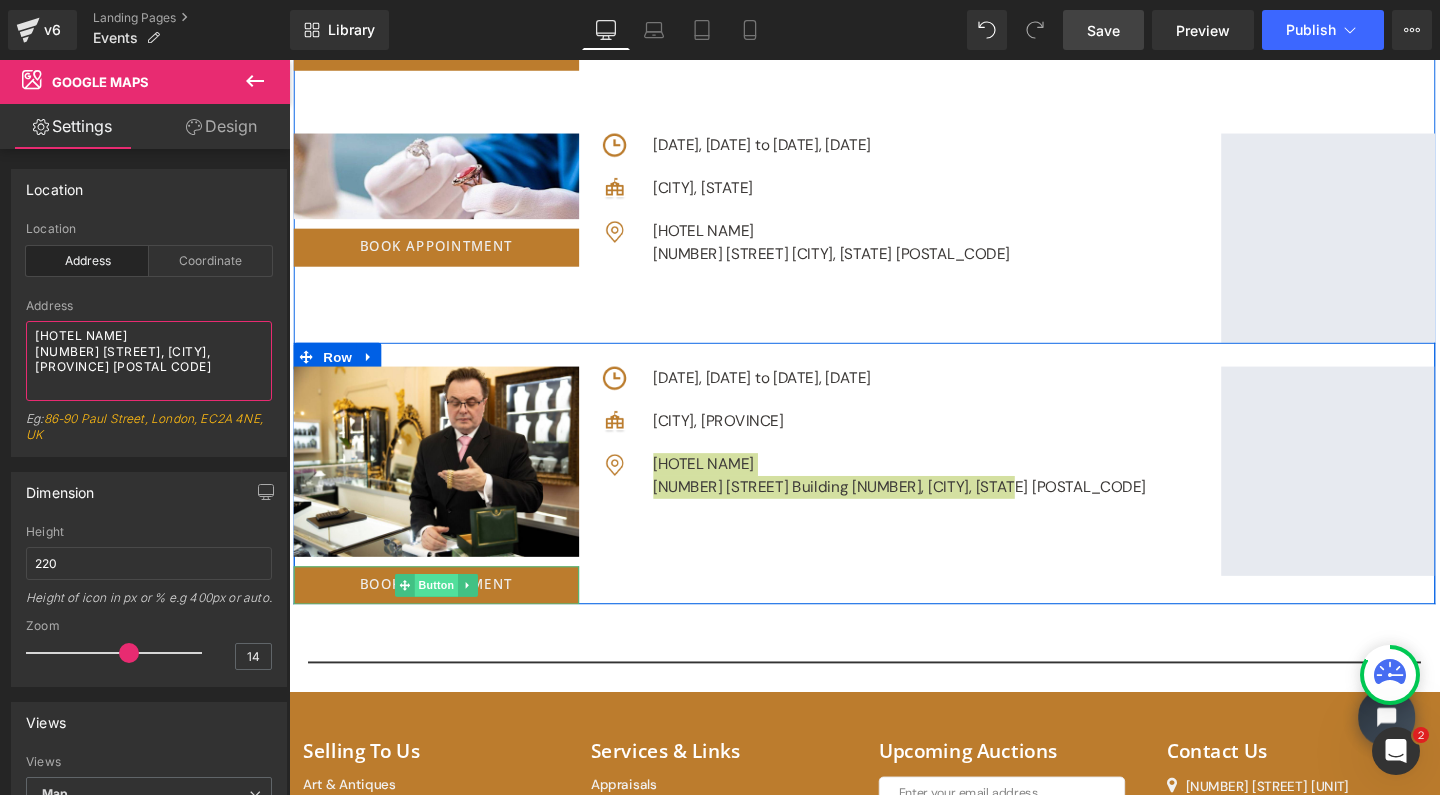 click on "Button" at bounding box center [444, 612] 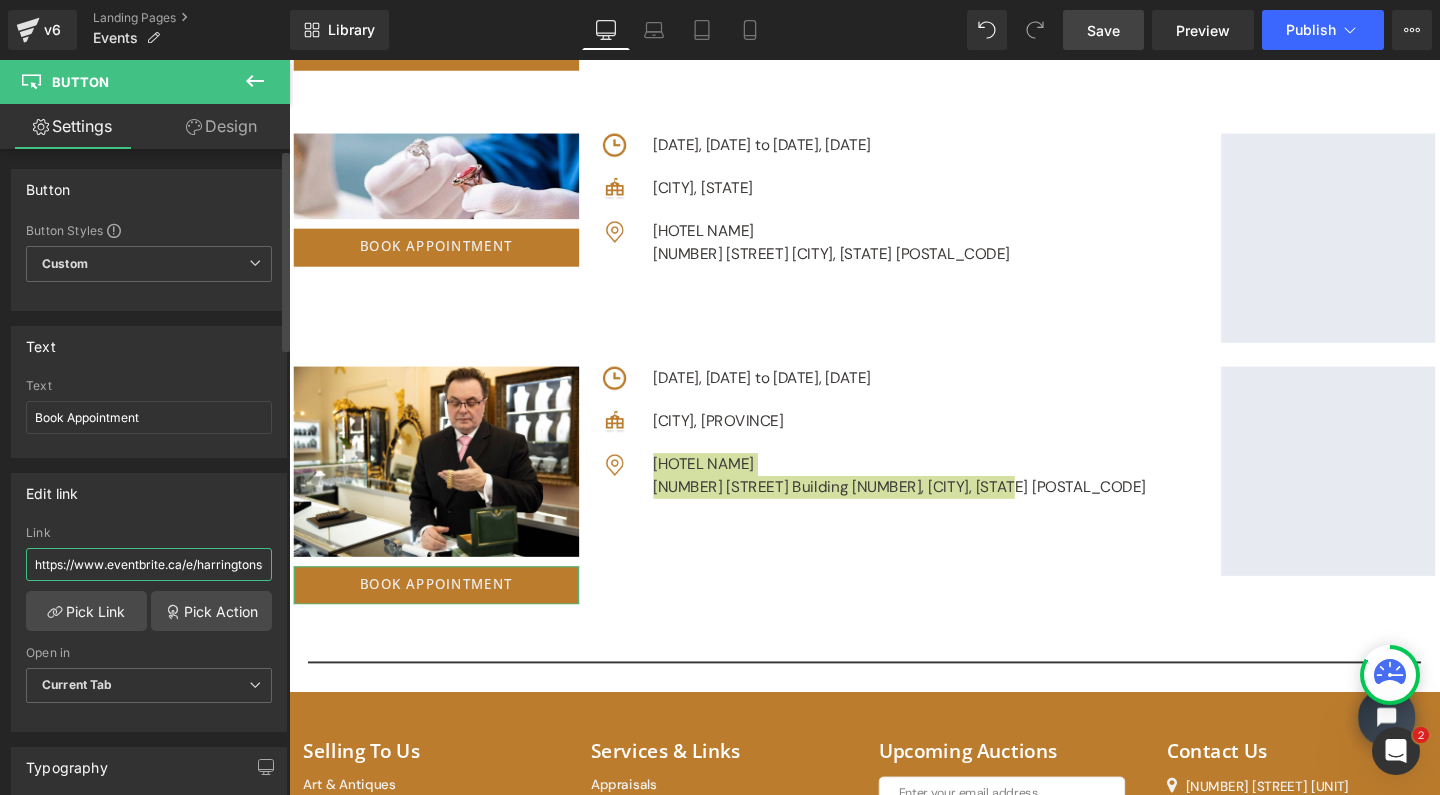 drag, startPoint x: 32, startPoint y: 562, endPoint x: 264, endPoint y: 567, distance: 232.05388 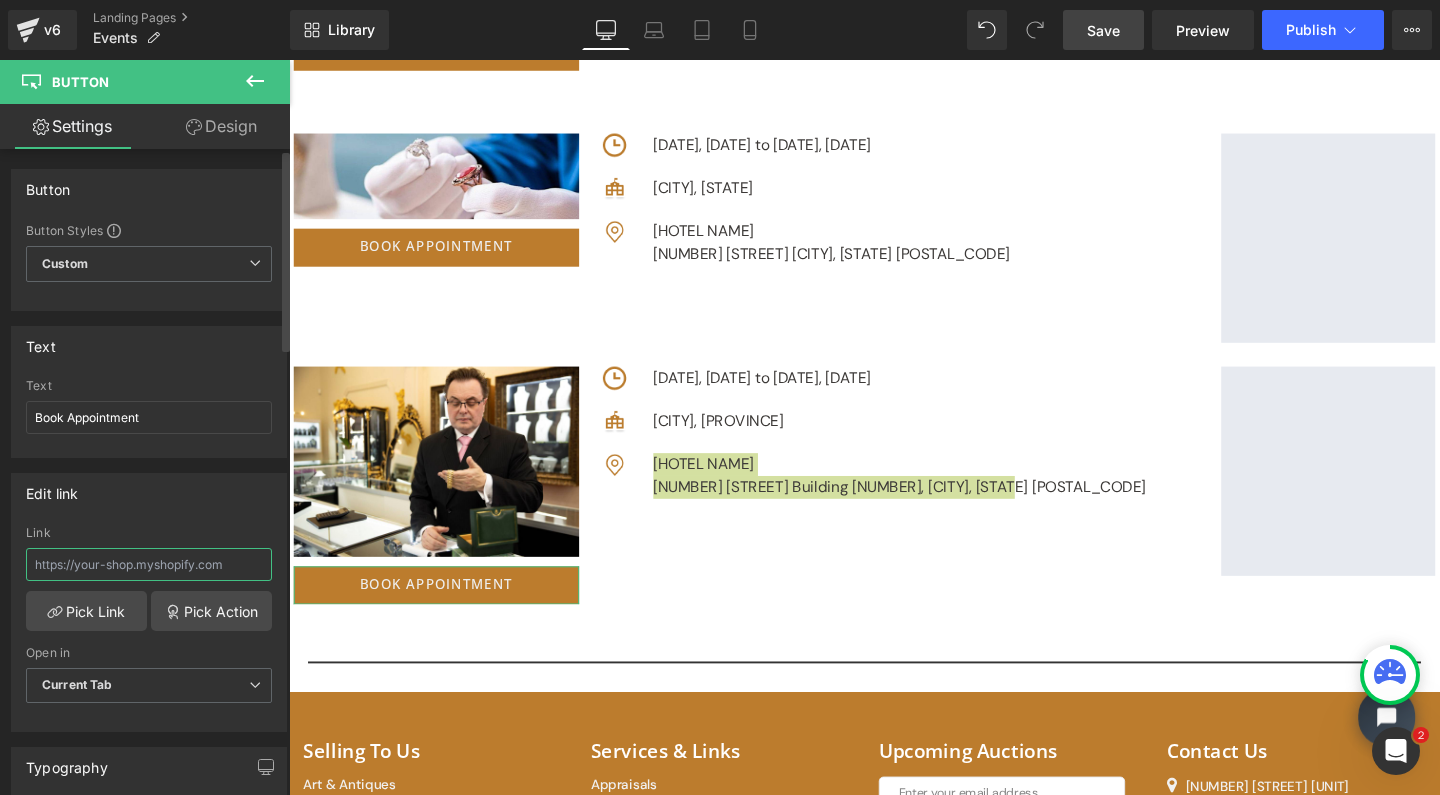 paste on "https://www.eventbrite.ca/e/harringtons-jewellery-and-timepieces-buying-event-by-appointment-only-registration-1545443375739?aff=oddtdtcreator" 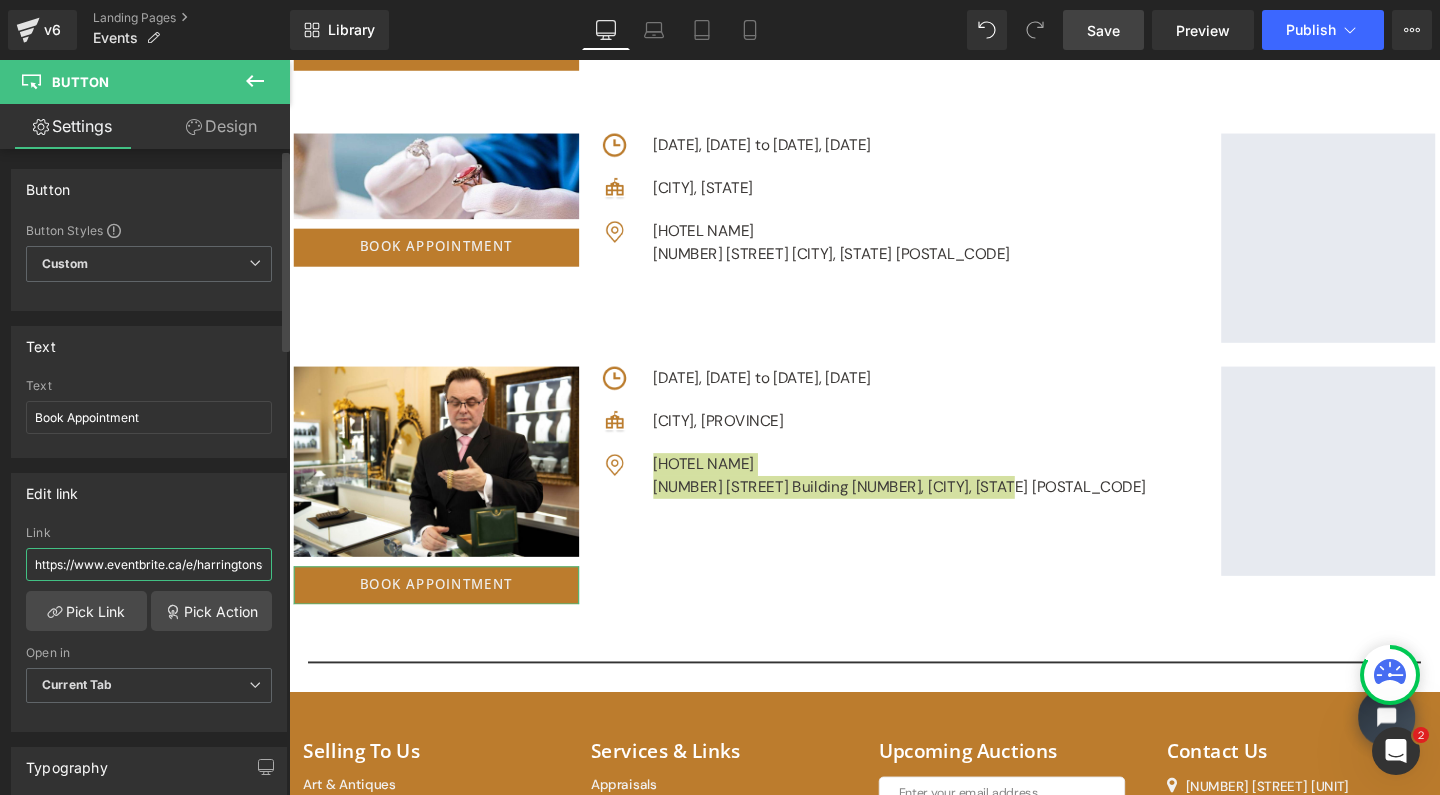 type on "https://www.eventbrite.ca/e/harringtons-jewellery-and-timepieces-buying-event-by-appointment-only-registration-1545443375739?aff=oddtdtcreator" 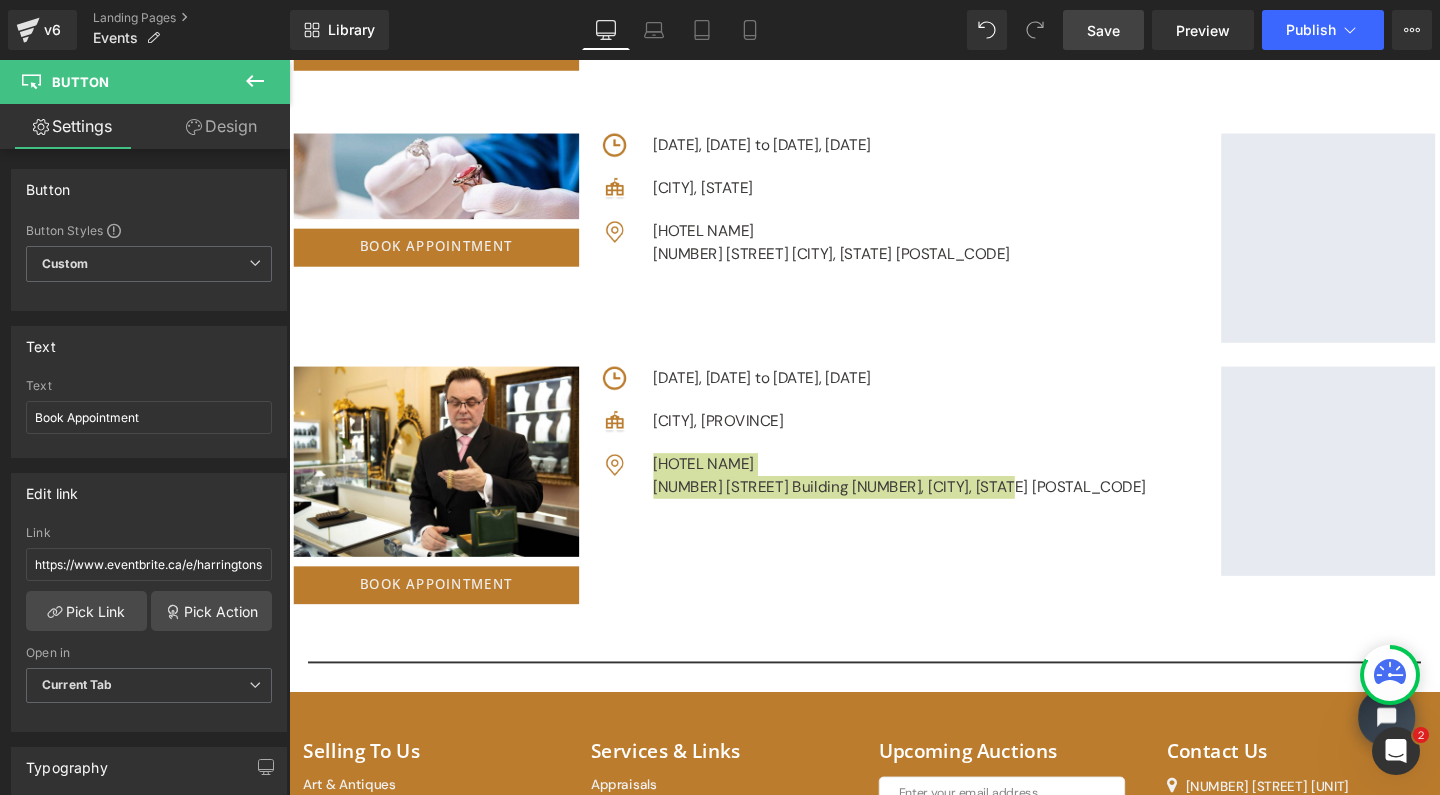 click on "Save" at bounding box center (1103, 30) 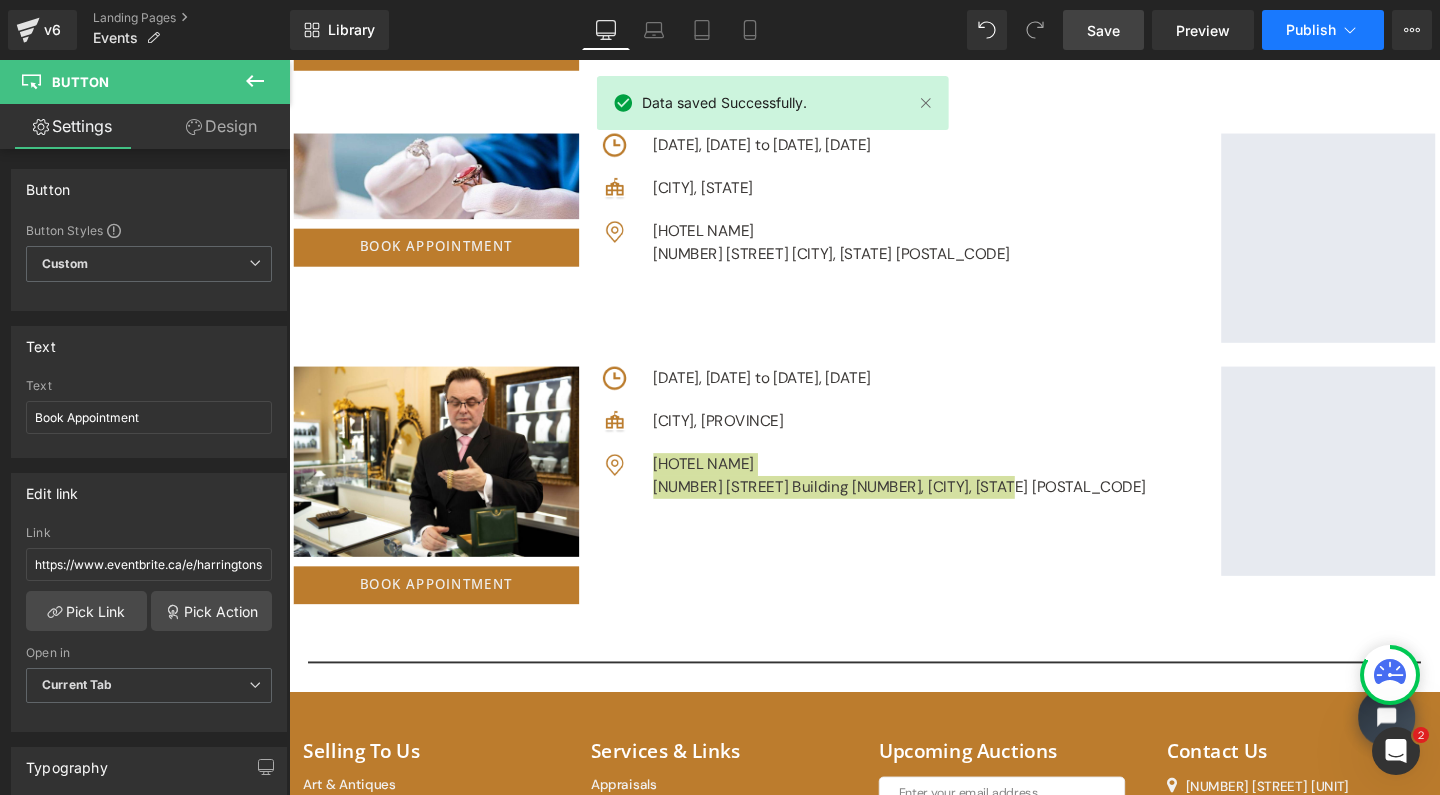 click on "Publish" at bounding box center [1311, 30] 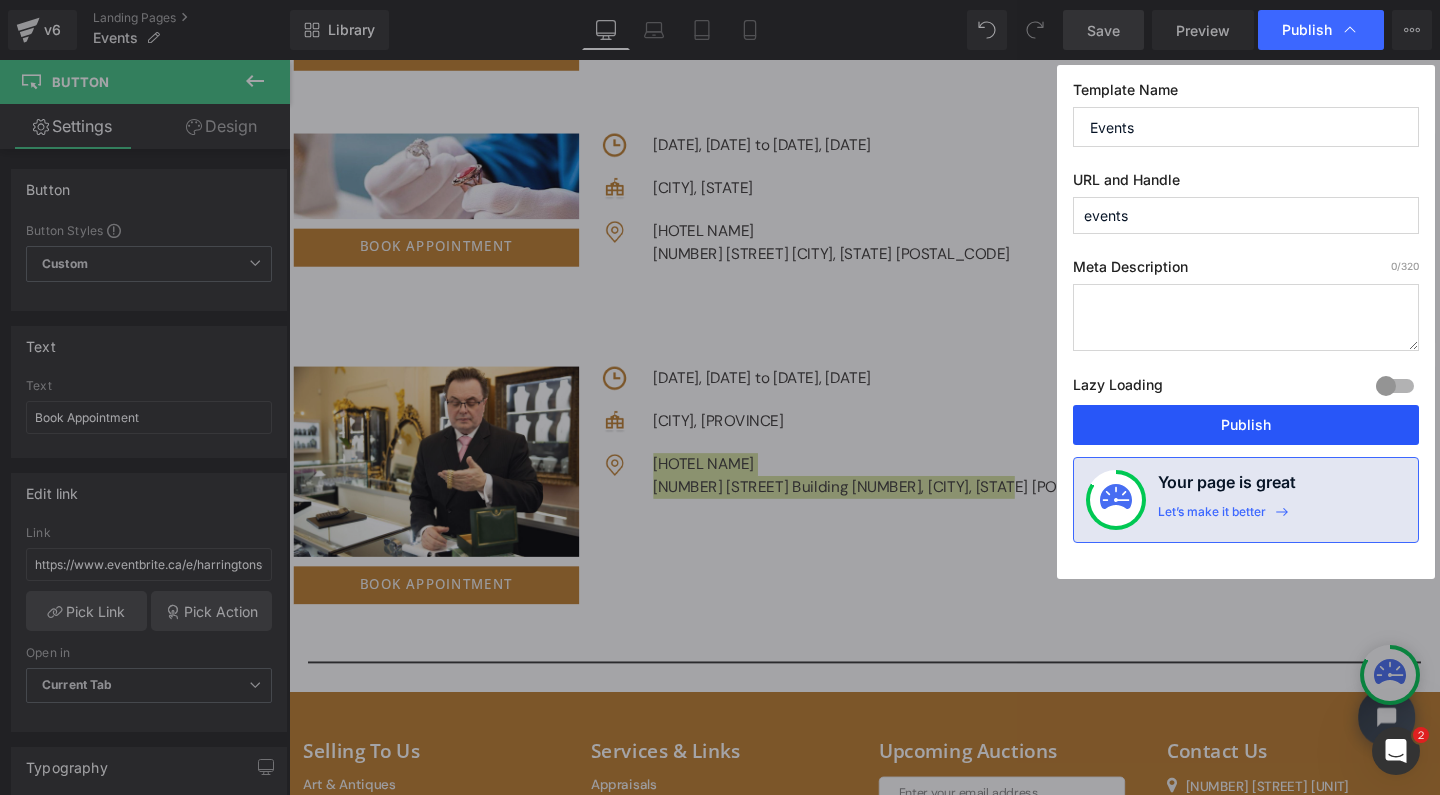 click on "Publish" at bounding box center [1246, 425] 